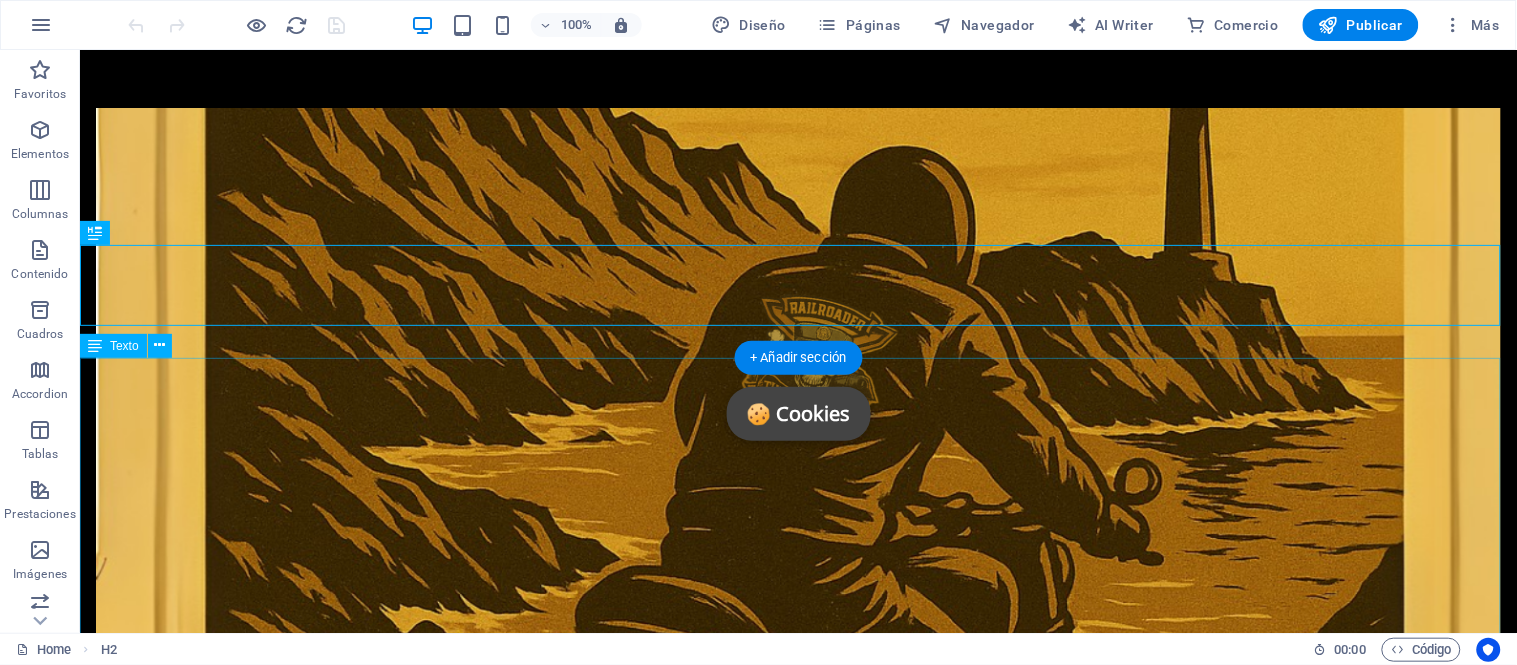 scroll, scrollTop: 581, scrollLeft: 0, axis: vertical 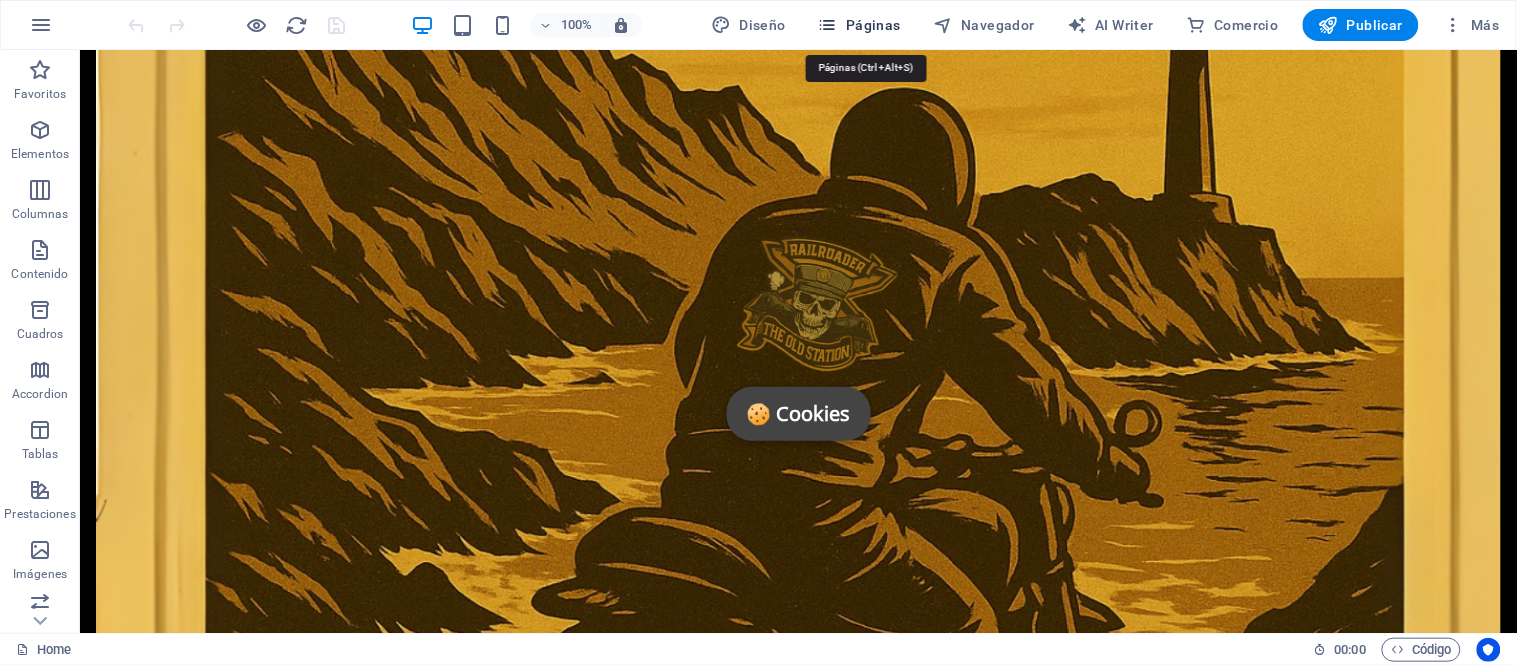 click on "Páginas" at bounding box center (859, 25) 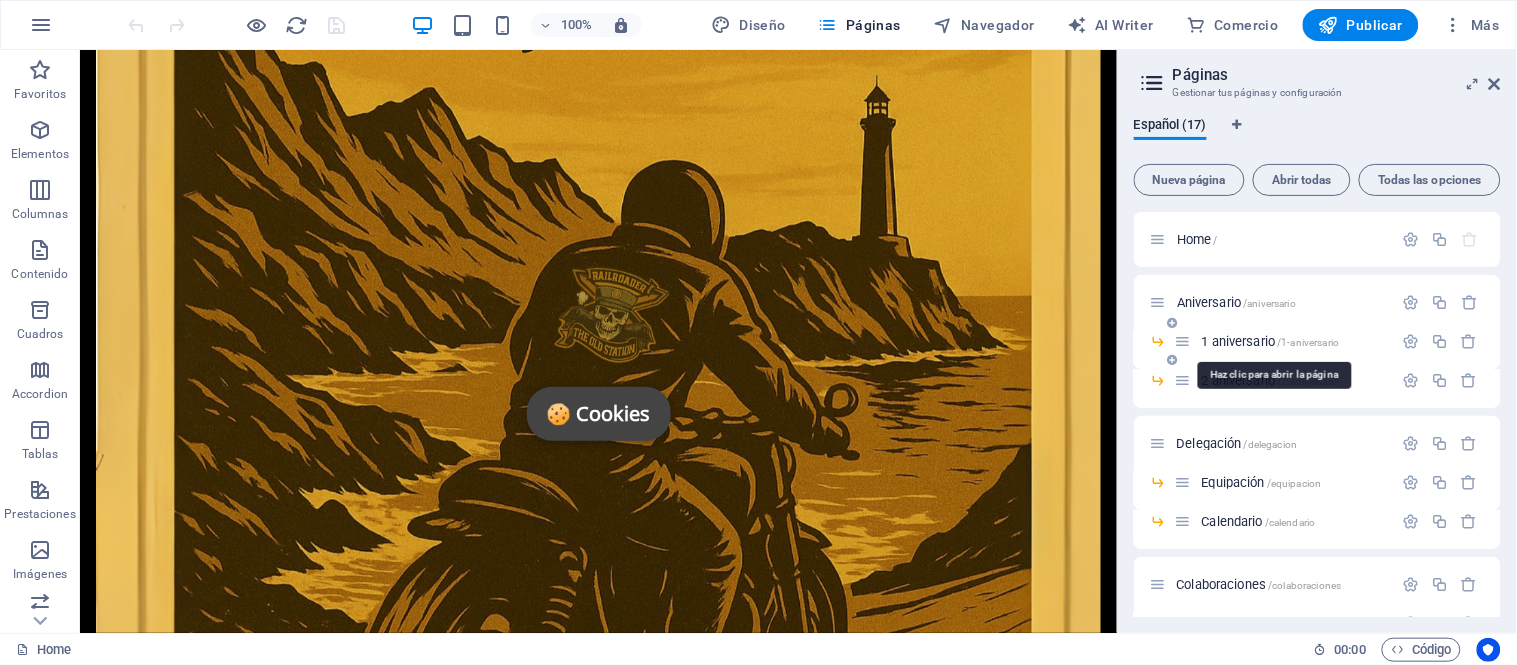click on "1 aniversario  /1-aniversario" at bounding box center [1271, 341] 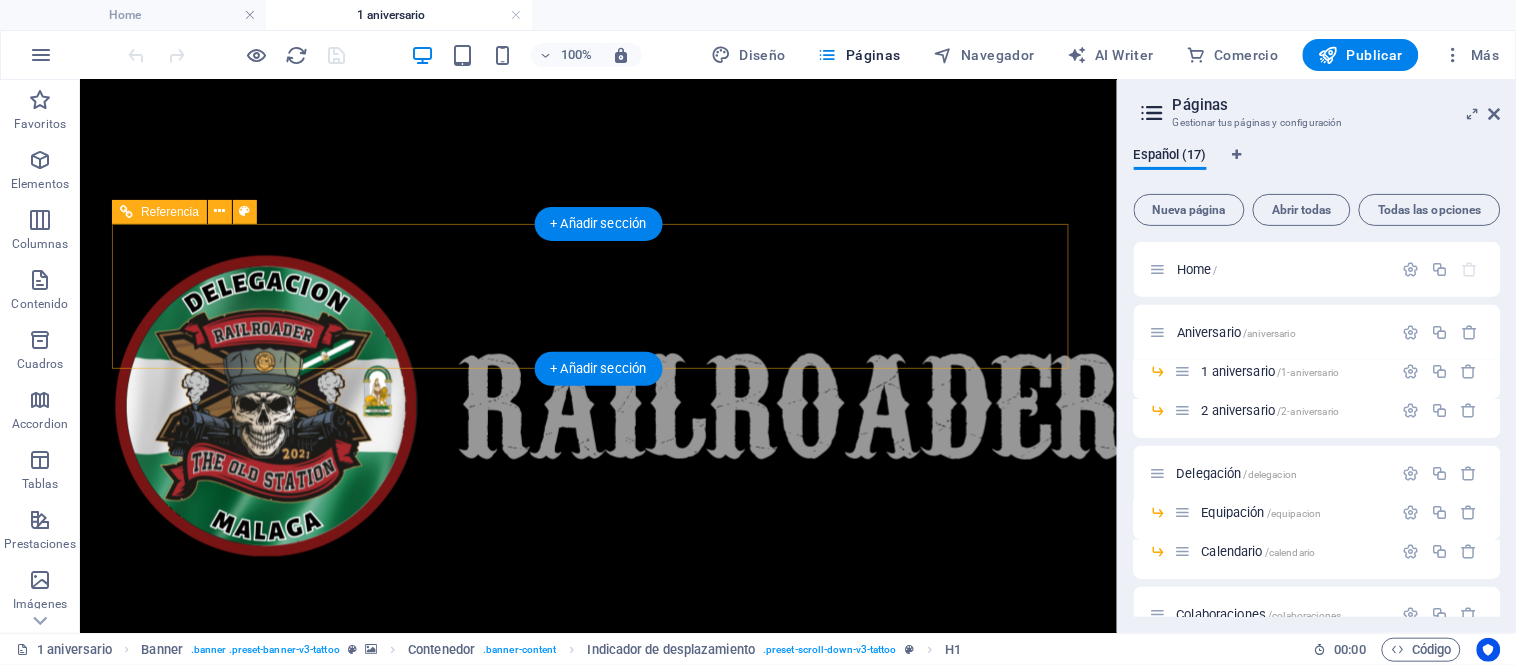 scroll, scrollTop: 666, scrollLeft: 0, axis: vertical 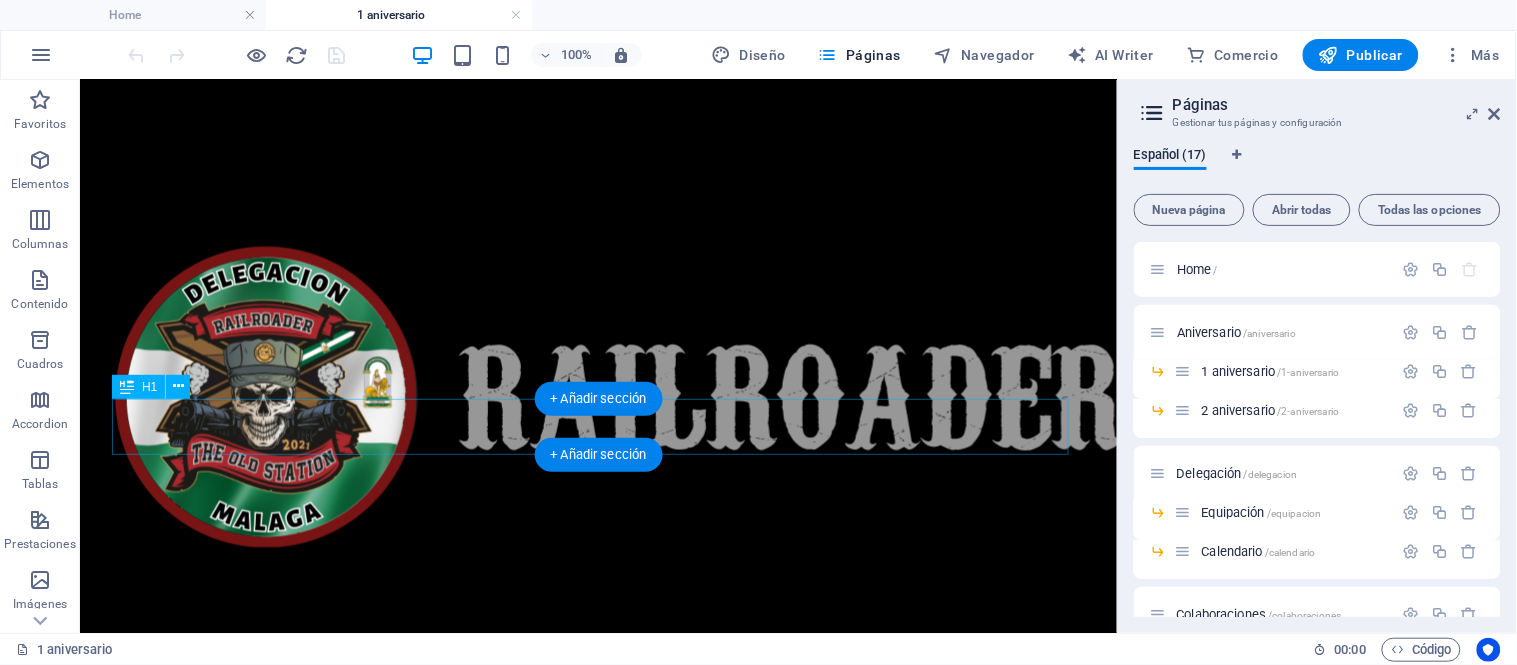 click on "1º Aniversario 7 septiembre" at bounding box center (597, 1365) 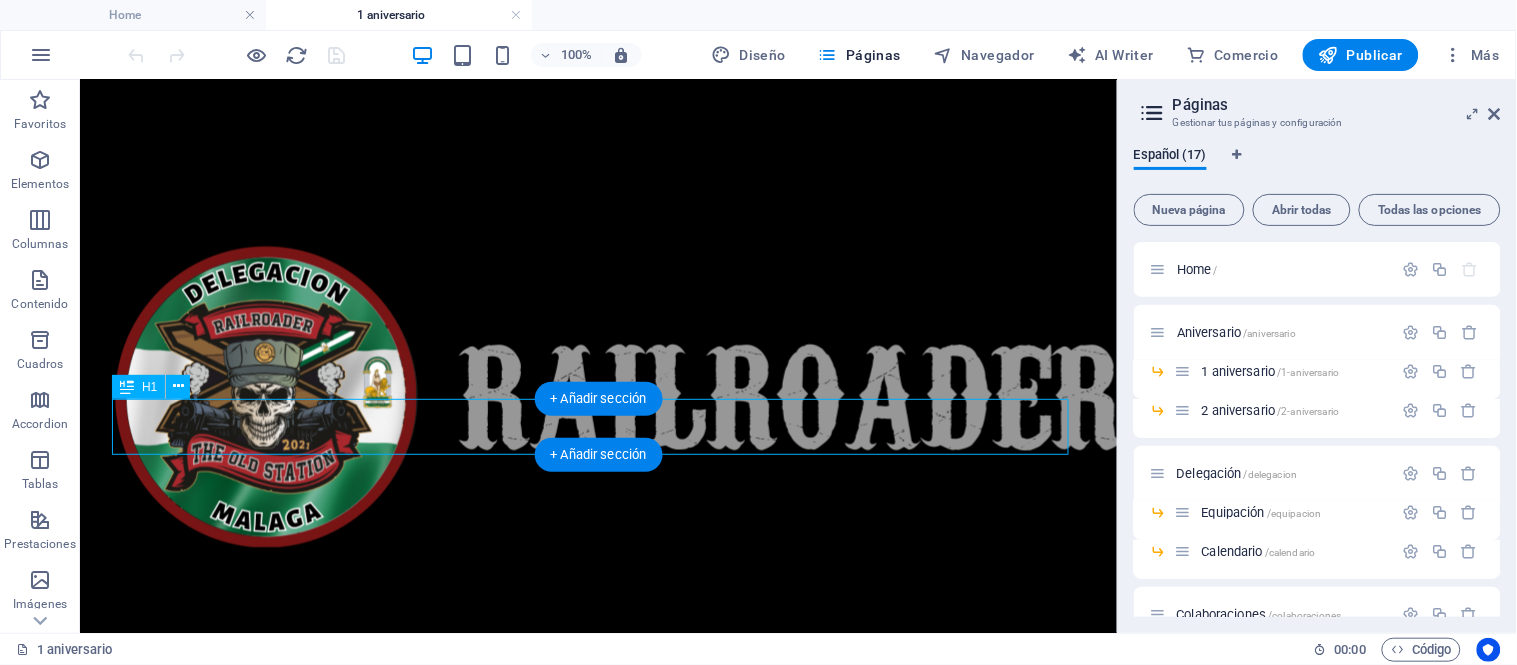 click on "1º Aniversario 7 septiembre" at bounding box center [597, 1365] 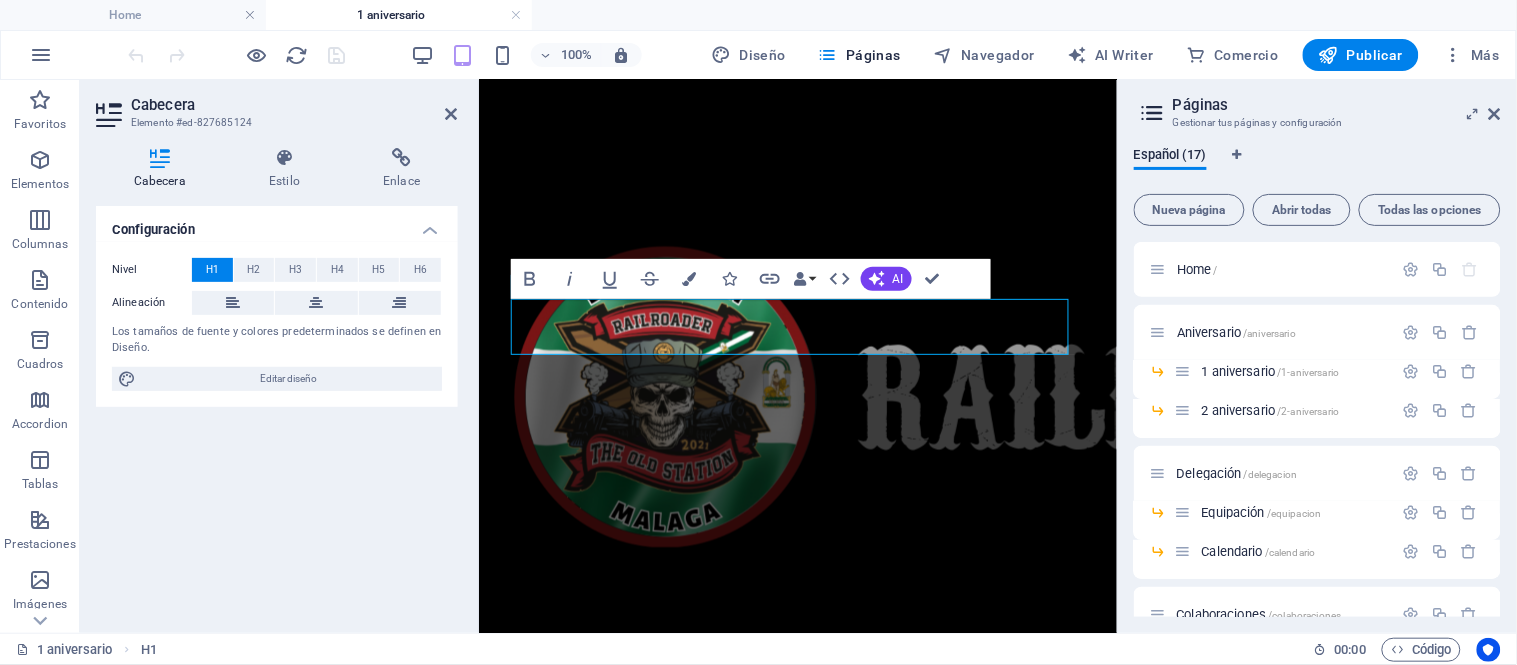click on "1º Aniversario 7 septiembre" at bounding box center (797, 1397) 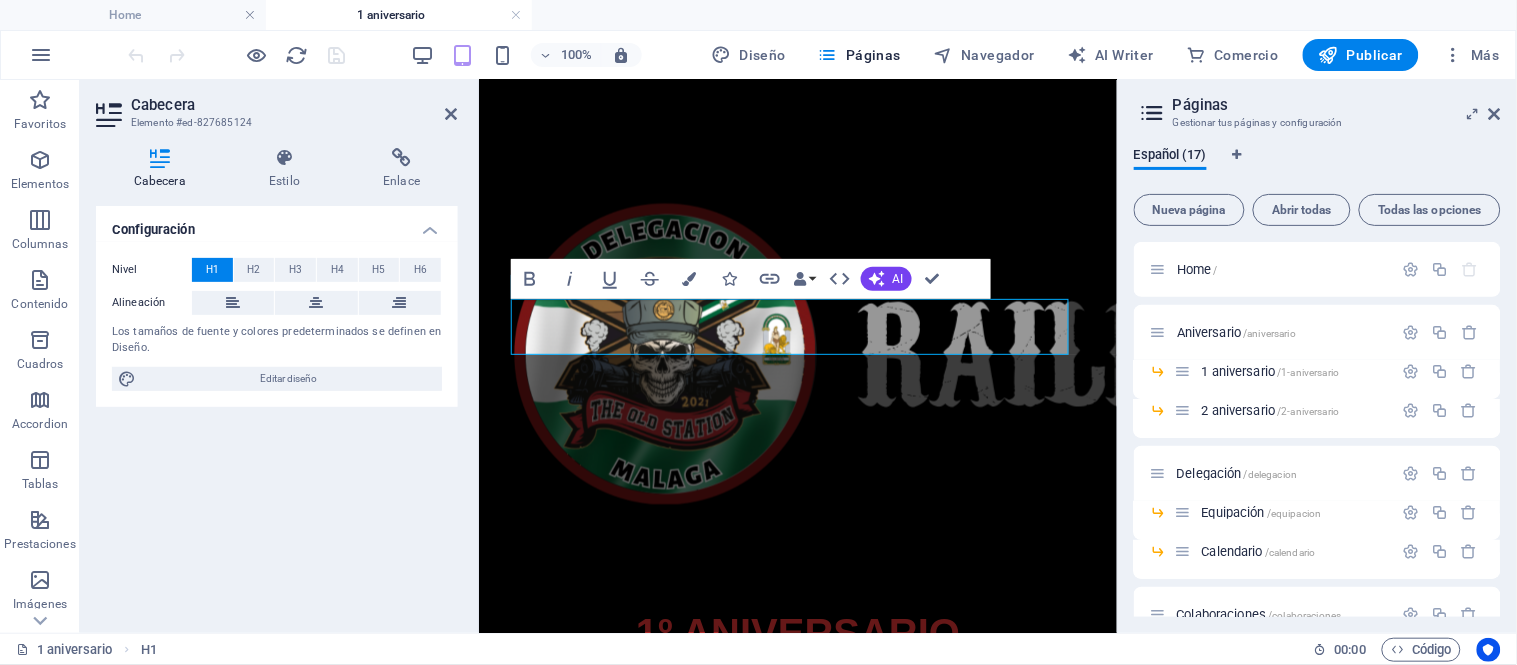 type 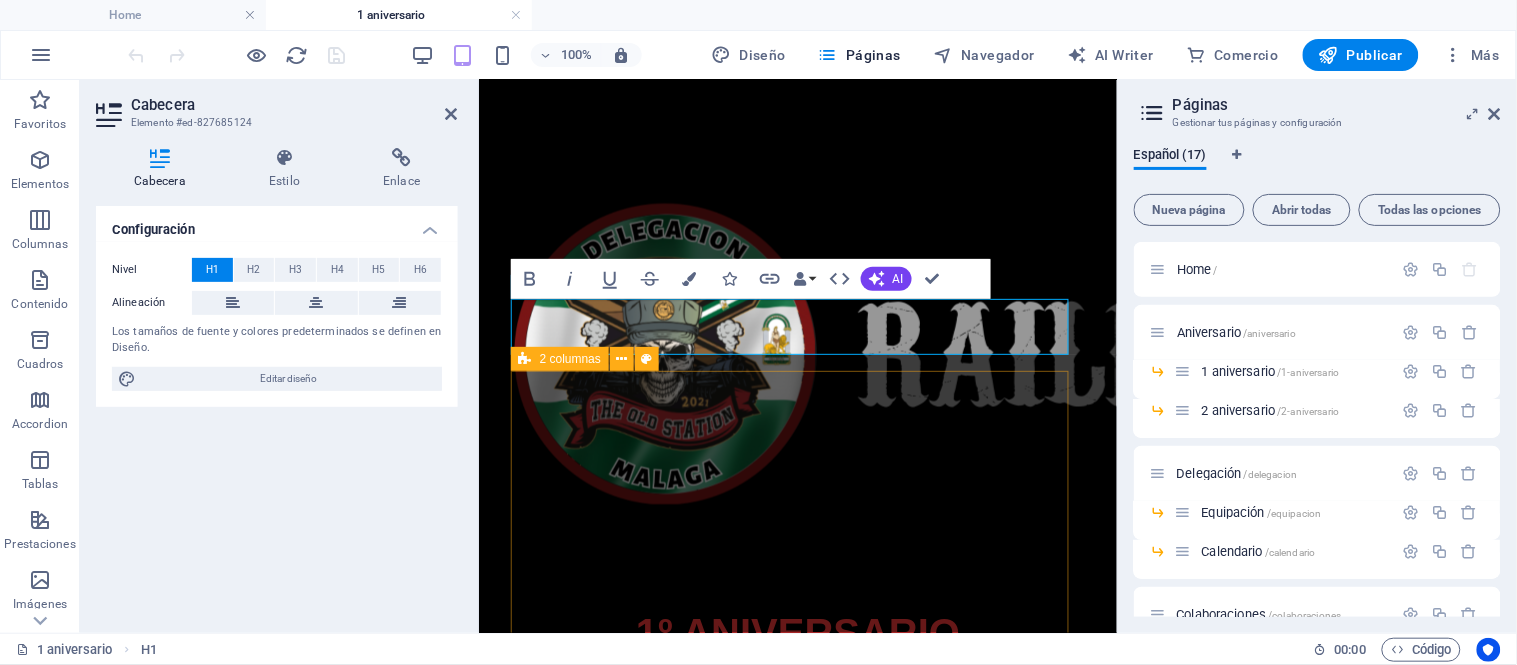 click on "Aniversario Delegación Málaga 2025 | Railroader The Old Station
Aniversario Delegación Málaga 2025
"Abriendo gas entre costas y montañas"
El próximo  6 de septiembre de 2025 , la  Delegación de Málaga  de  Railroader The Old Station  celebrará su primer aniversario. Una cita especial para reunirnos, compartir ruta y rendir homenaje al espíritu que nos une.
Málaga, tierra de luz, curvas y mar, será el escenario donde rodaremos al ritmo del viento y los motores. Desde las alturas de la sierra hasta las orillas del Mediterráneo, la hermandad se sentirá en cada kilómetro, en cada abrazo, en cada historia compartida.
La jornada incluirá una ruta motera con esencia andaluza, momentos para el reencuentro, buena gastronomía y detalles que marcarán este primer año de vida con el orgullo de haber encendido un faro más en el mapa Railroader.
“Abriendo gas entre costas y montañas.”
INSCRIPCIÓN" at bounding box center (797, 2329) 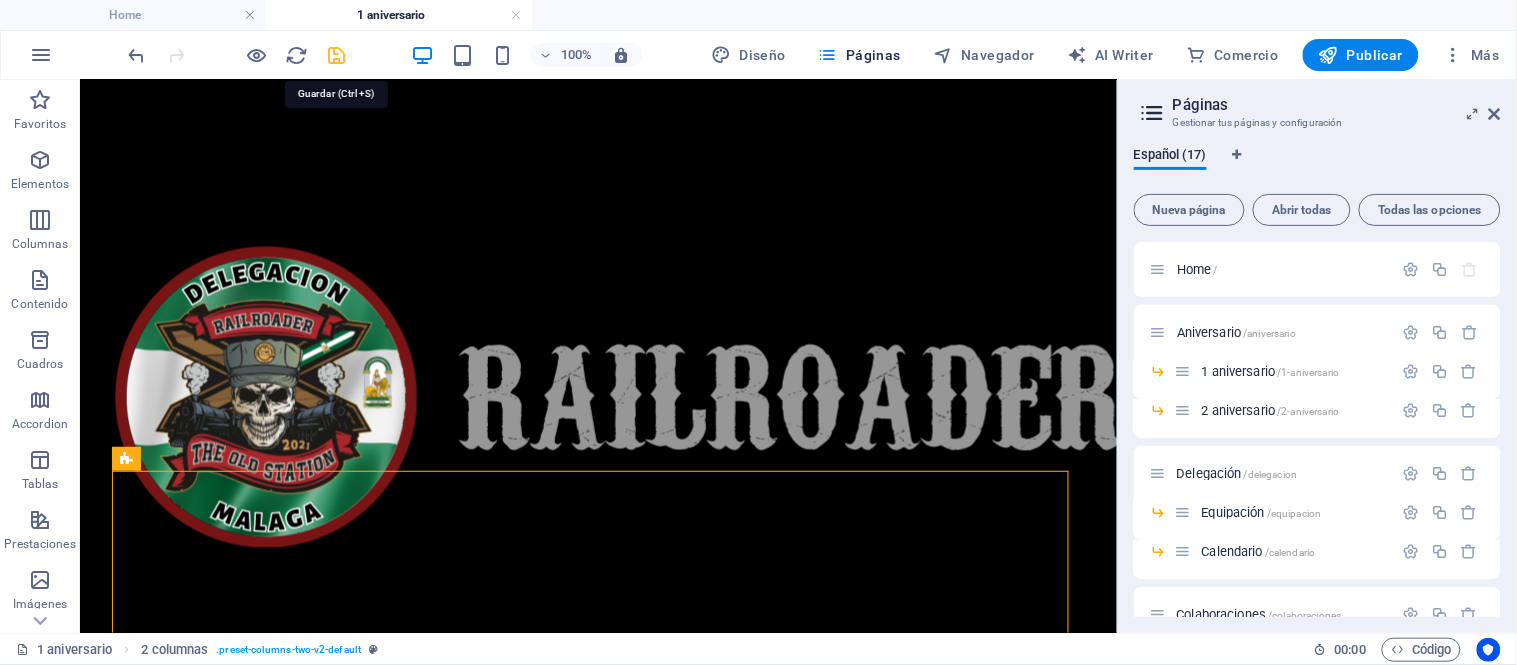 click at bounding box center (337, 55) 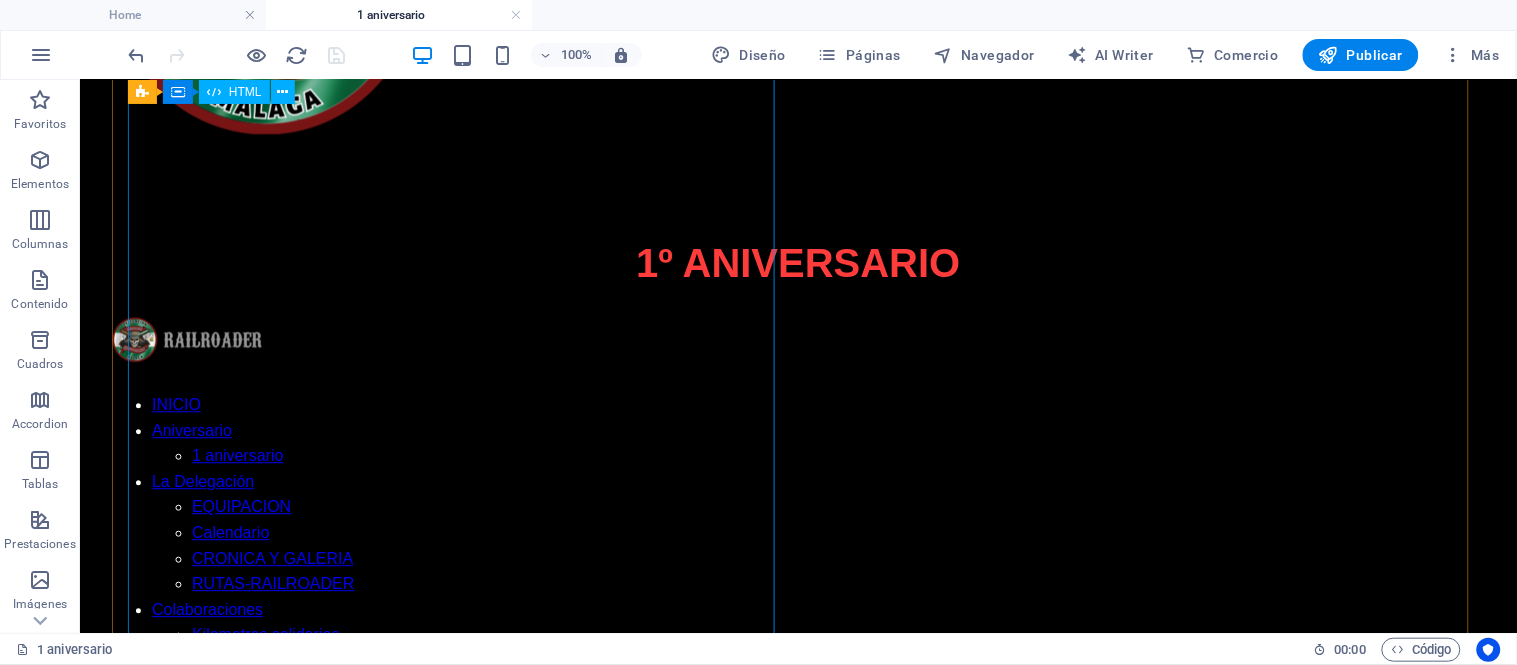 scroll, scrollTop: 1555, scrollLeft: 0, axis: vertical 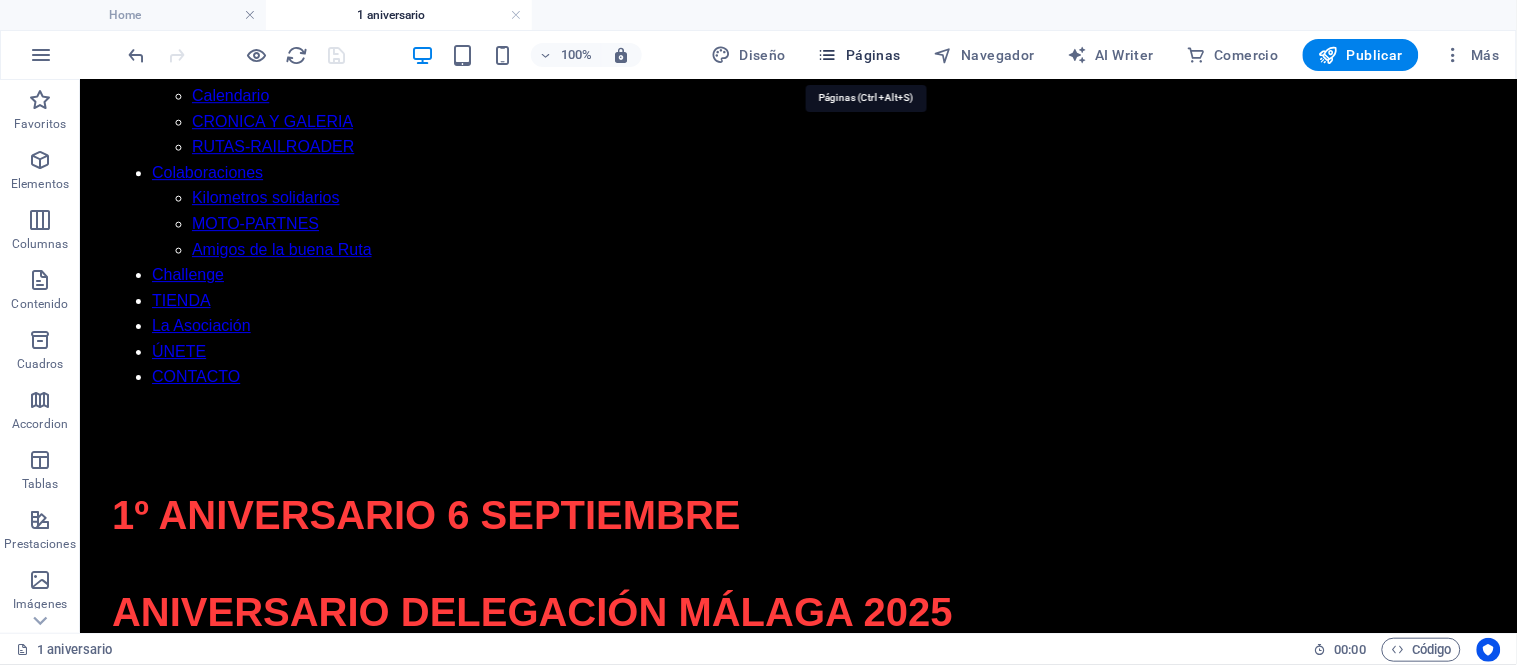 click on "Páginas" at bounding box center [859, 55] 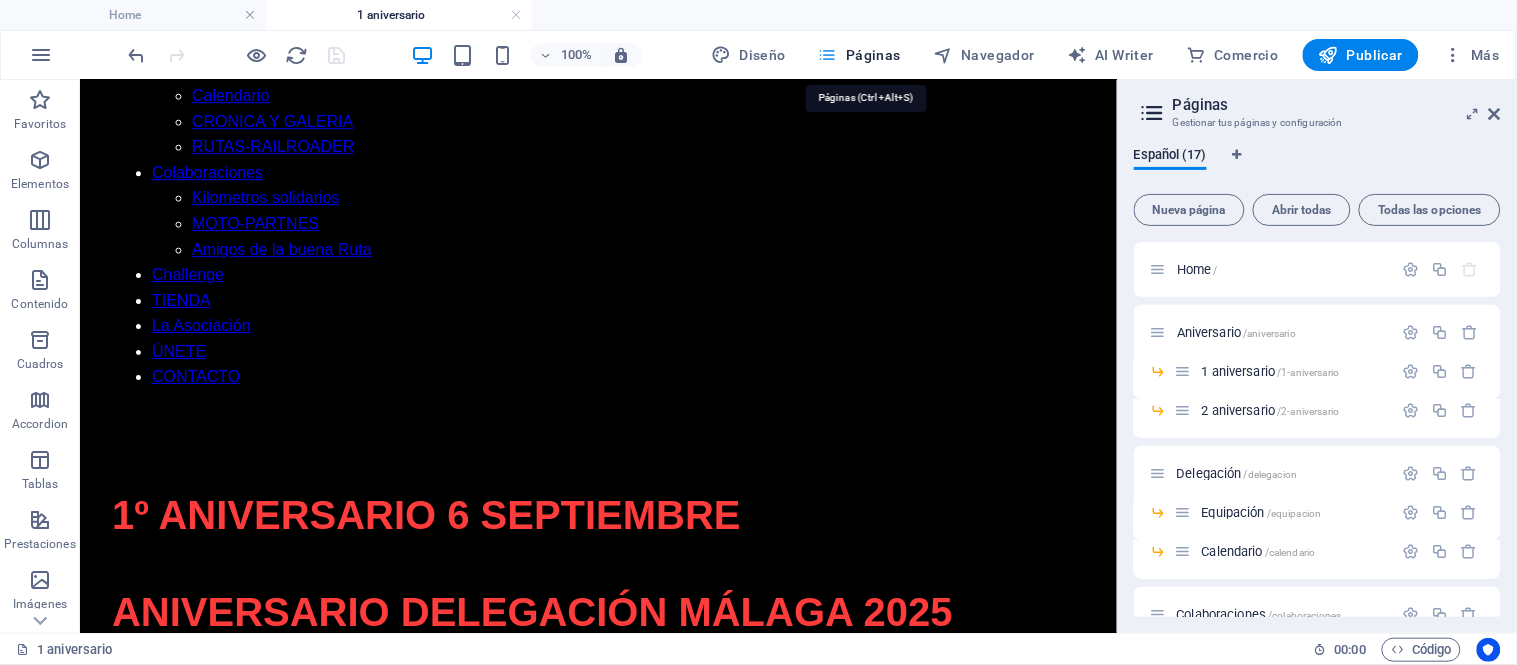 scroll, scrollTop: 1654, scrollLeft: 0, axis: vertical 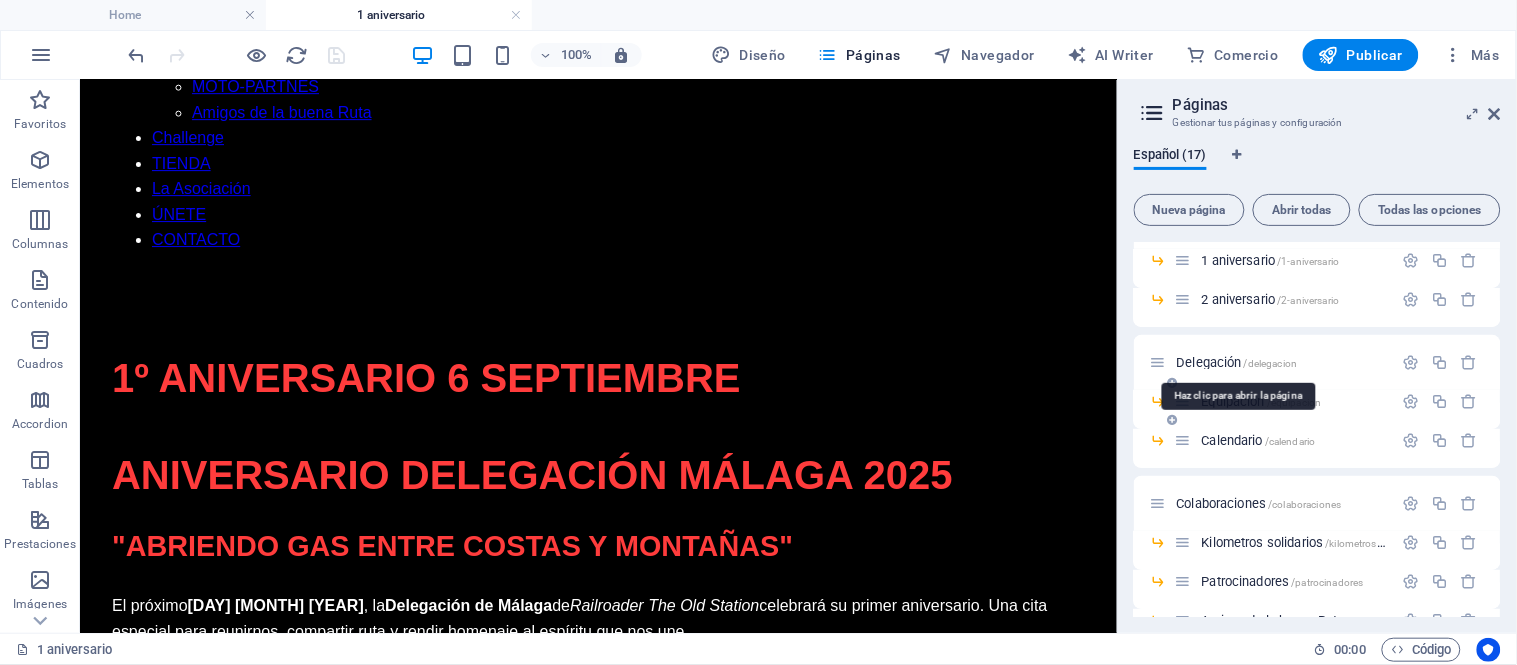 click on "Delegación /delegacion" at bounding box center (1237, 362) 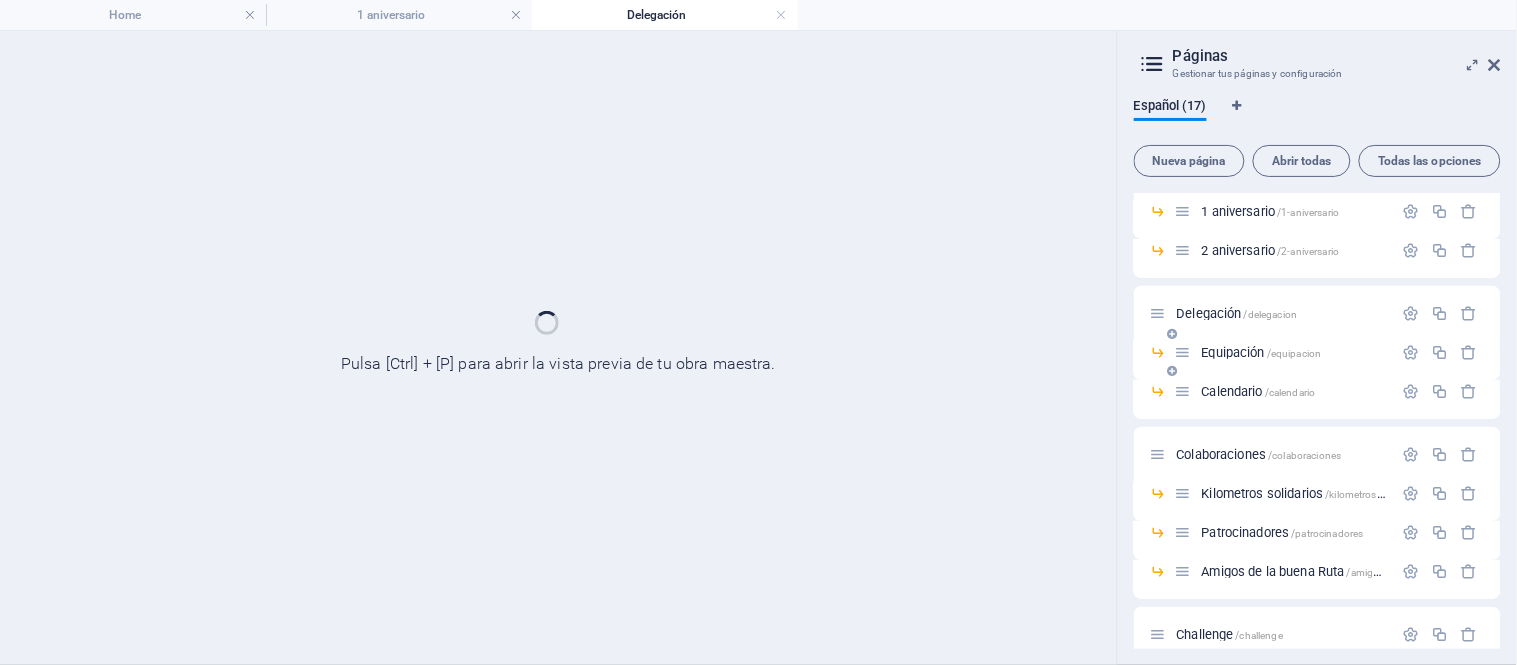 scroll, scrollTop: 0, scrollLeft: 0, axis: both 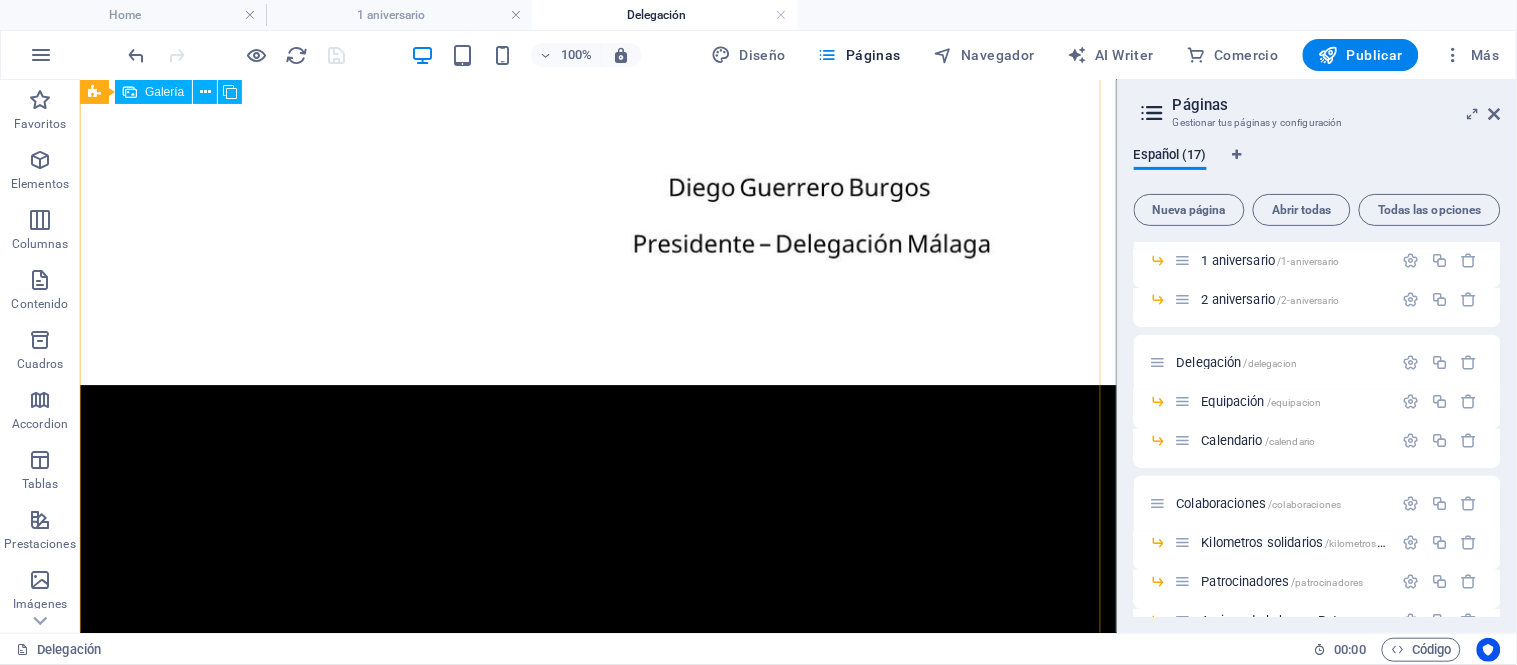 click at bounding box center (519, 7082) 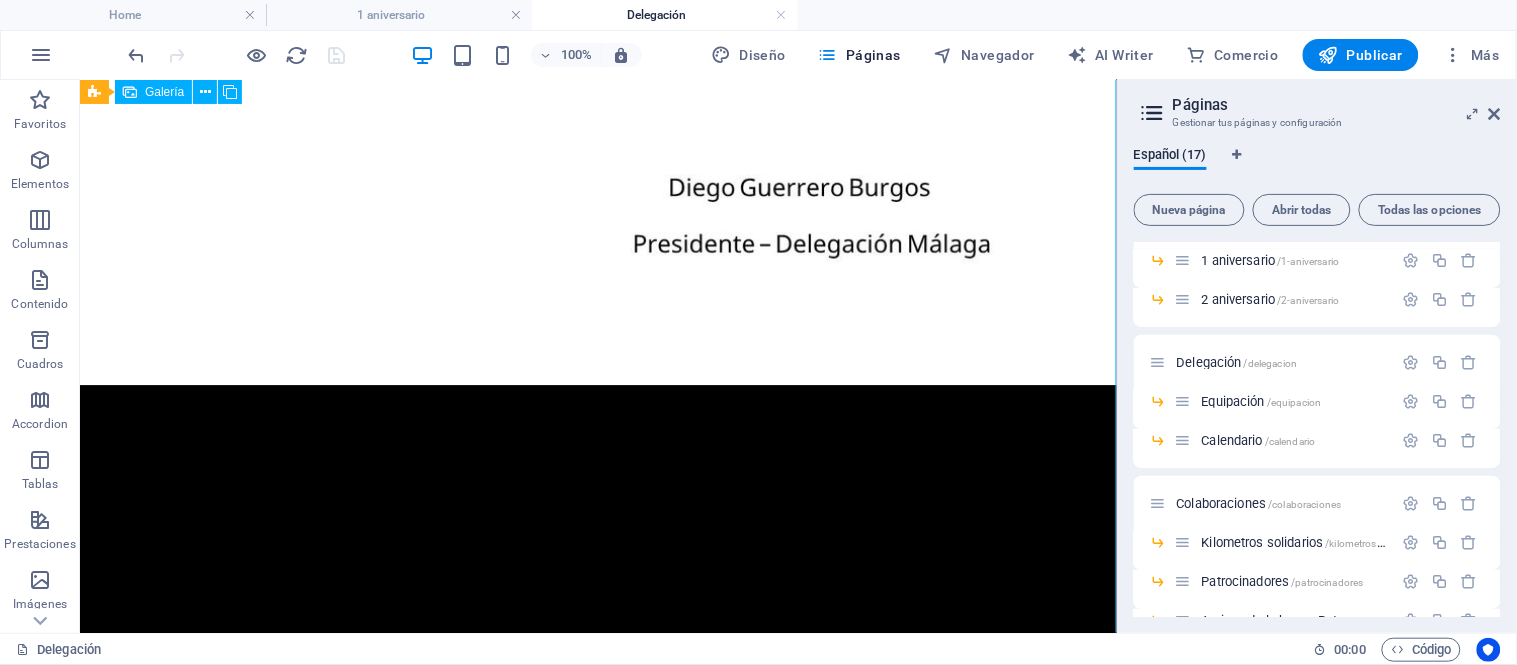 click at bounding box center [519, 7082] 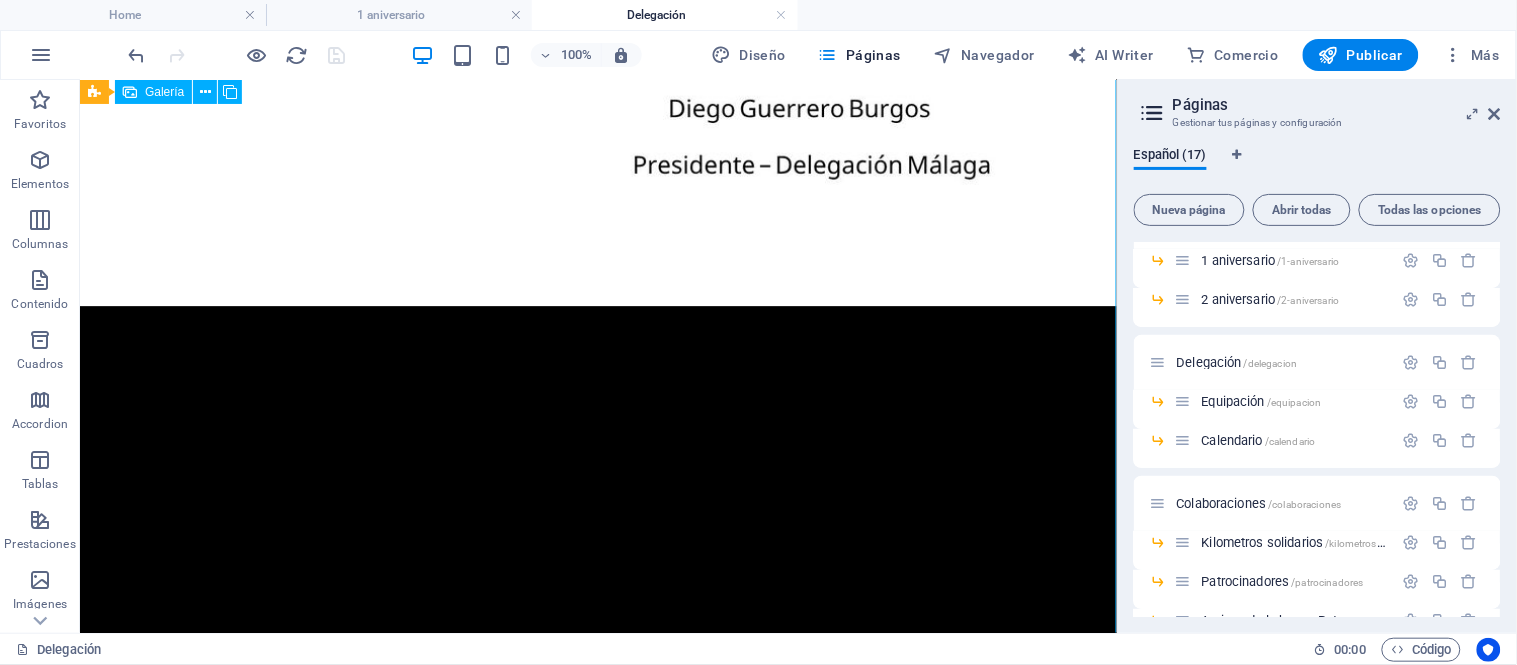 select on "4" 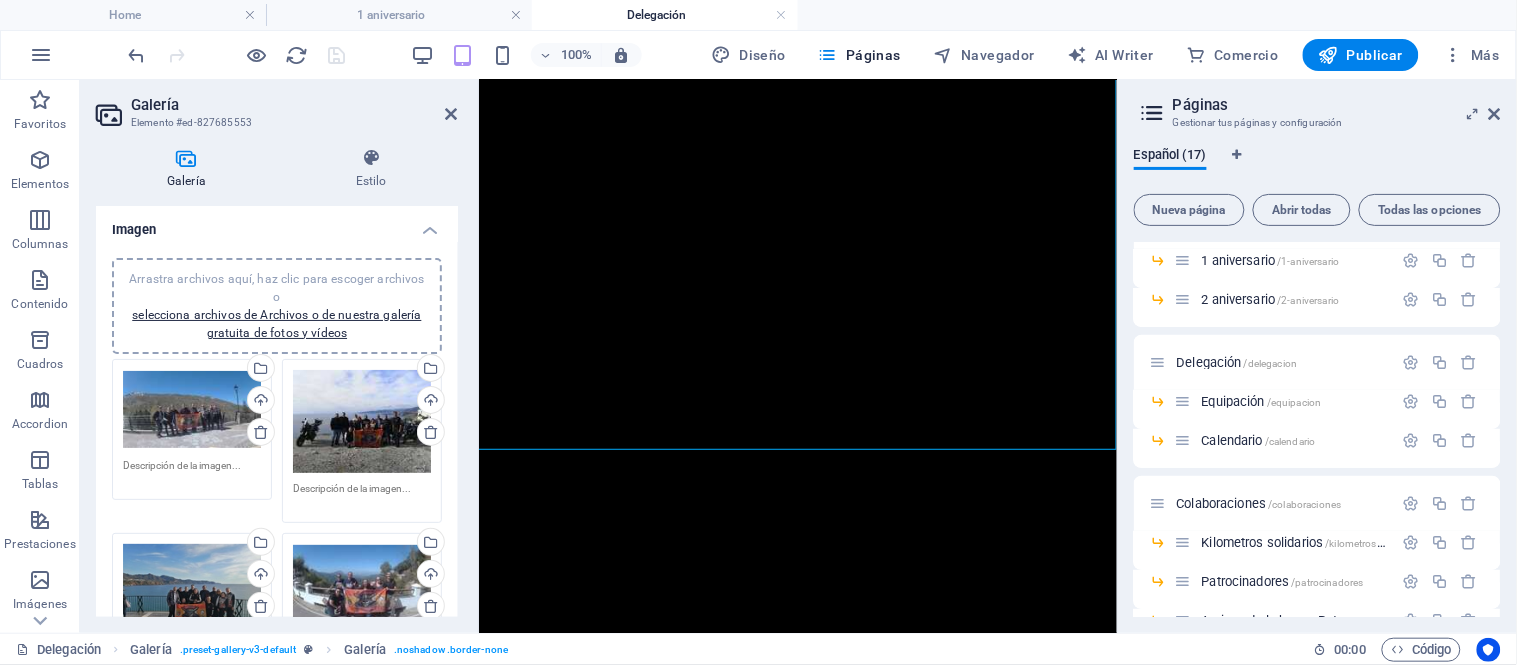scroll, scrollTop: 3497, scrollLeft: 0, axis: vertical 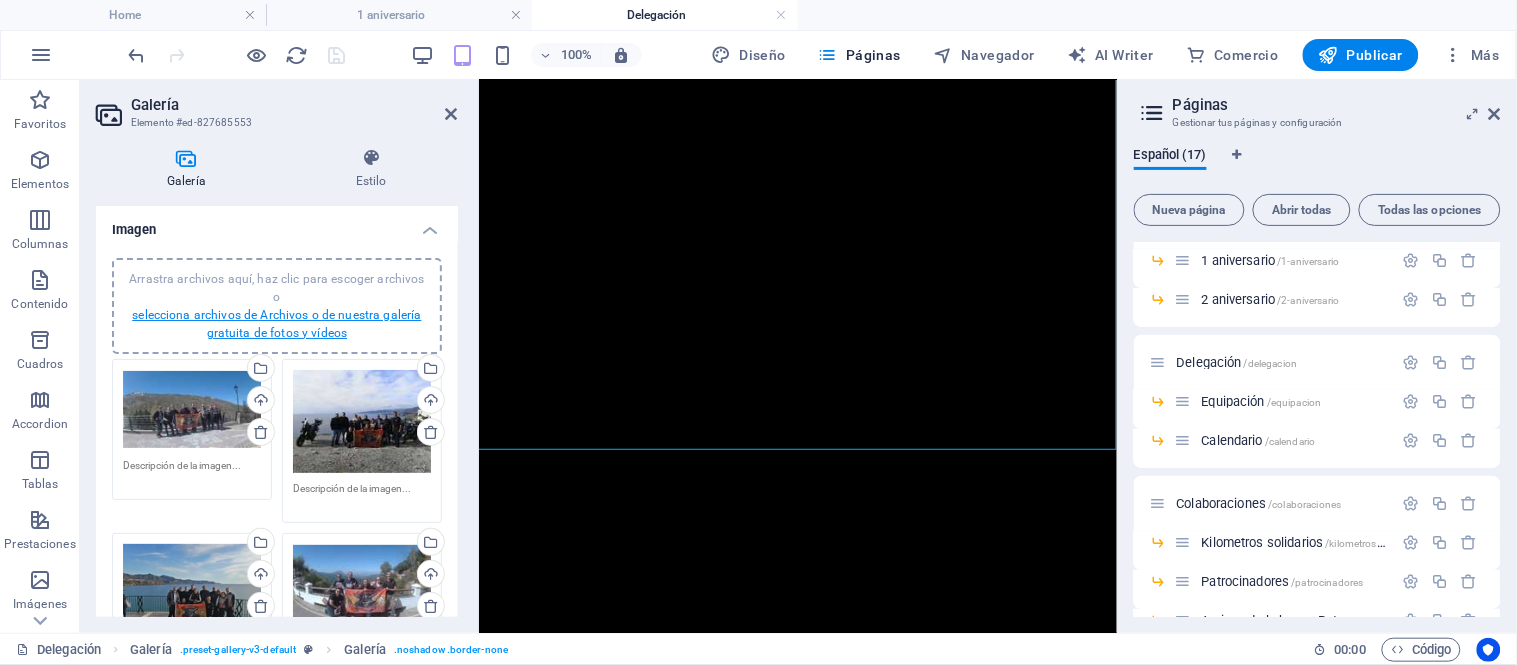 click on "selecciona archivos de Archivos o de nuestra galería gratuita de fotos y vídeos" at bounding box center (276, 324) 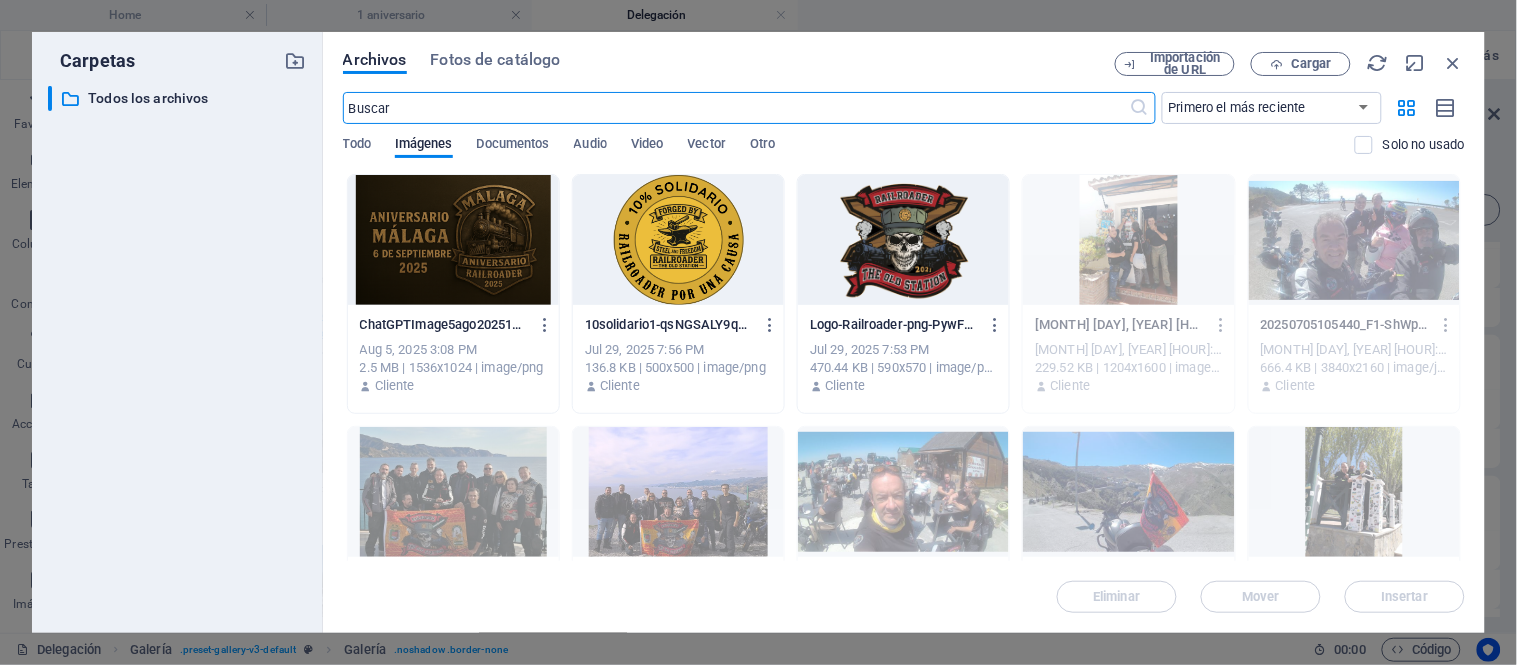 scroll, scrollTop: 5665, scrollLeft: 0, axis: vertical 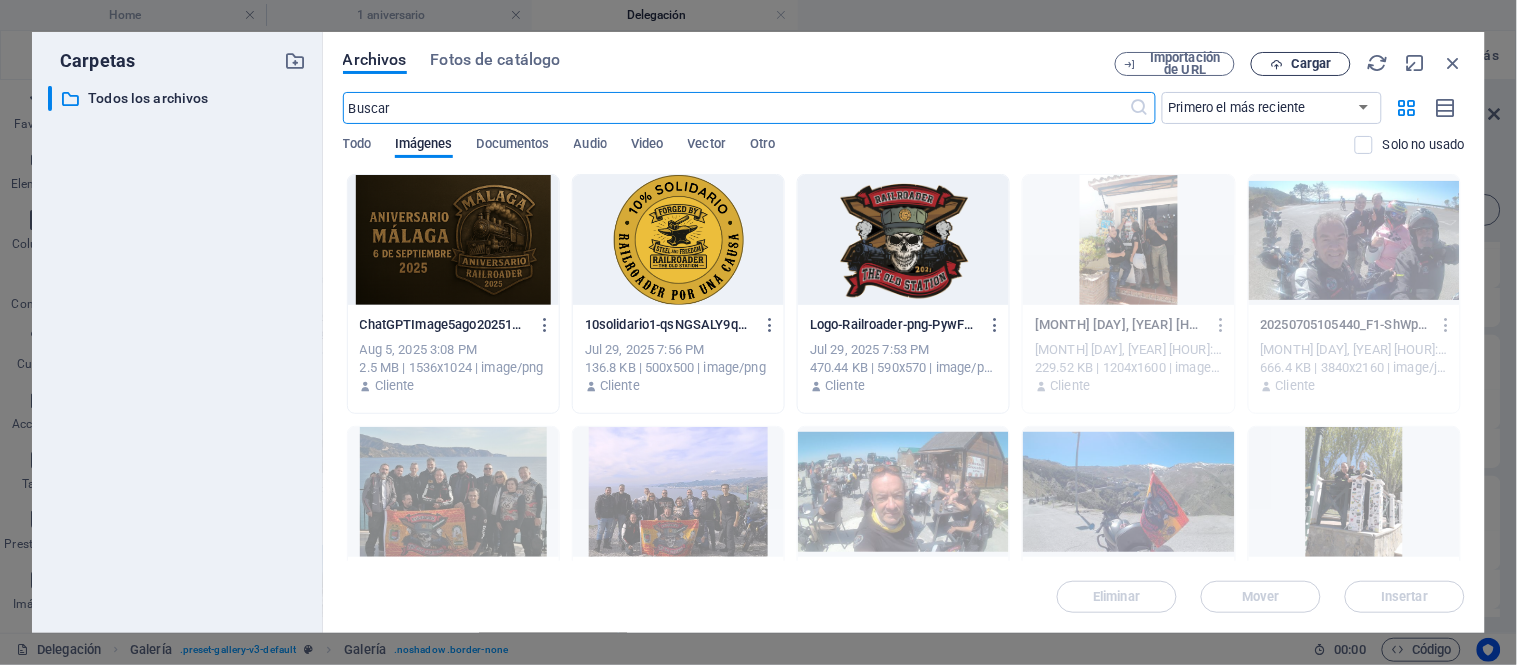 click on "Cargar" at bounding box center [1311, 64] 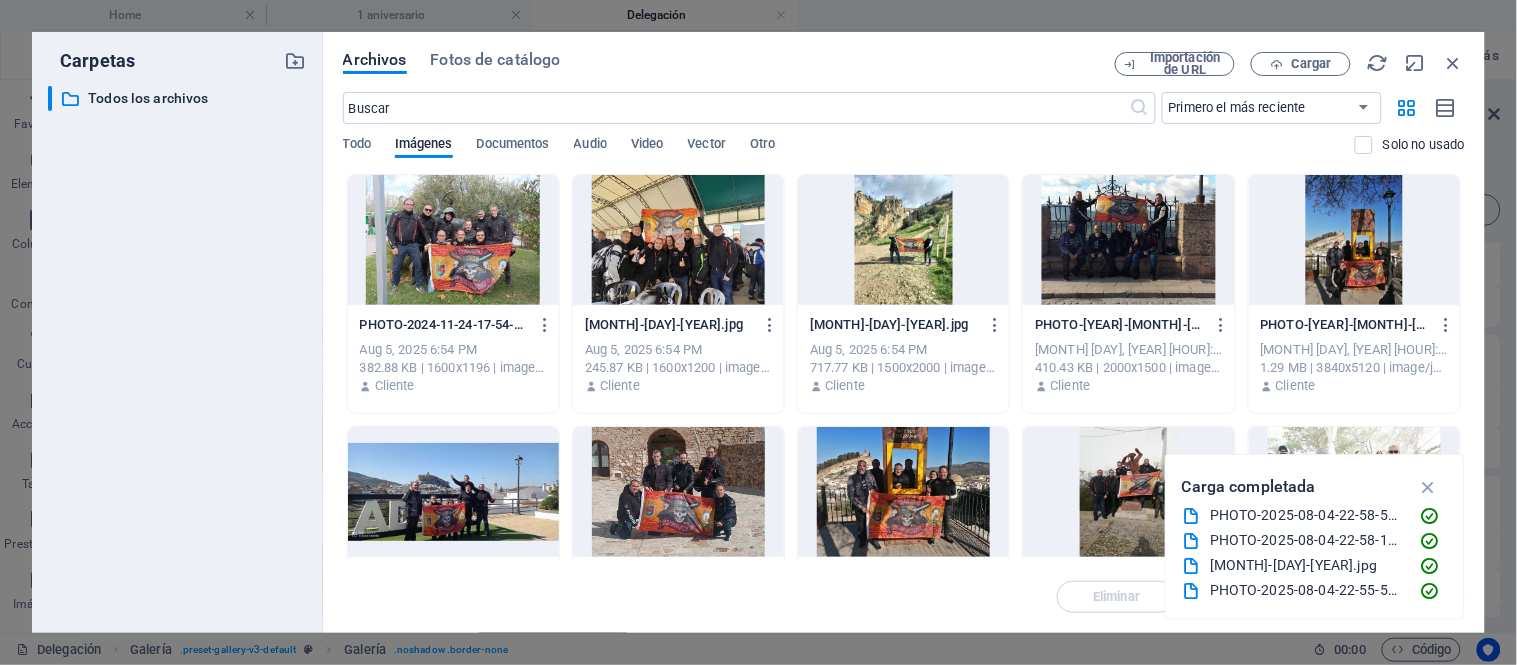 click at bounding box center [453, 240] 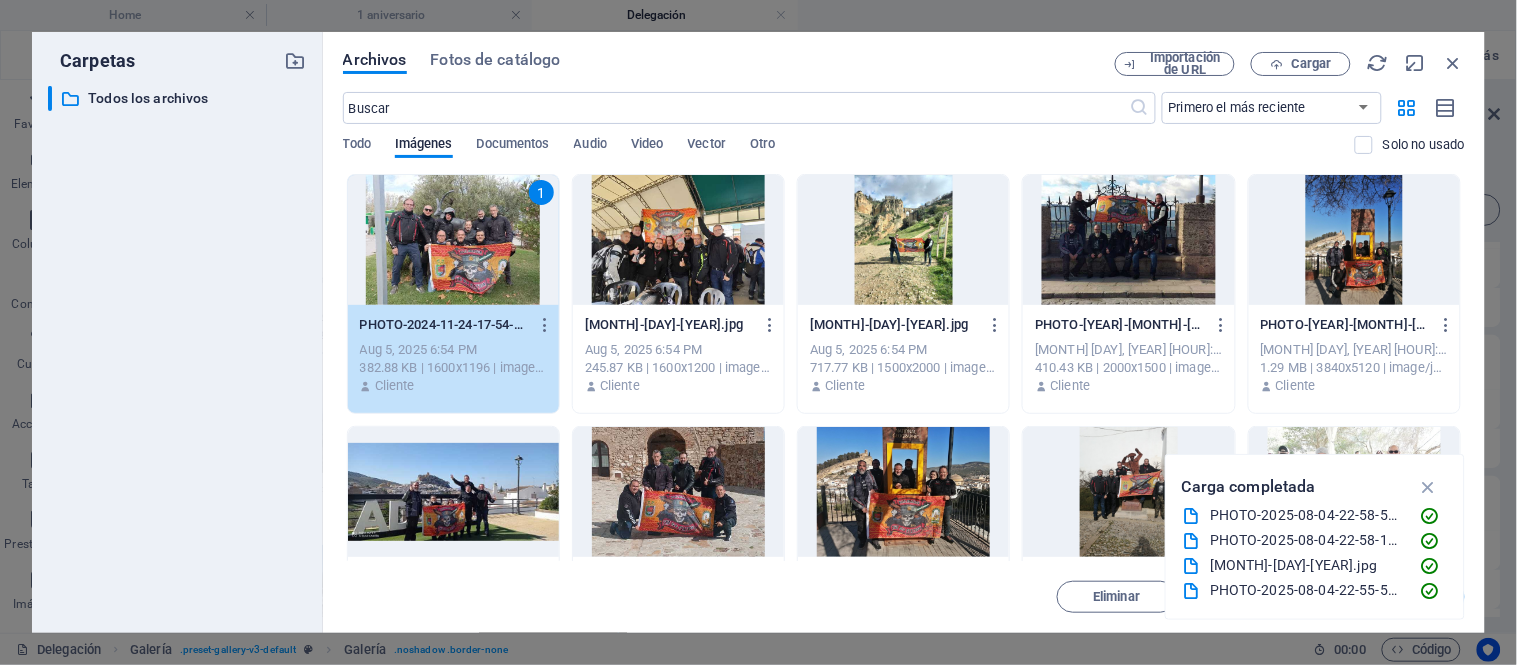 click at bounding box center (678, 240) 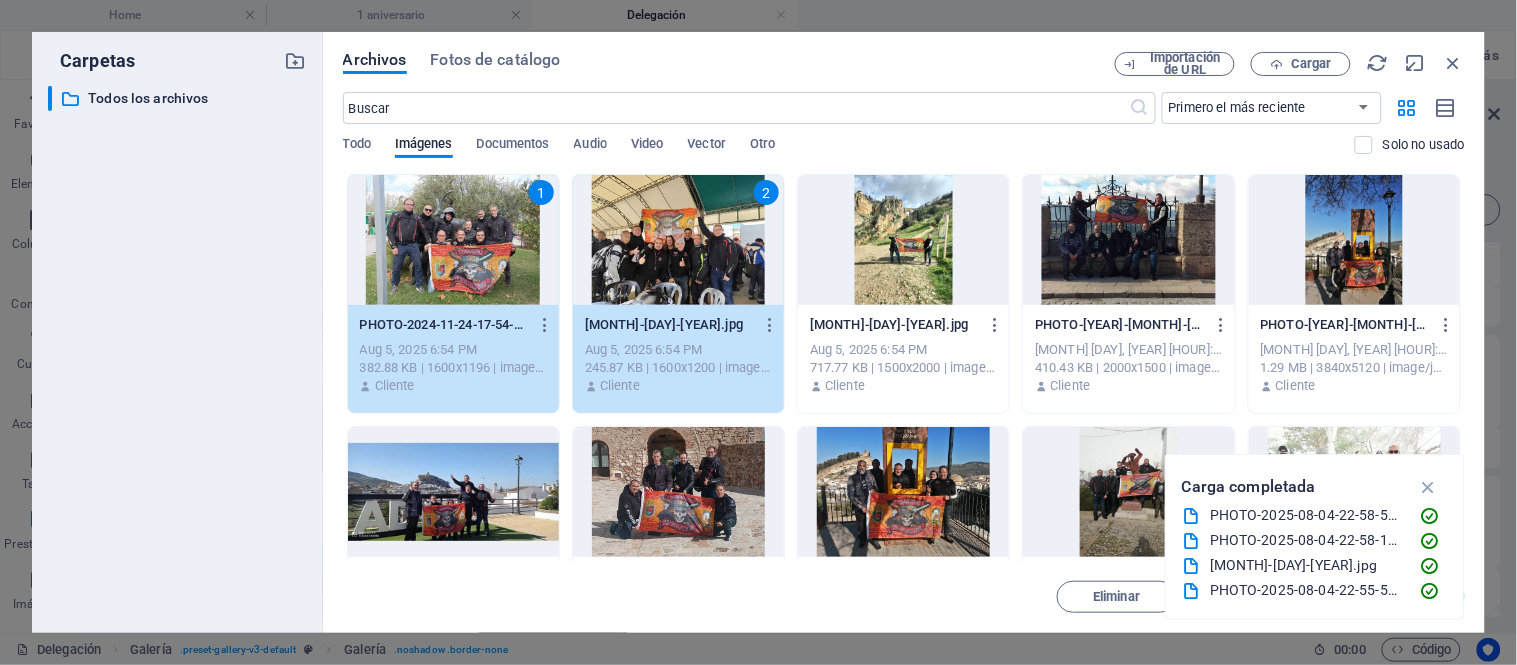 click at bounding box center [903, 240] 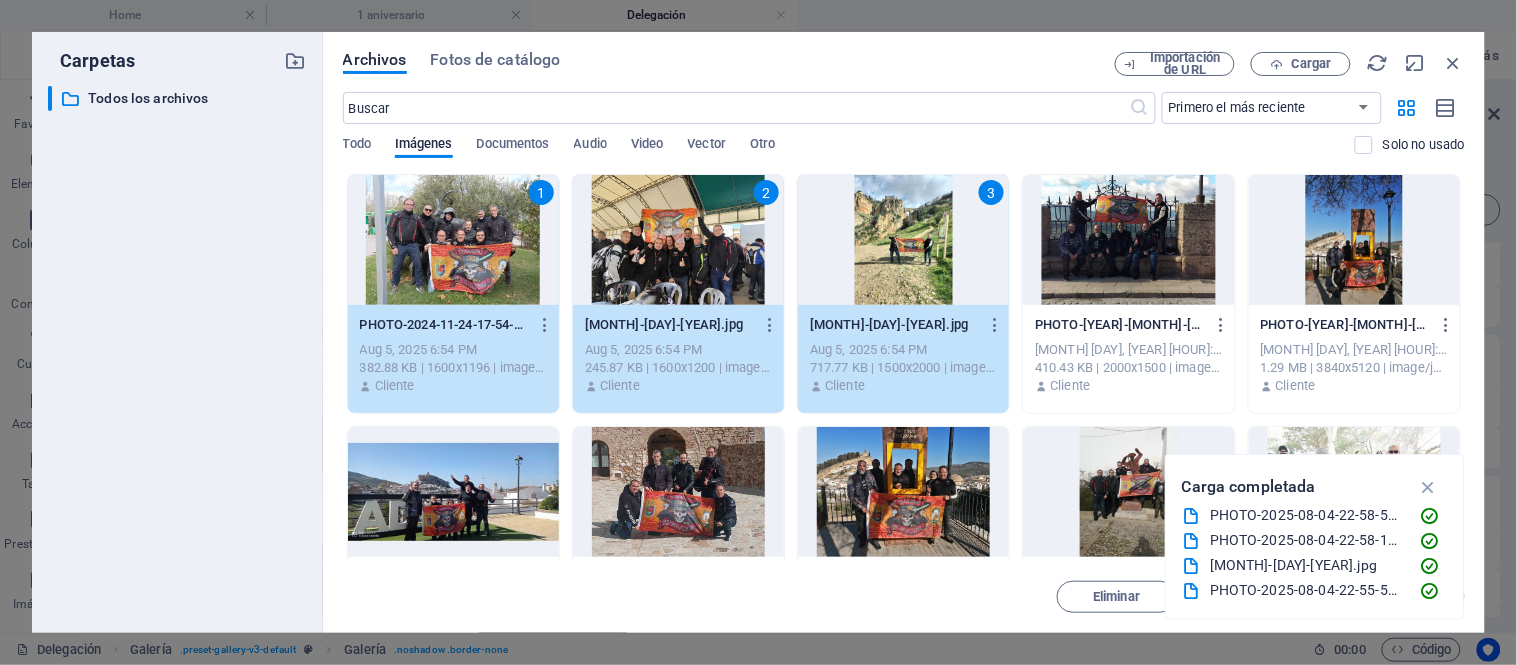click at bounding box center [1128, 240] 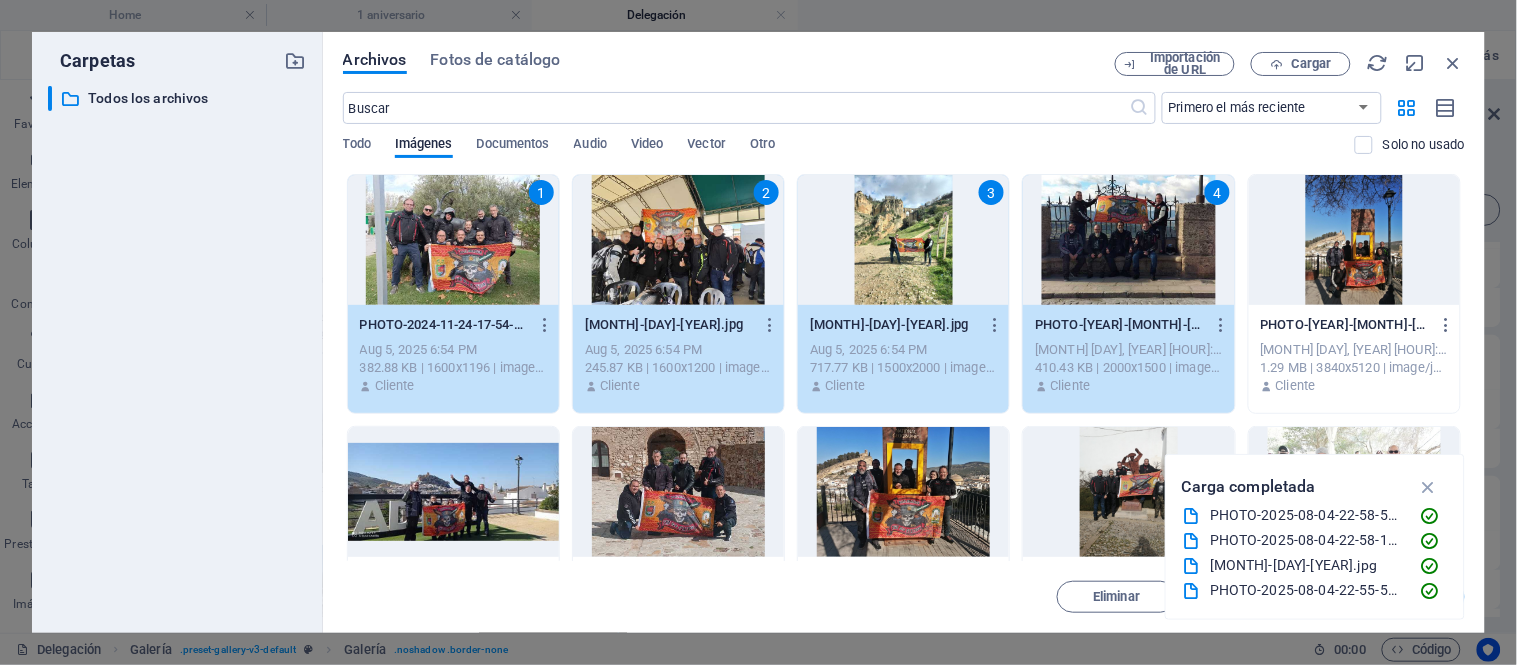 drag, startPoint x: 1348, startPoint y: 244, endPoint x: 1342, endPoint y: 254, distance: 11.661903 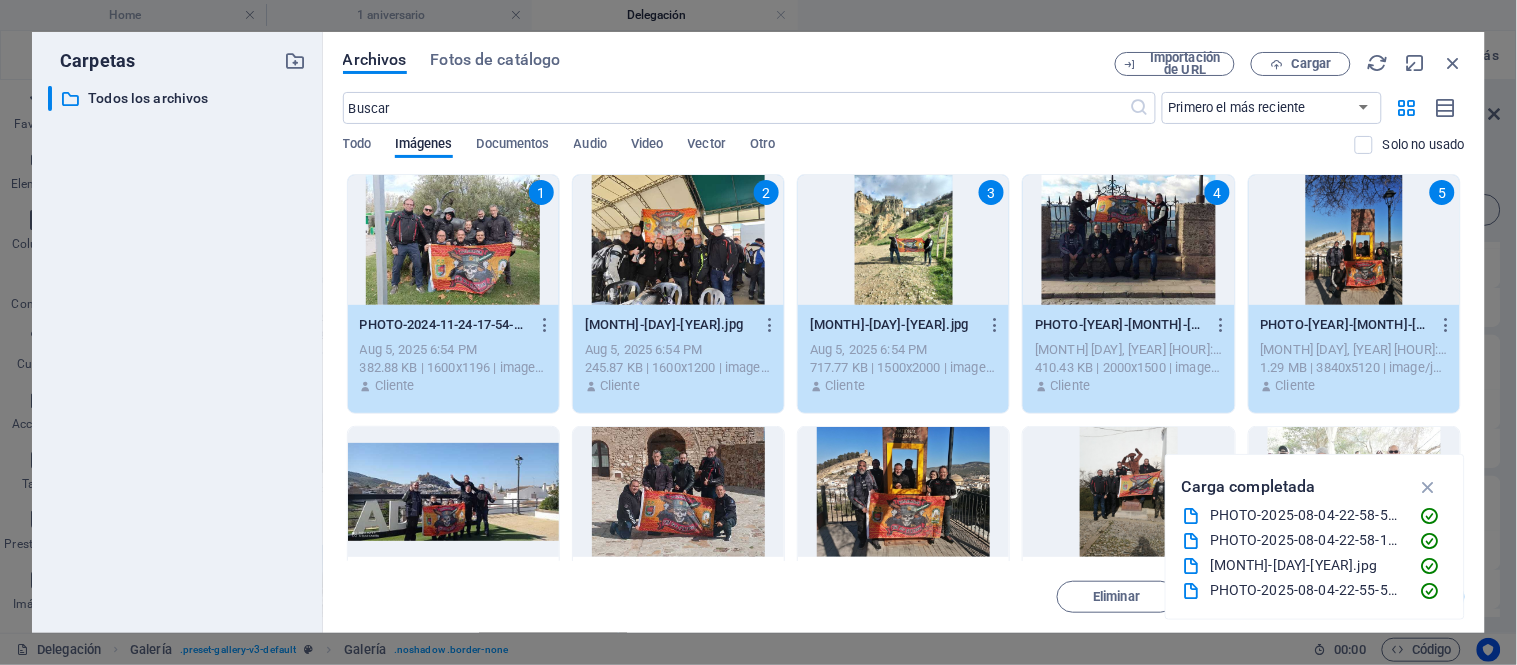 click at bounding box center (453, 492) 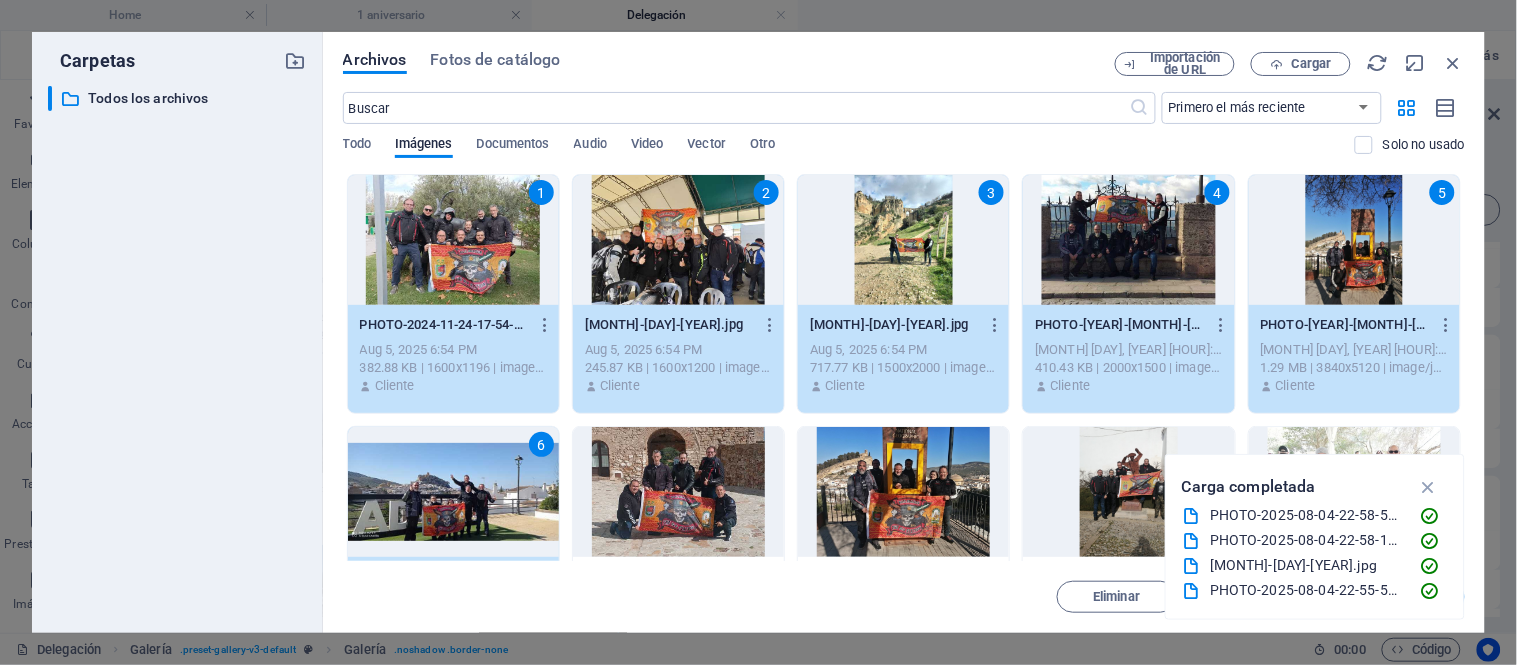 click at bounding box center [678, 492] 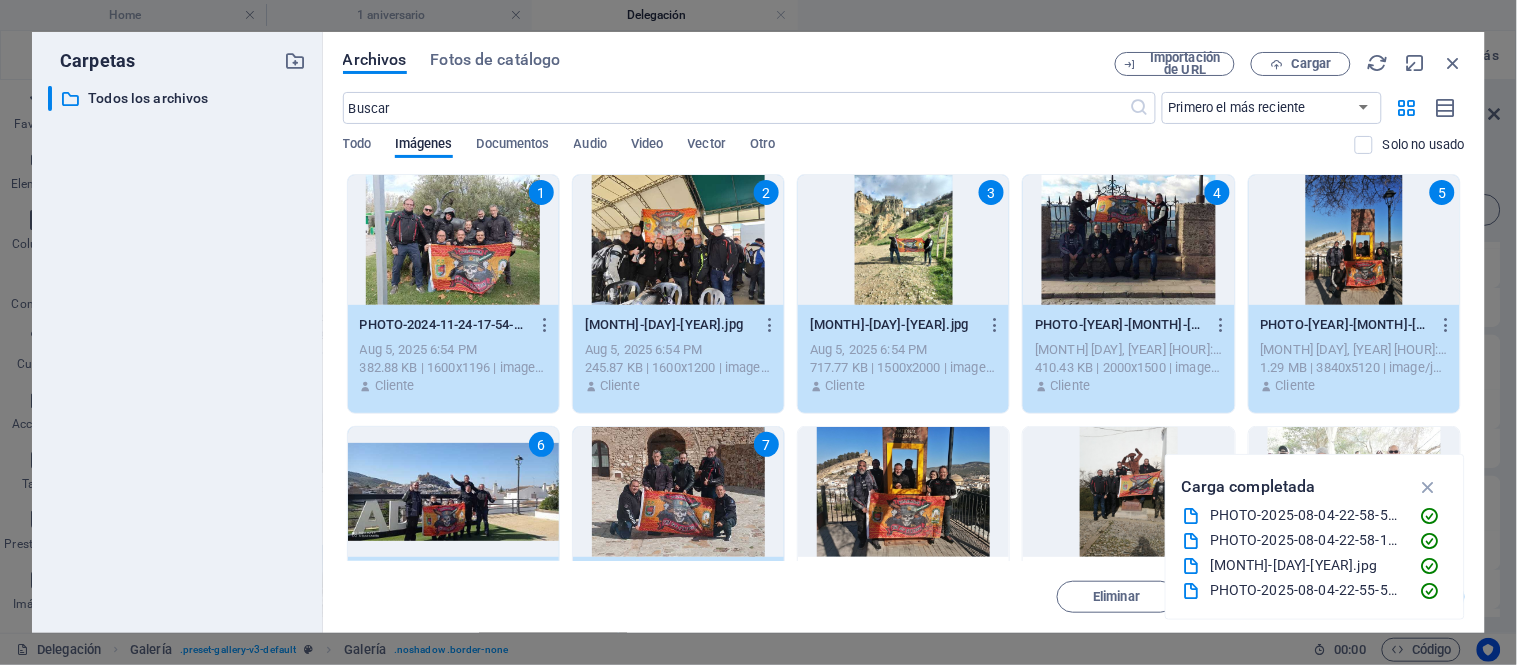 click at bounding box center [903, 492] 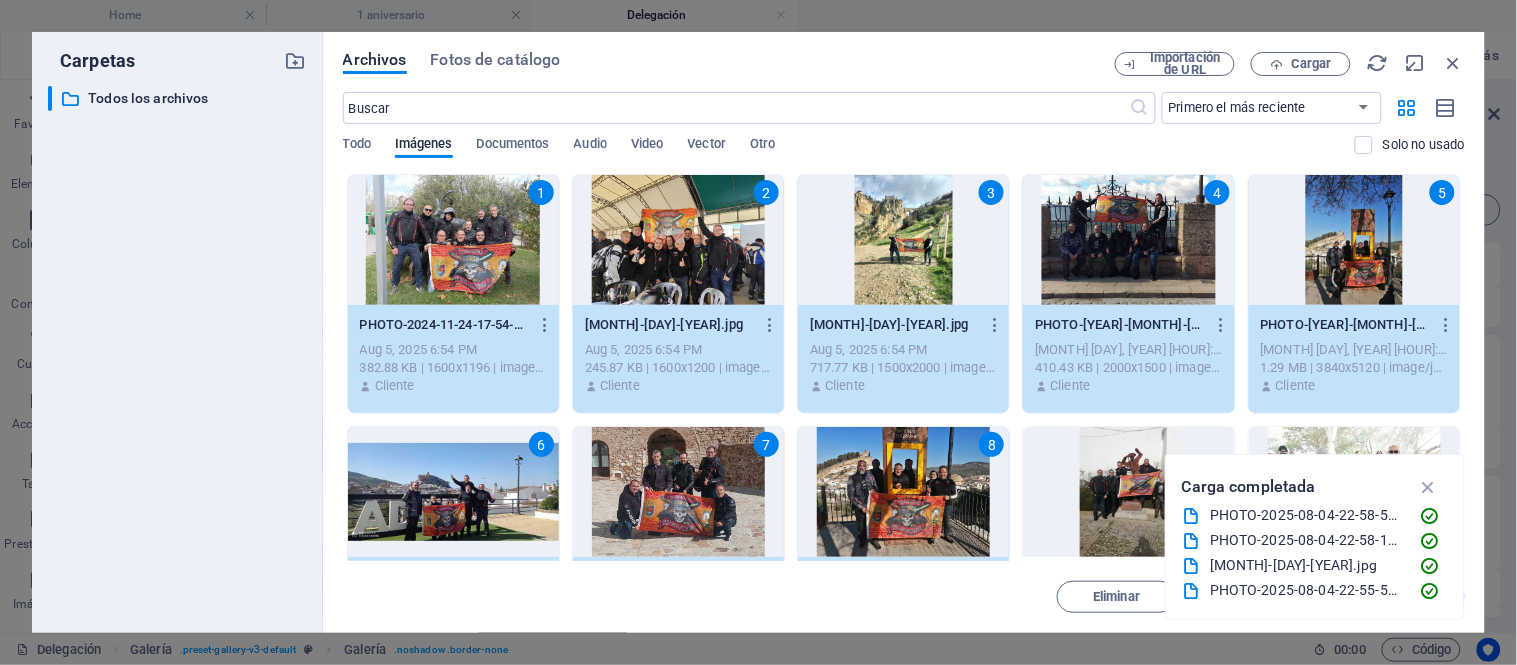click at bounding box center [1128, 492] 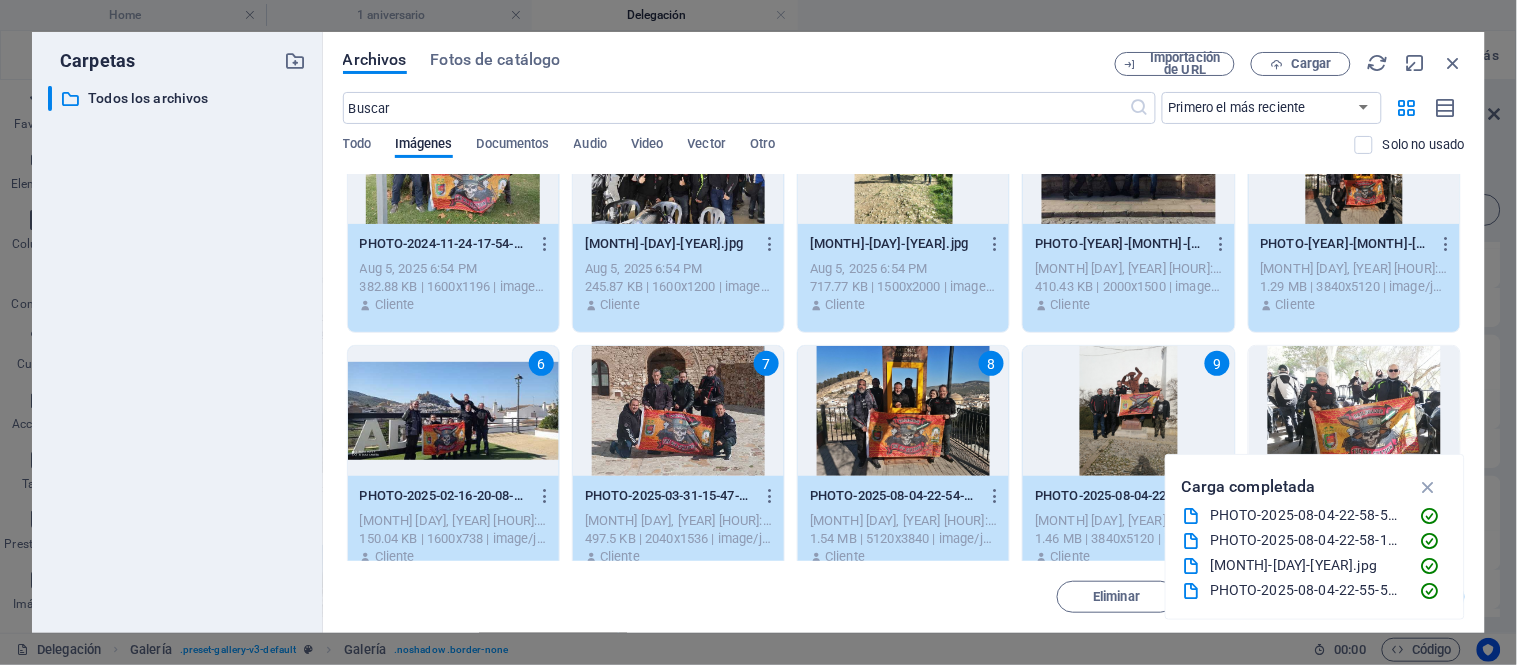 scroll, scrollTop: 111, scrollLeft: 0, axis: vertical 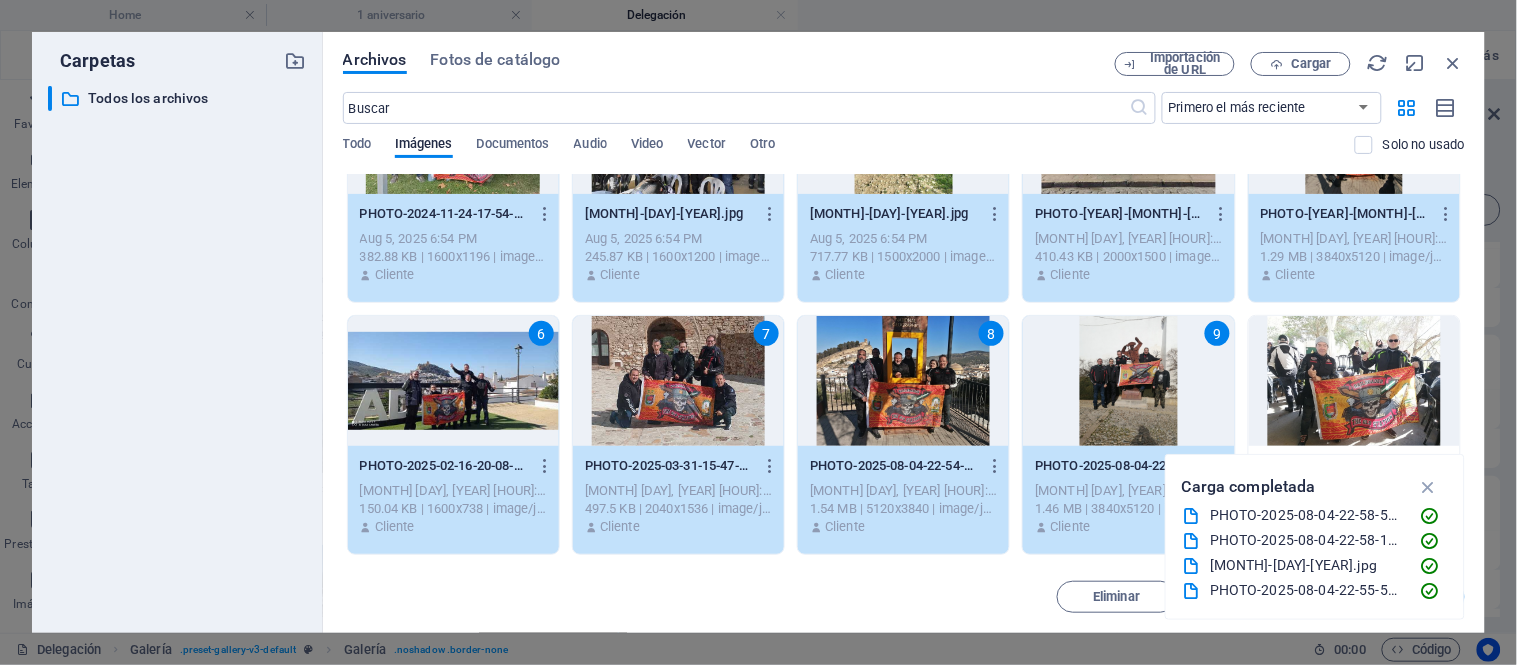 click at bounding box center [1354, 381] 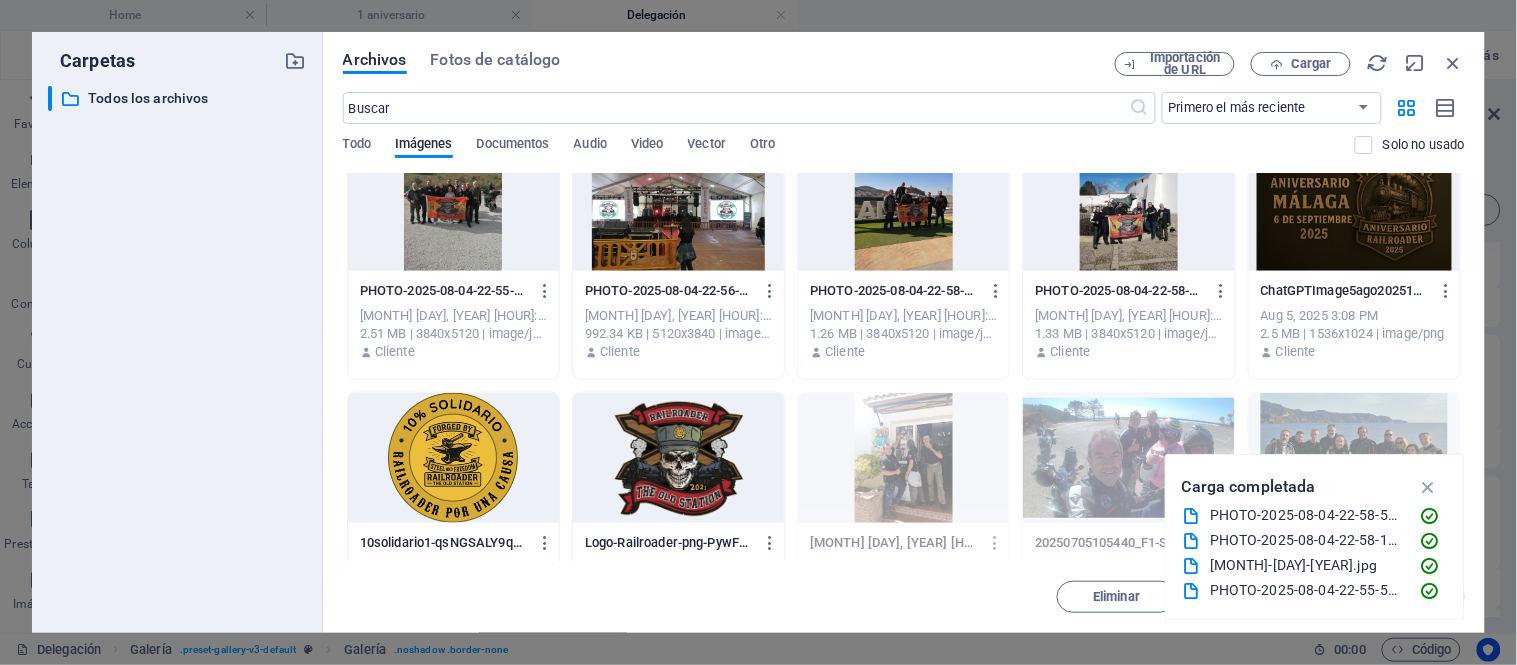 scroll, scrollTop: 555, scrollLeft: 0, axis: vertical 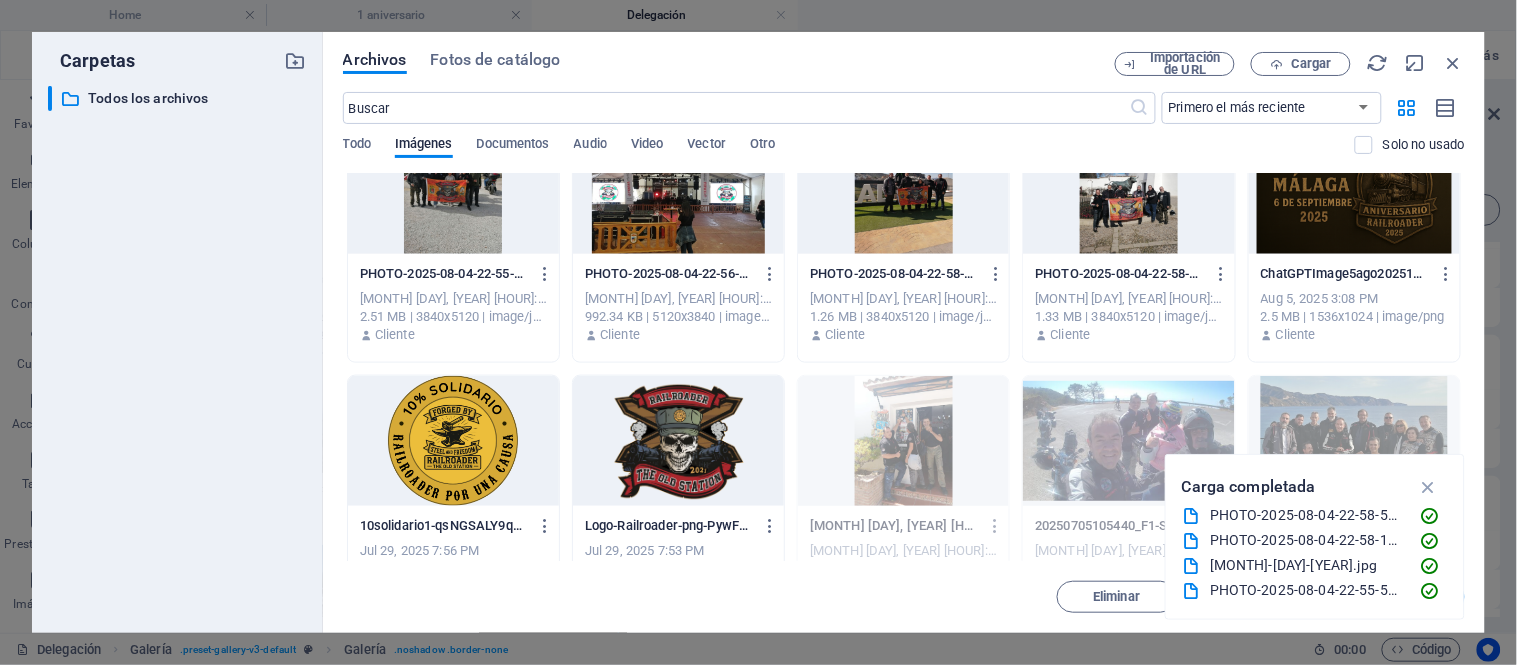 click at bounding box center [1128, 189] 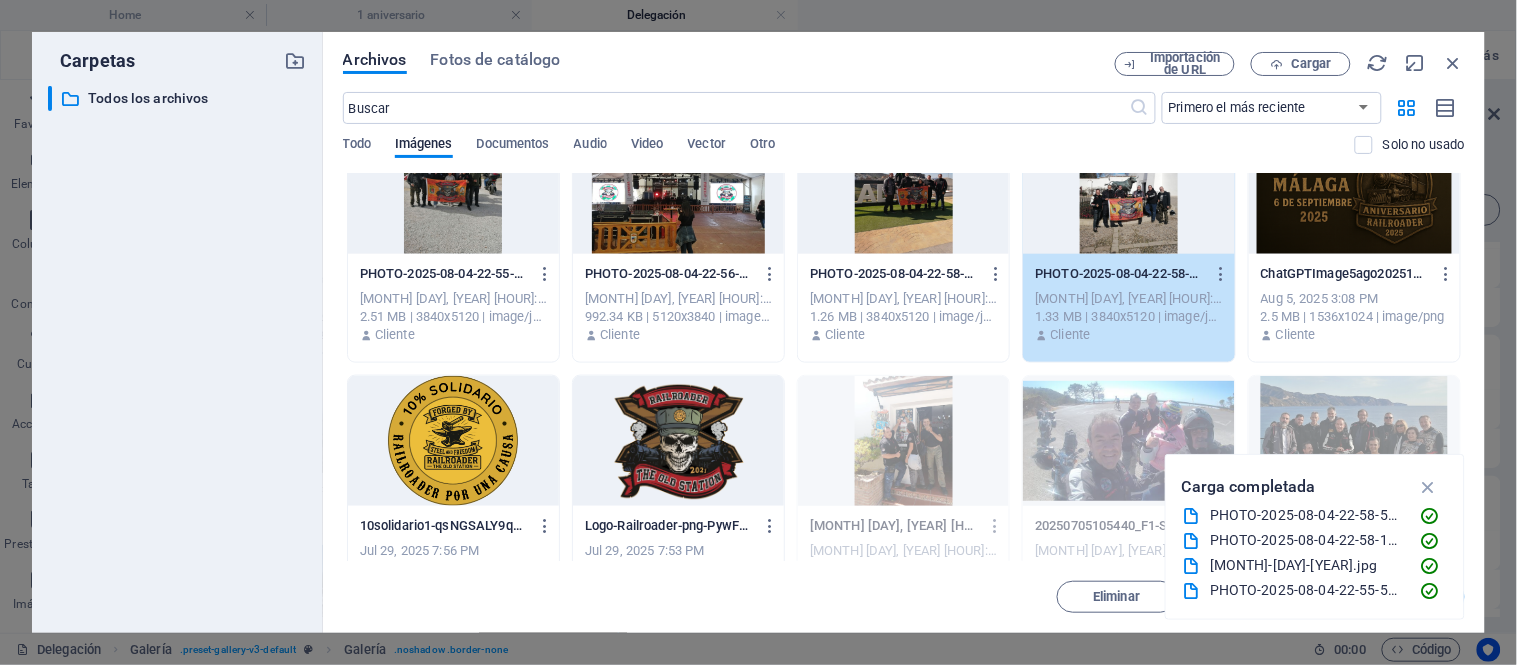 click at bounding box center [903, 189] 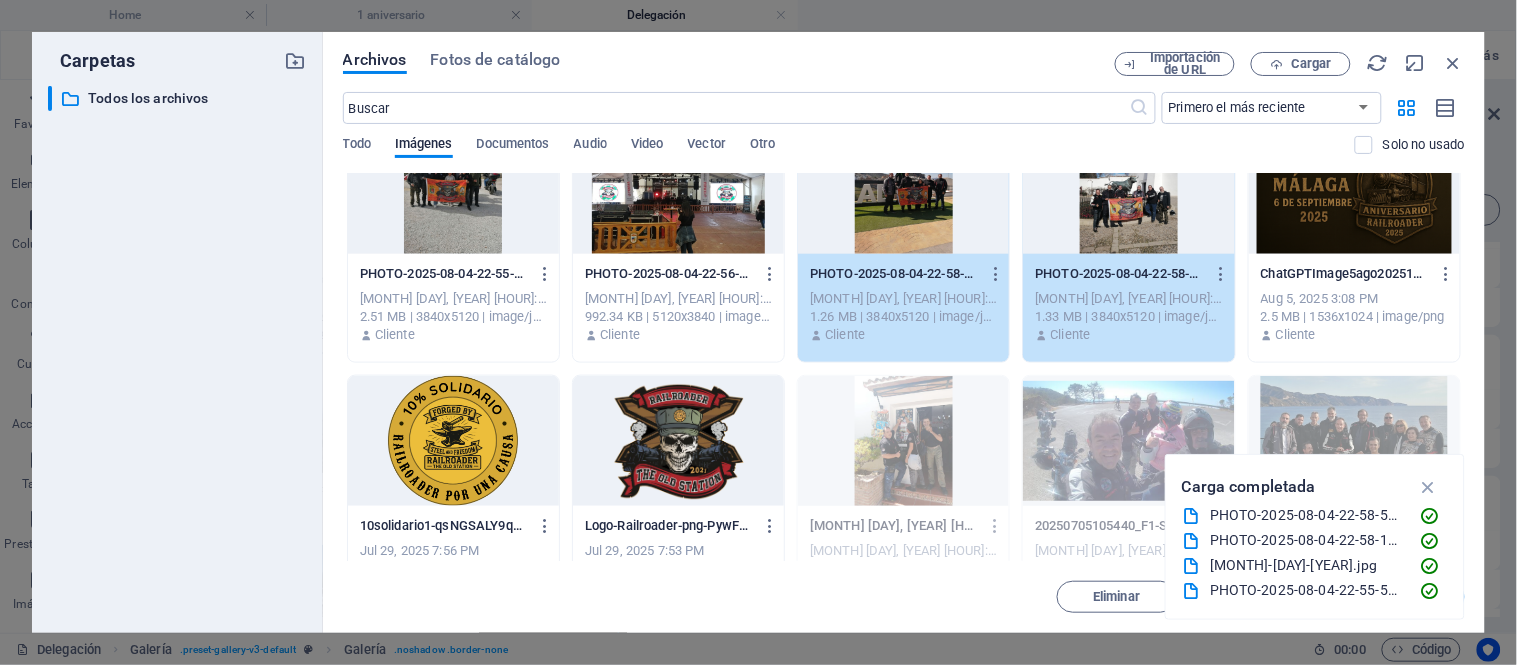 click at bounding box center (678, 189) 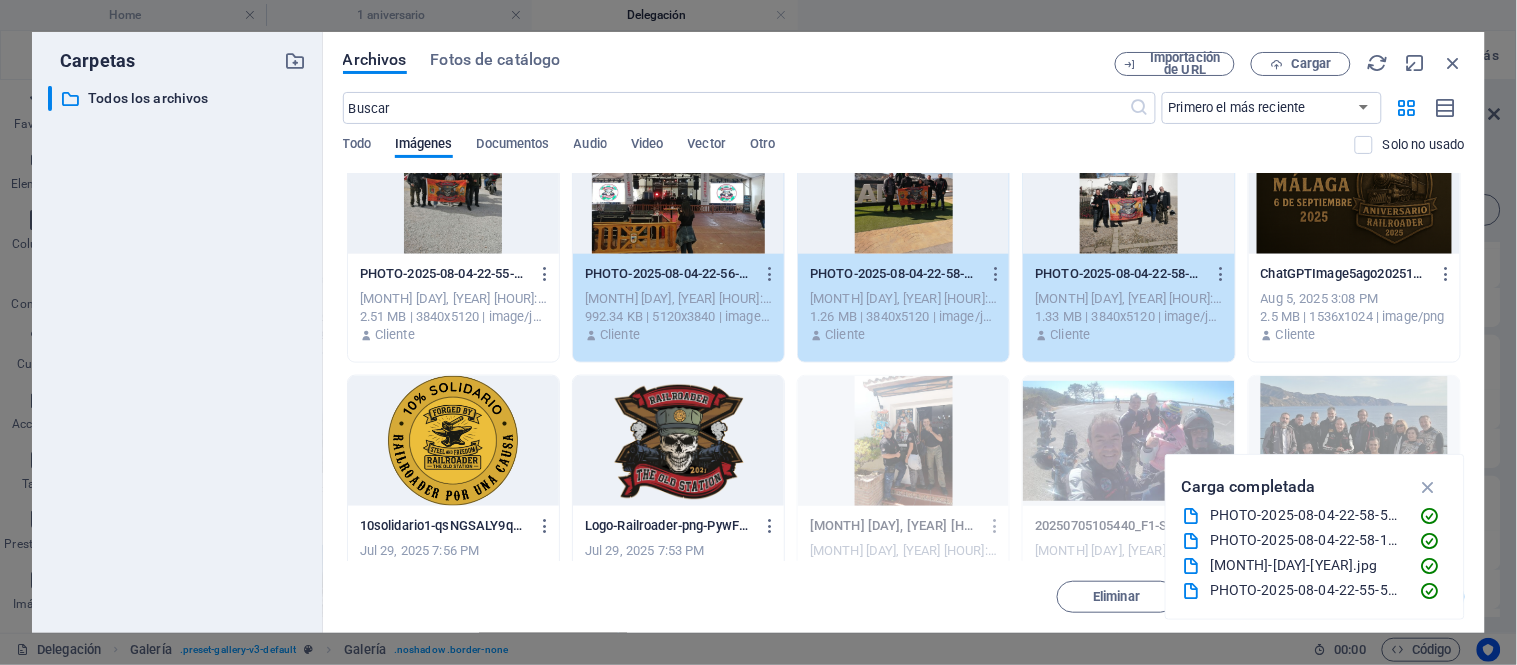click at bounding box center [453, 189] 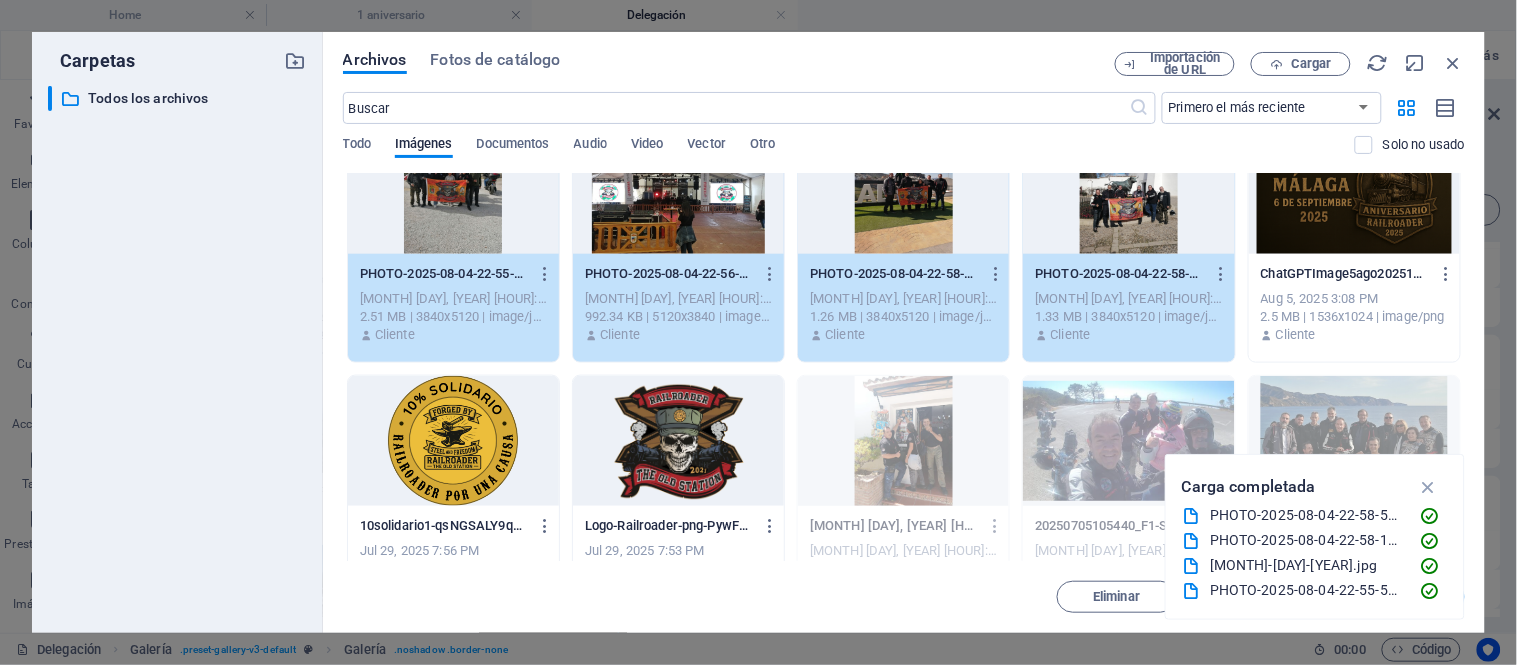click at bounding box center (1428, 487) 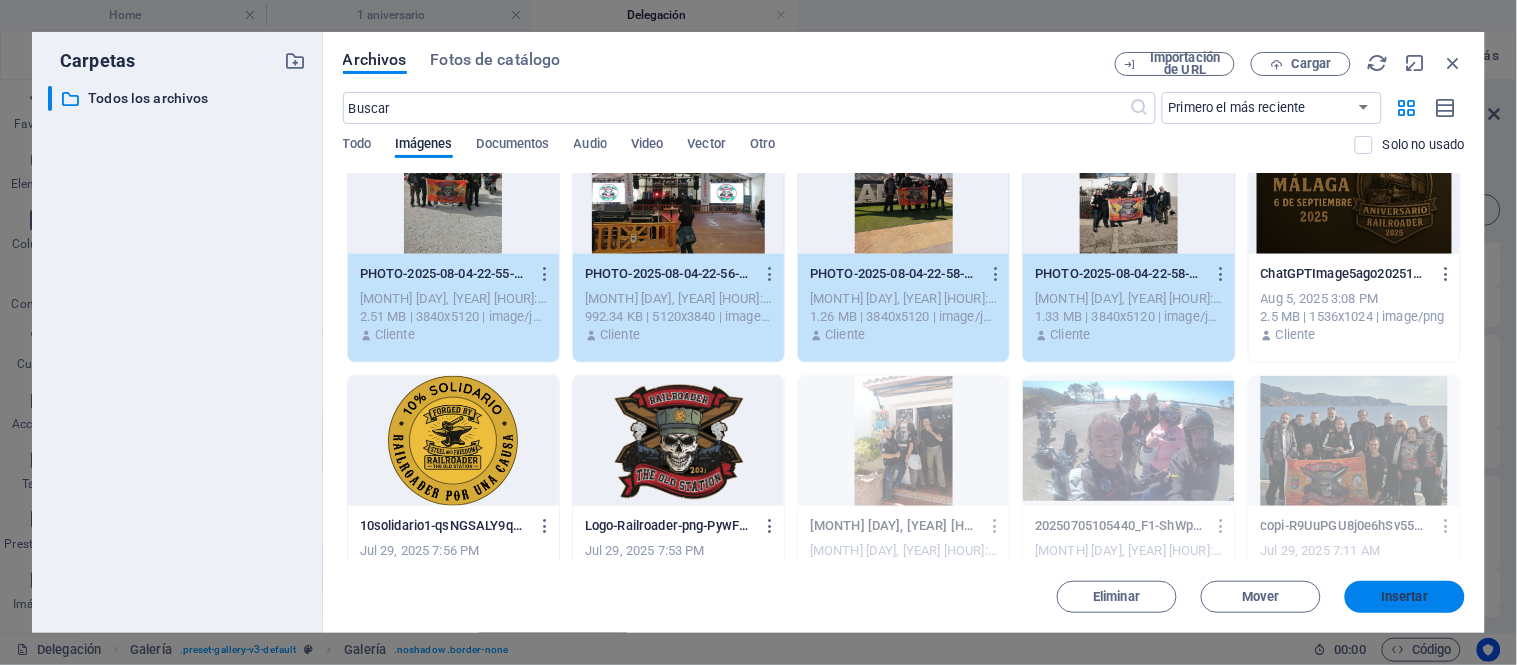 click on "Insertar" at bounding box center (1405, 597) 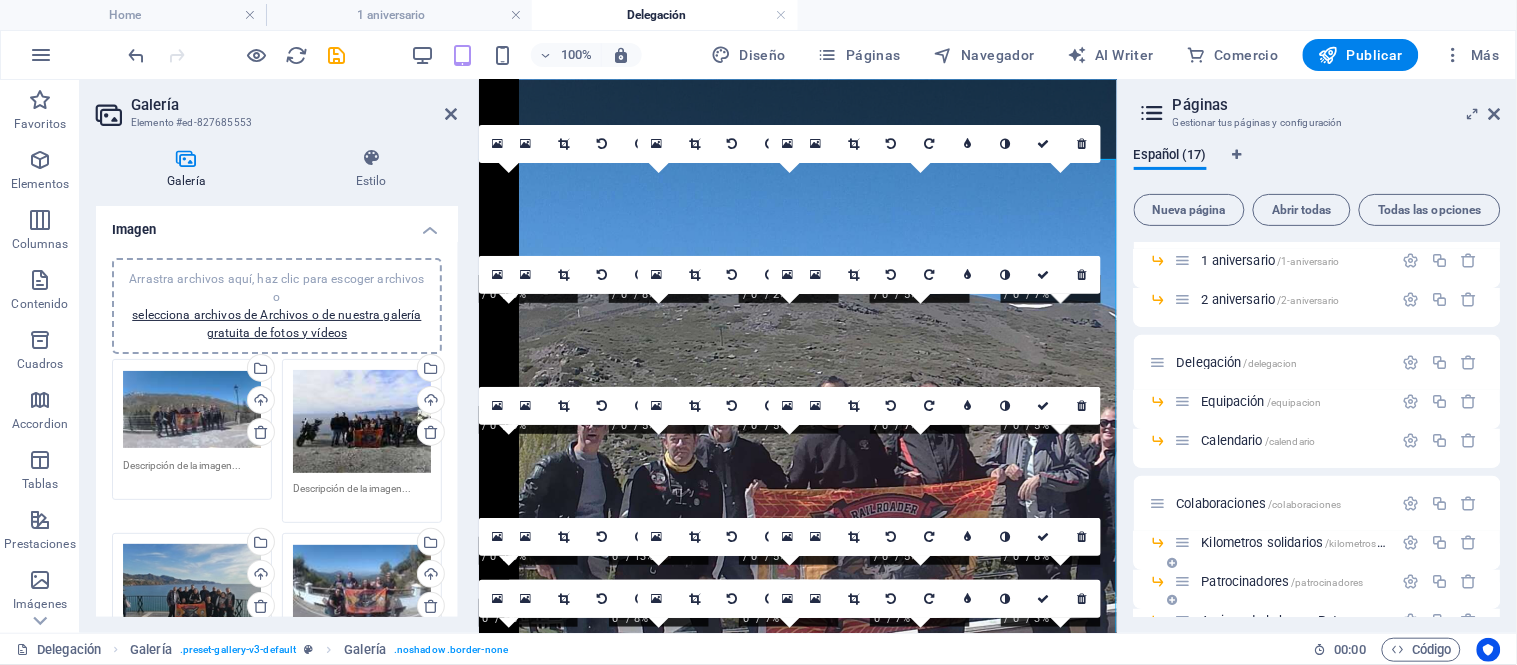 scroll, scrollTop: 3395, scrollLeft: 0, axis: vertical 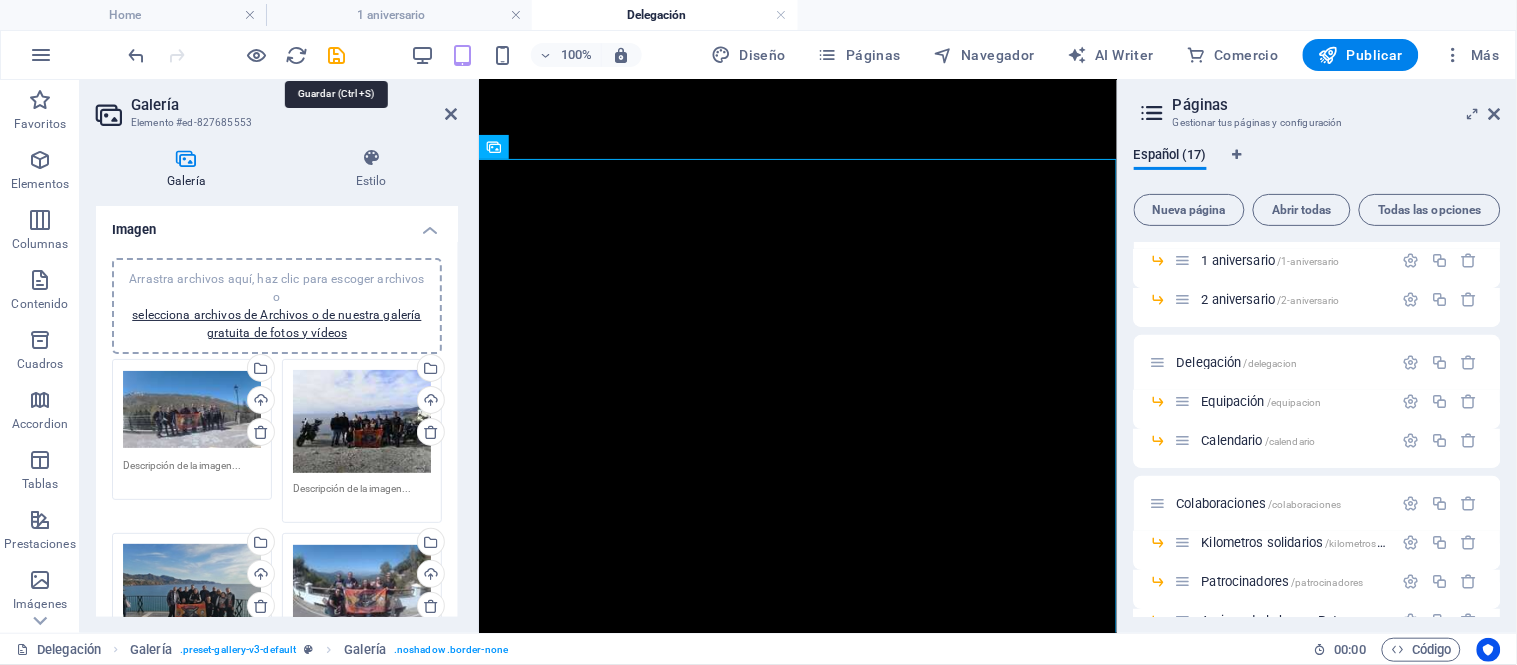 click at bounding box center [337, 55] 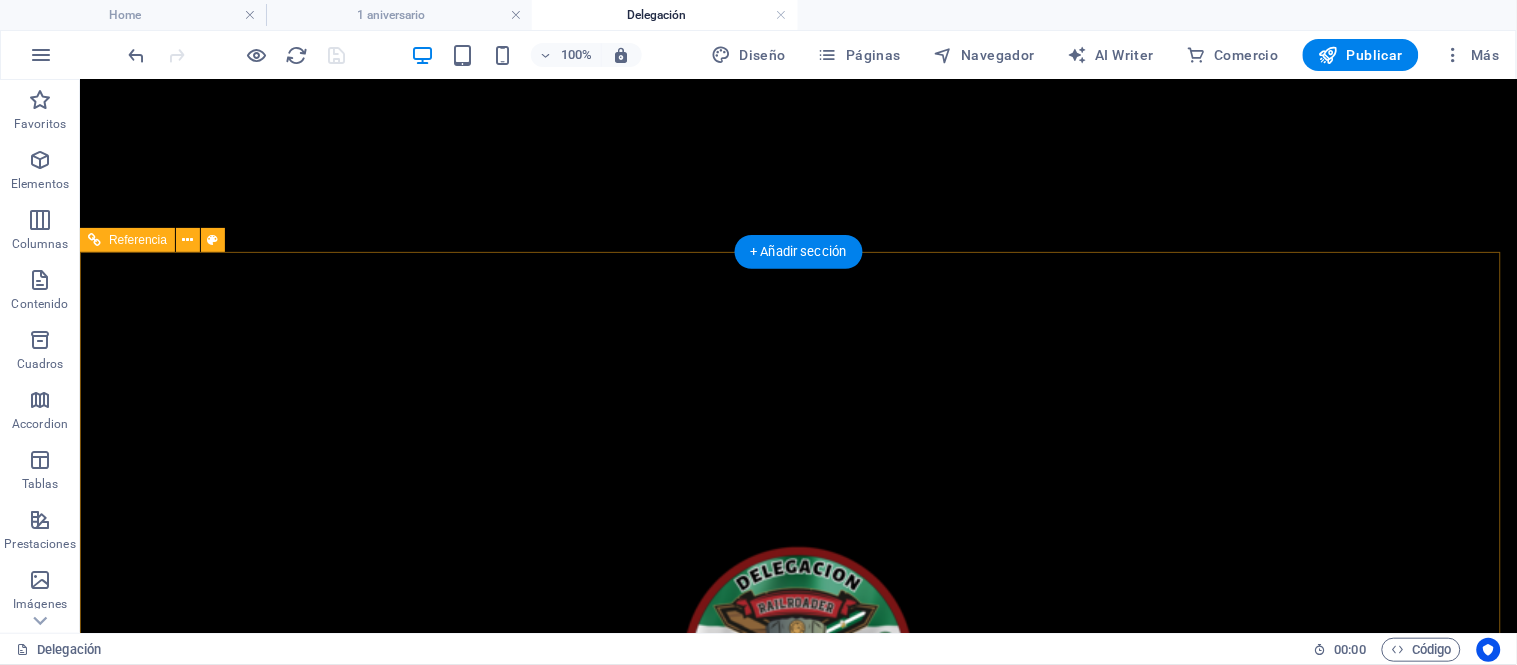 scroll, scrollTop: 4714, scrollLeft: 0, axis: vertical 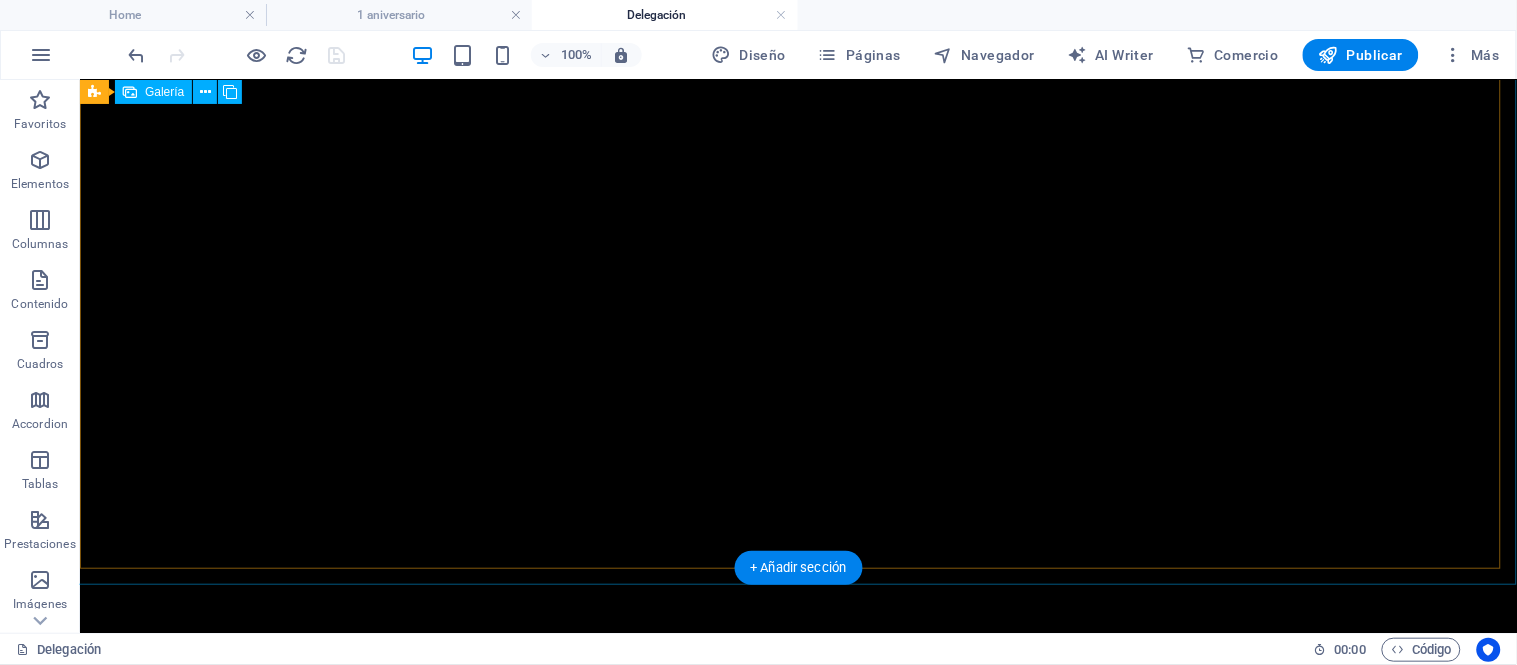 click at bounding box center [797, 14997] 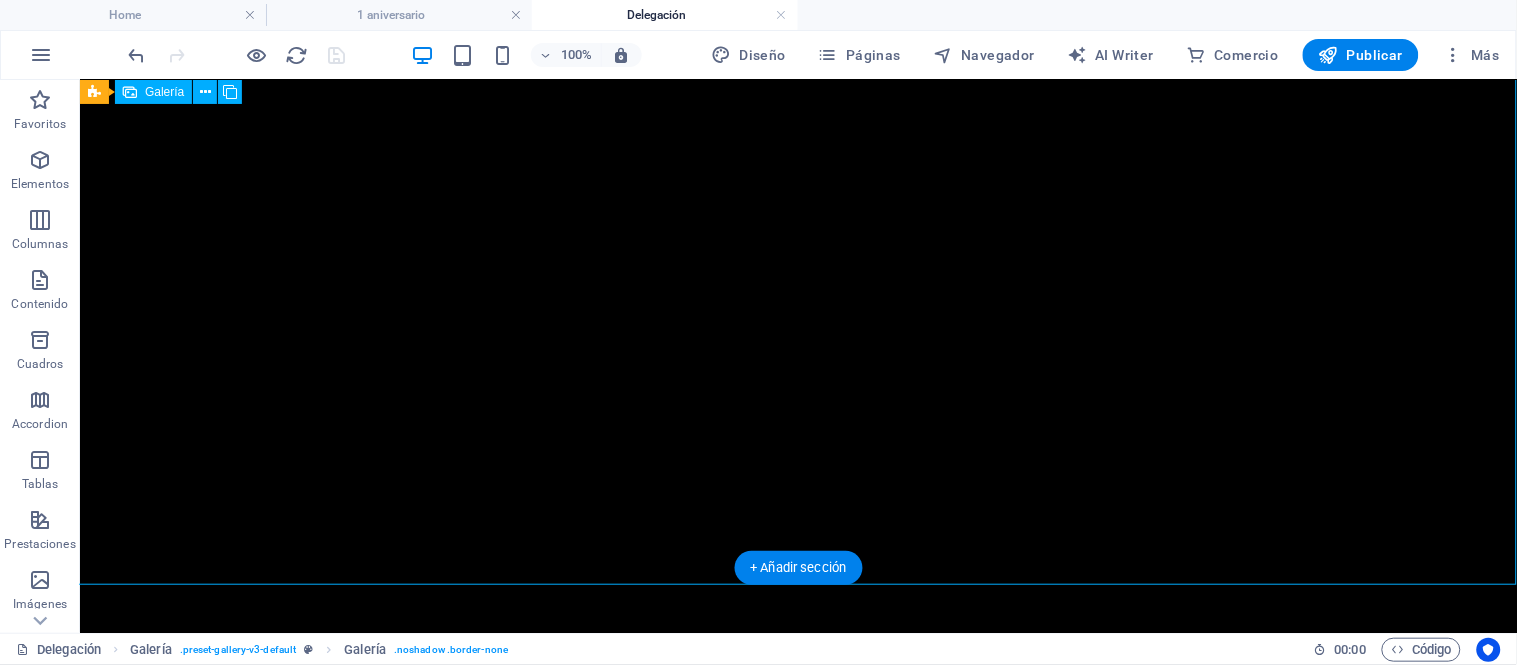 click at bounding box center [519, 27527] 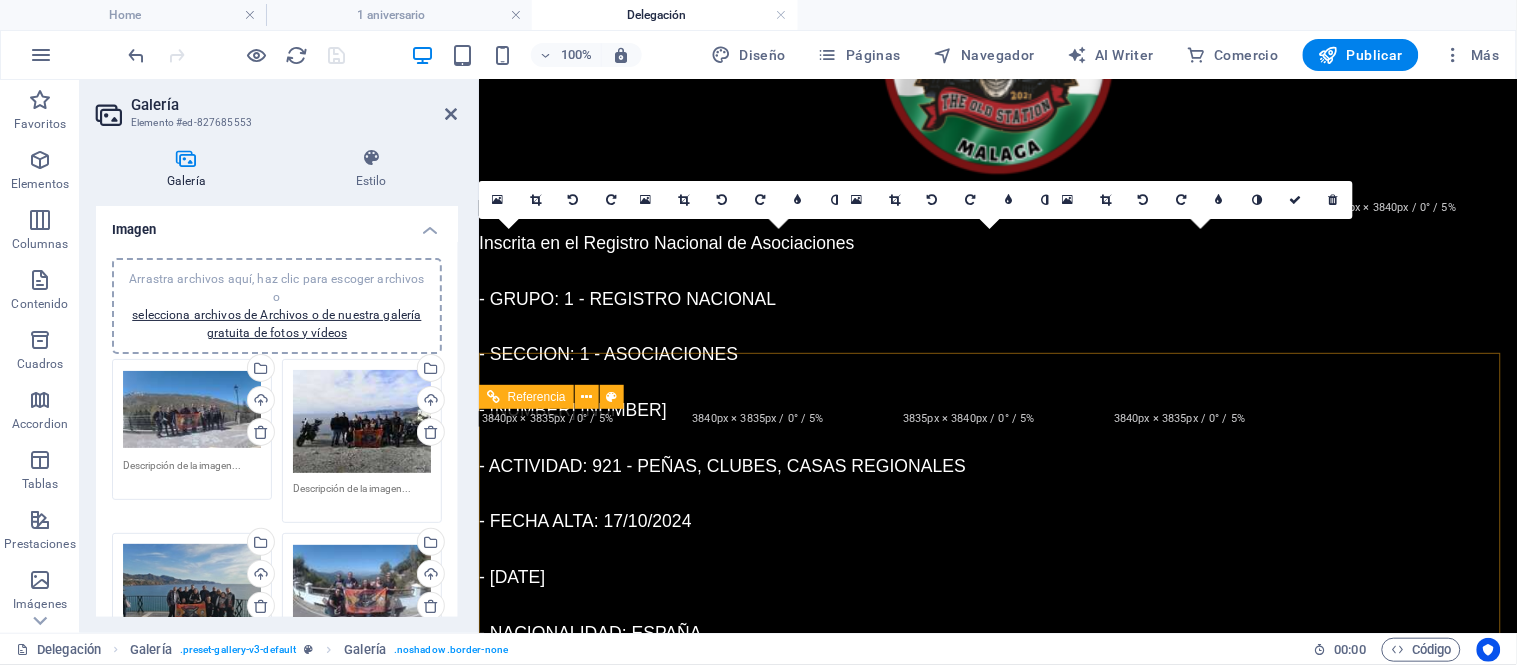 scroll, scrollTop: 4306, scrollLeft: 0, axis: vertical 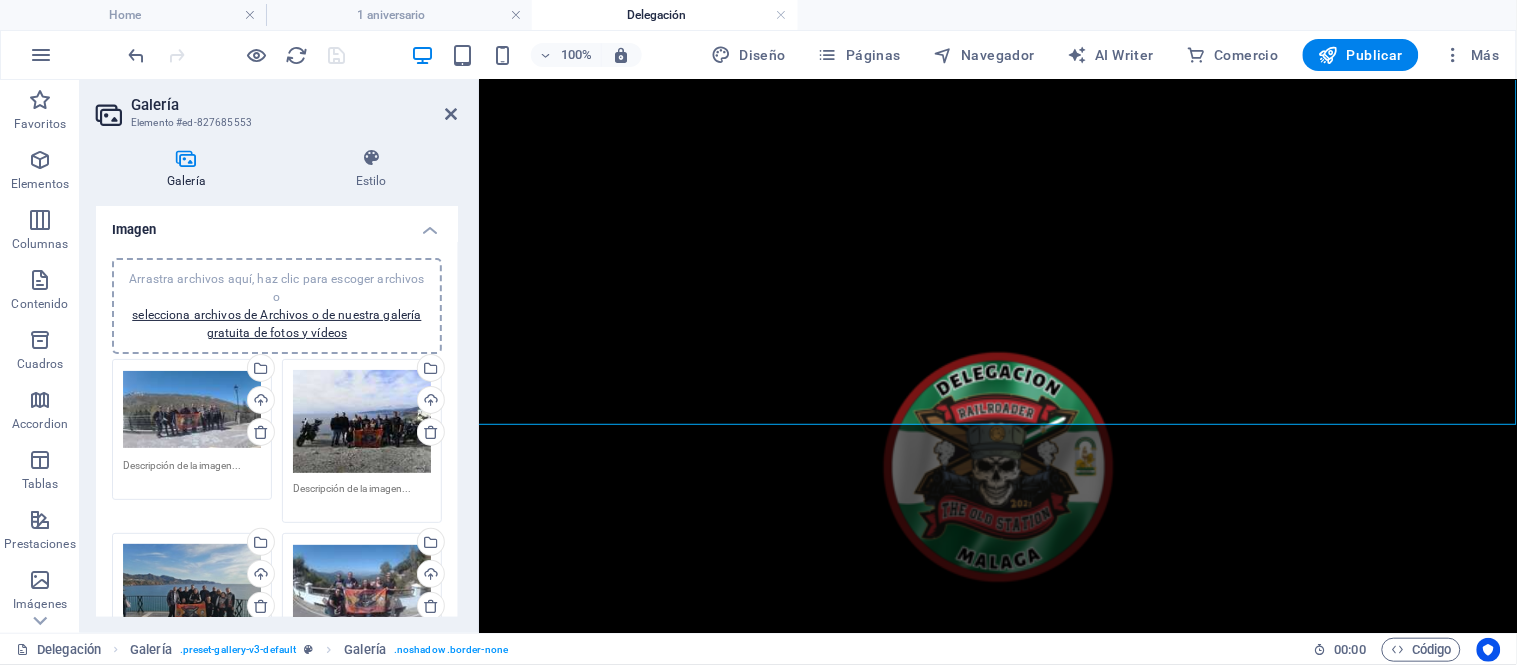 click on "Arrastra archivos aquí, haz clic para escoger archivos o  selecciona archivos de Archivos o de nuestra galería gratuita de fotos y vídeos" at bounding box center (277, 306) 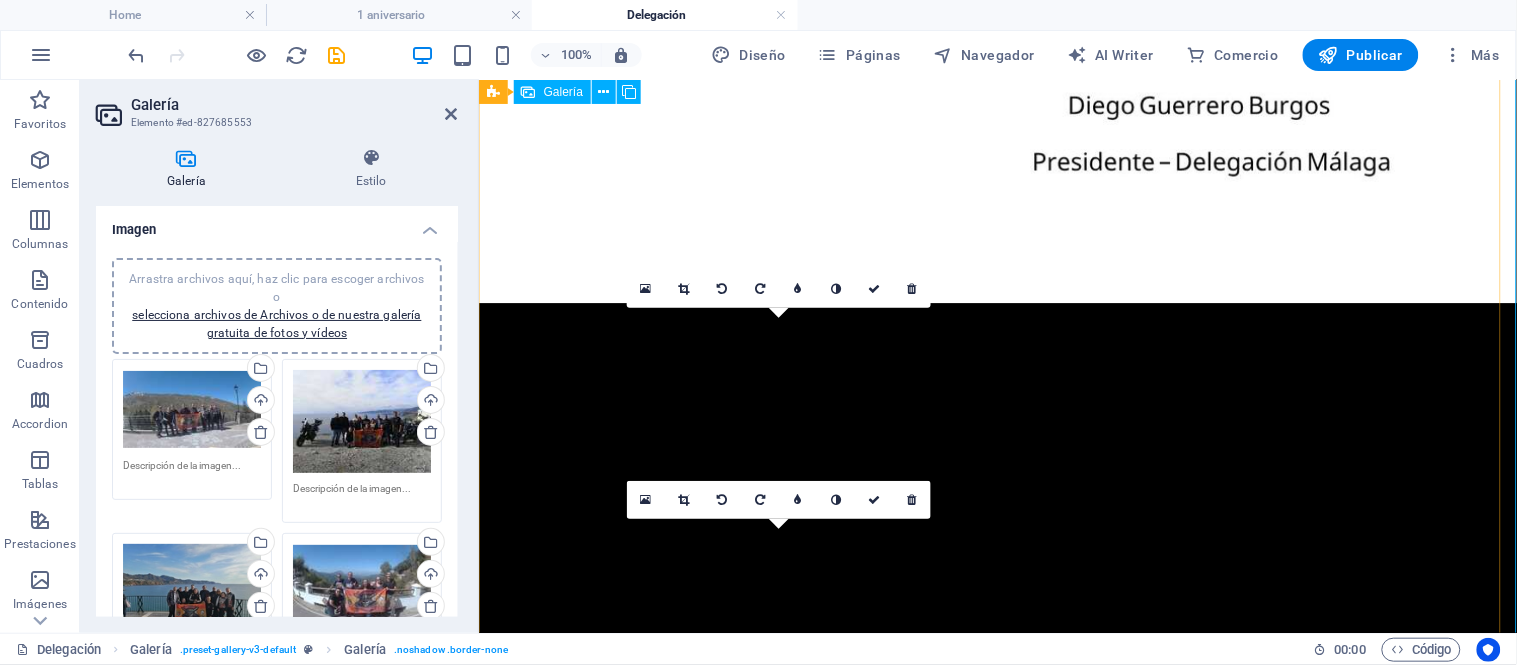 scroll, scrollTop: 3417, scrollLeft: 0, axis: vertical 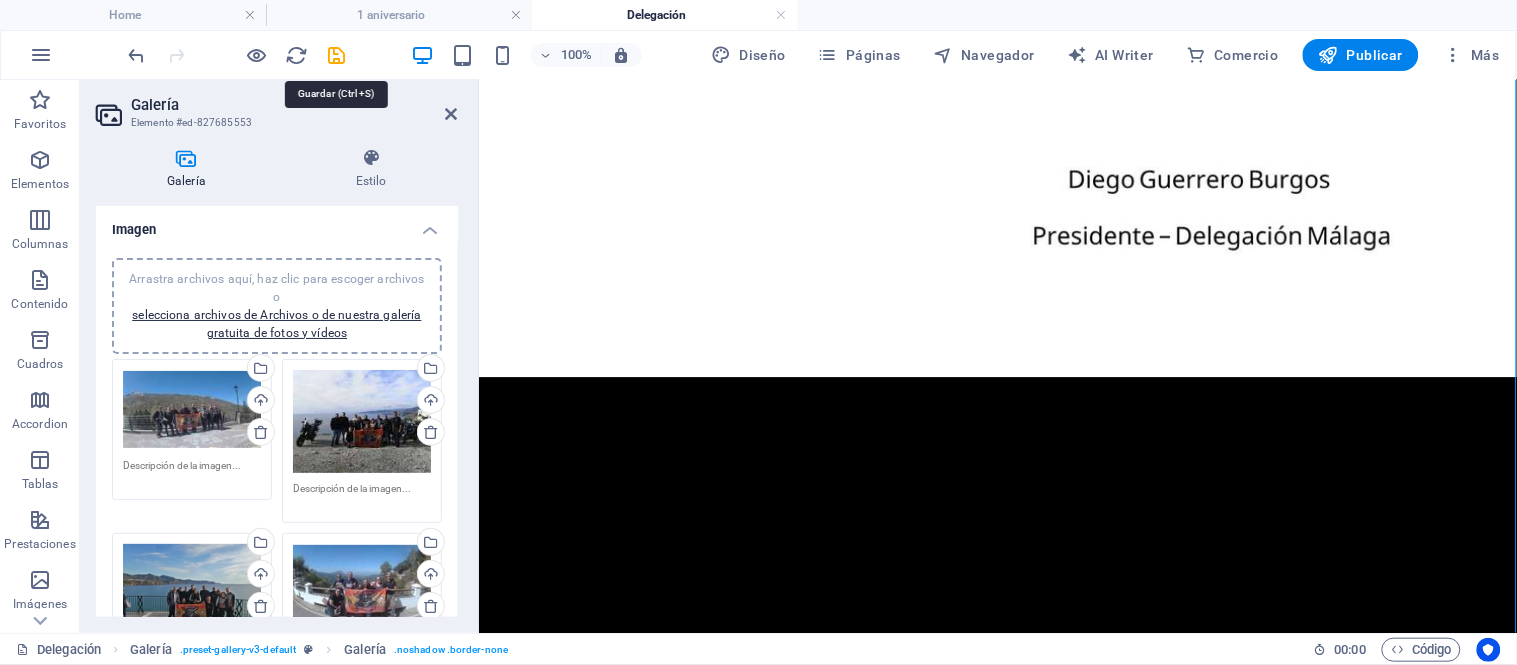 click at bounding box center [337, 55] 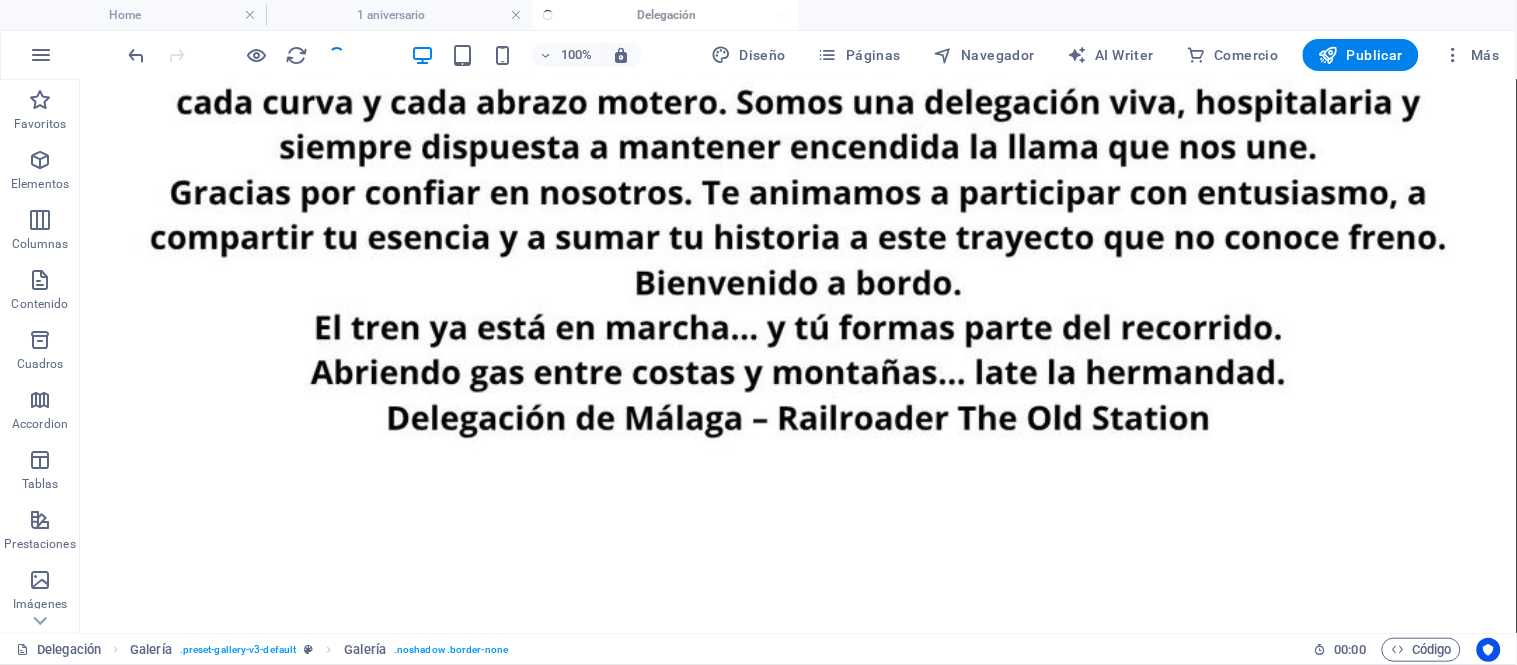 scroll, scrollTop: 3505, scrollLeft: 0, axis: vertical 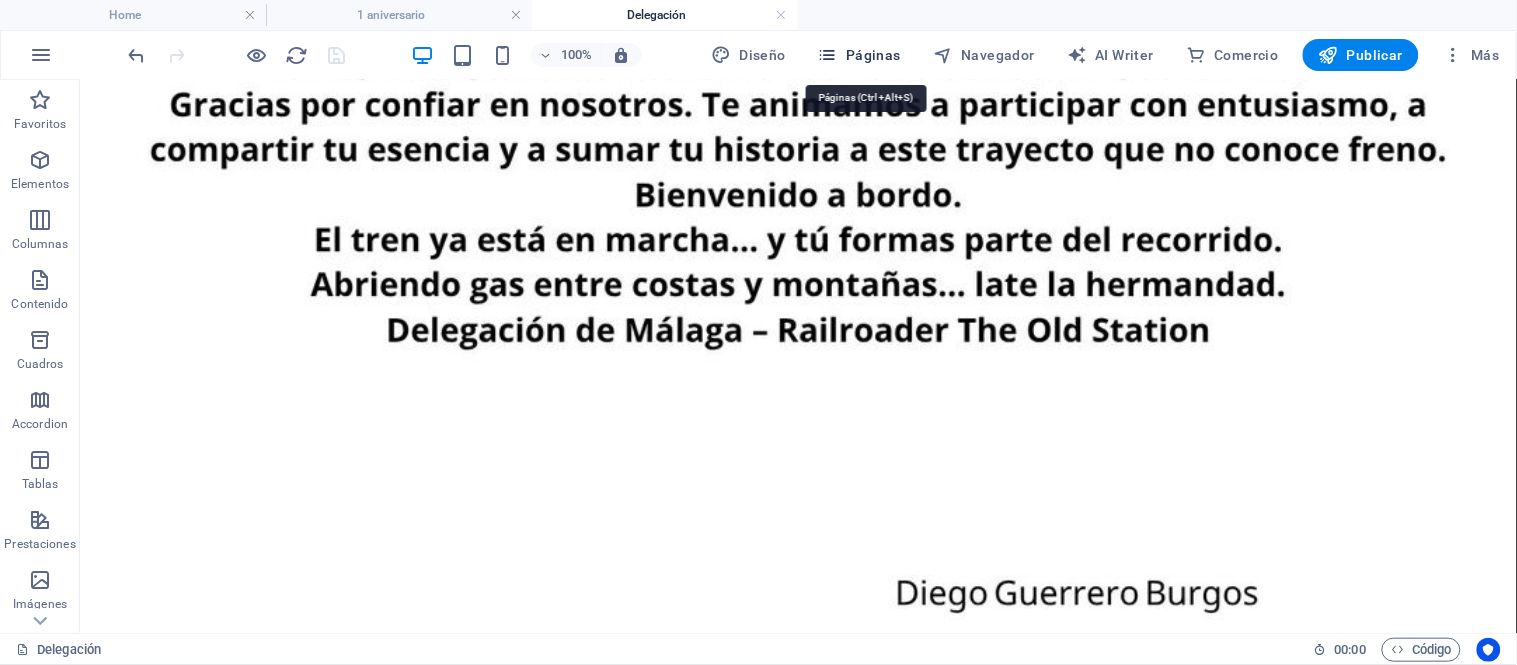 click on "Páginas" at bounding box center [859, 55] 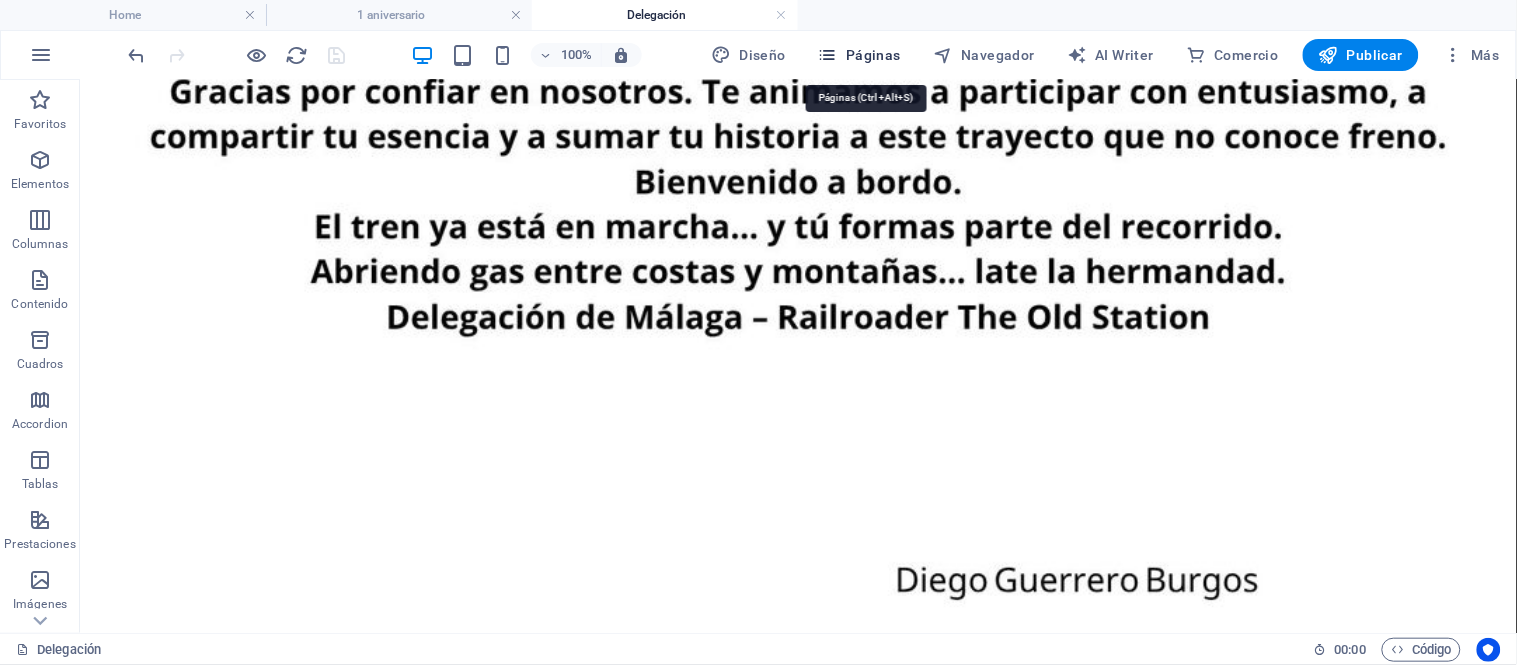 scroll, scrollTop: 3416, scrollLeft: 0, axis: vertical 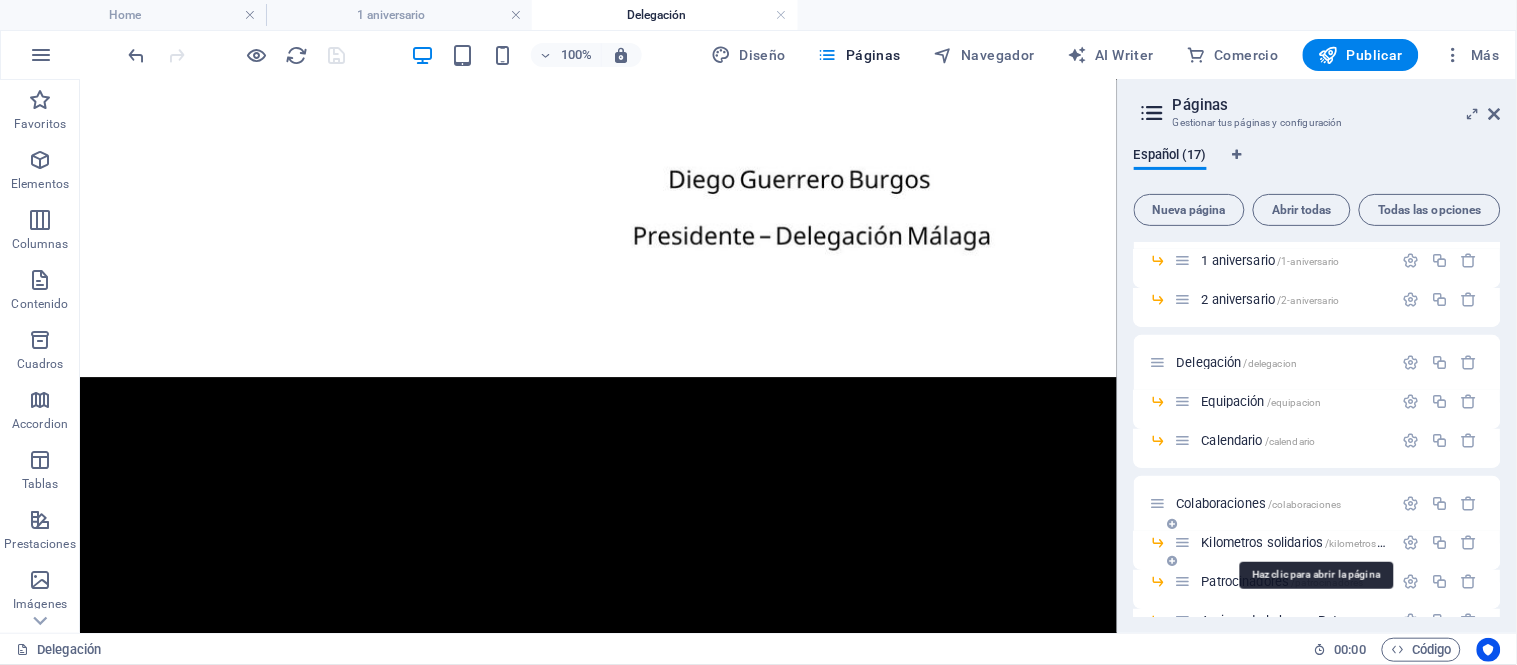 click on "Kilometros solidarios /kilometros-solidarios" at bounding box center (1313, 542) 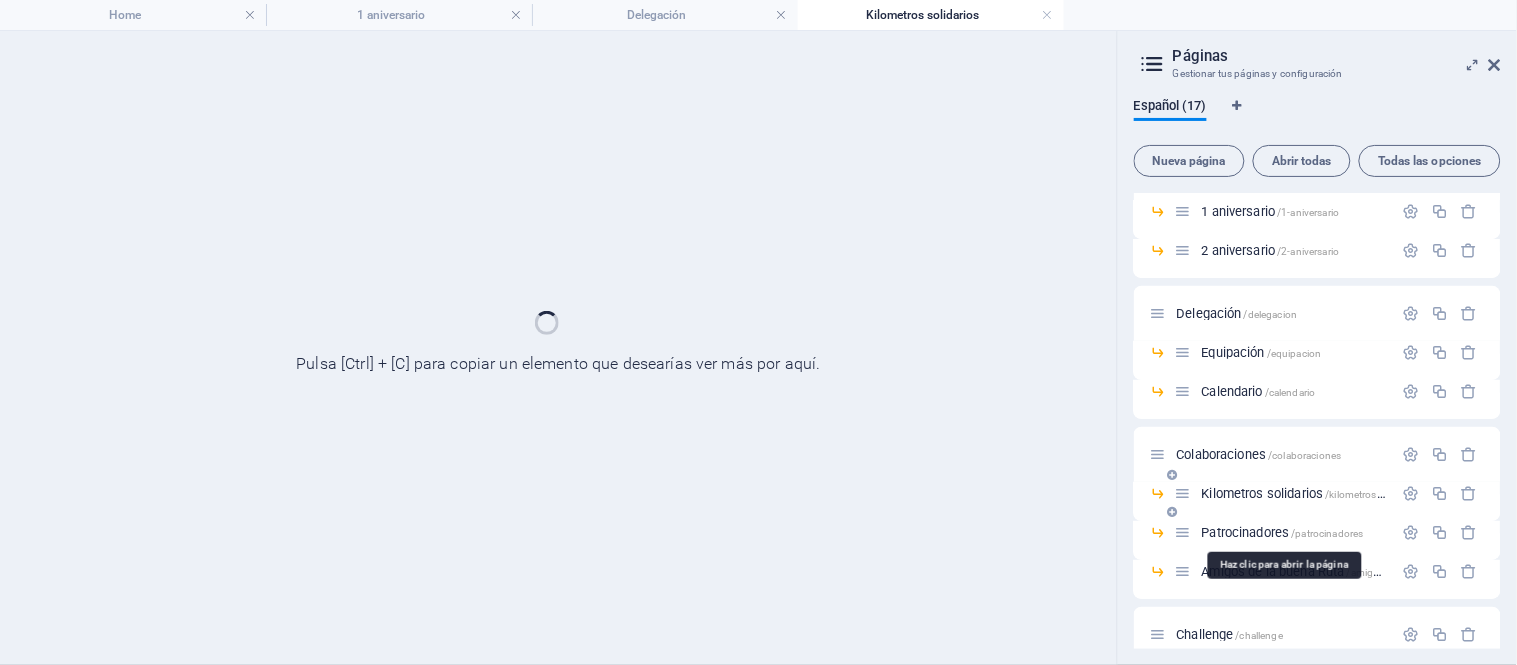 scroll, scrollTop: 0, scrollLeft: 0, axis: both 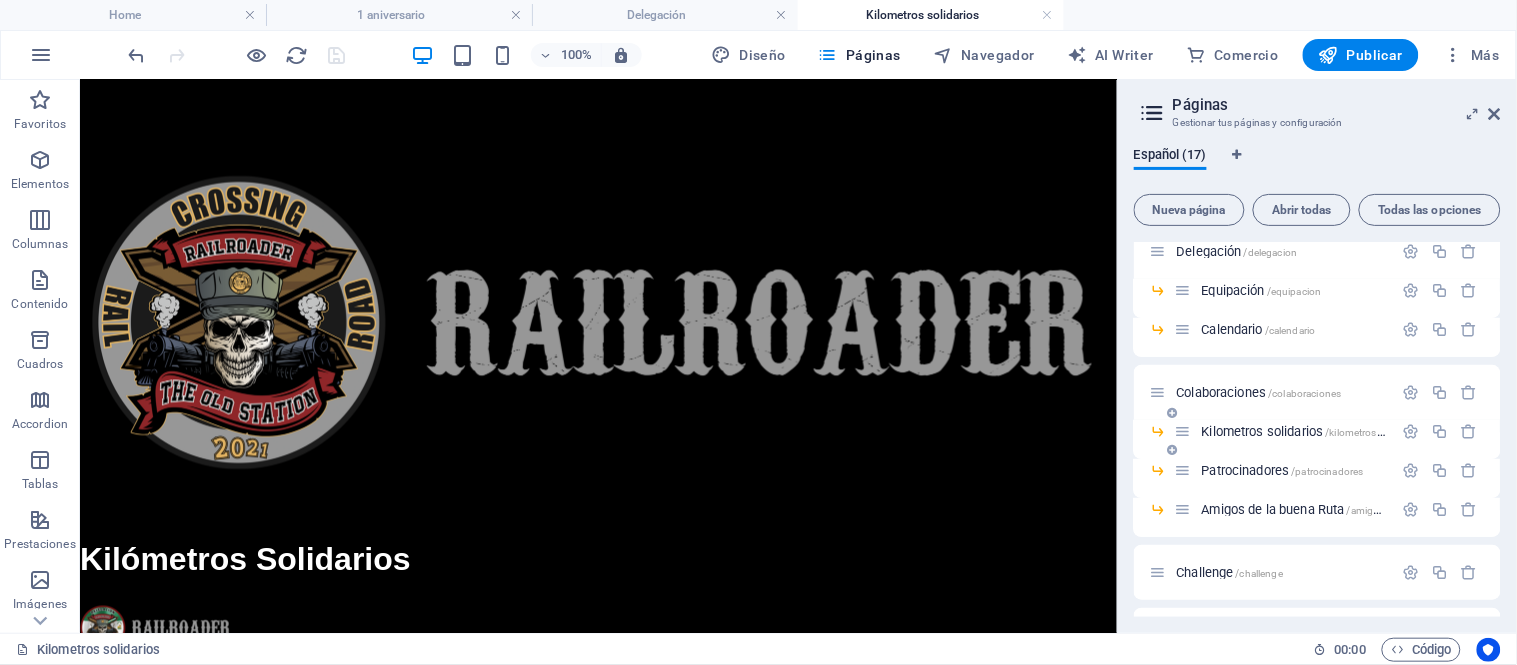 click on "Colaboraciones /colaboraciones" at bounding box center (1259, 392) 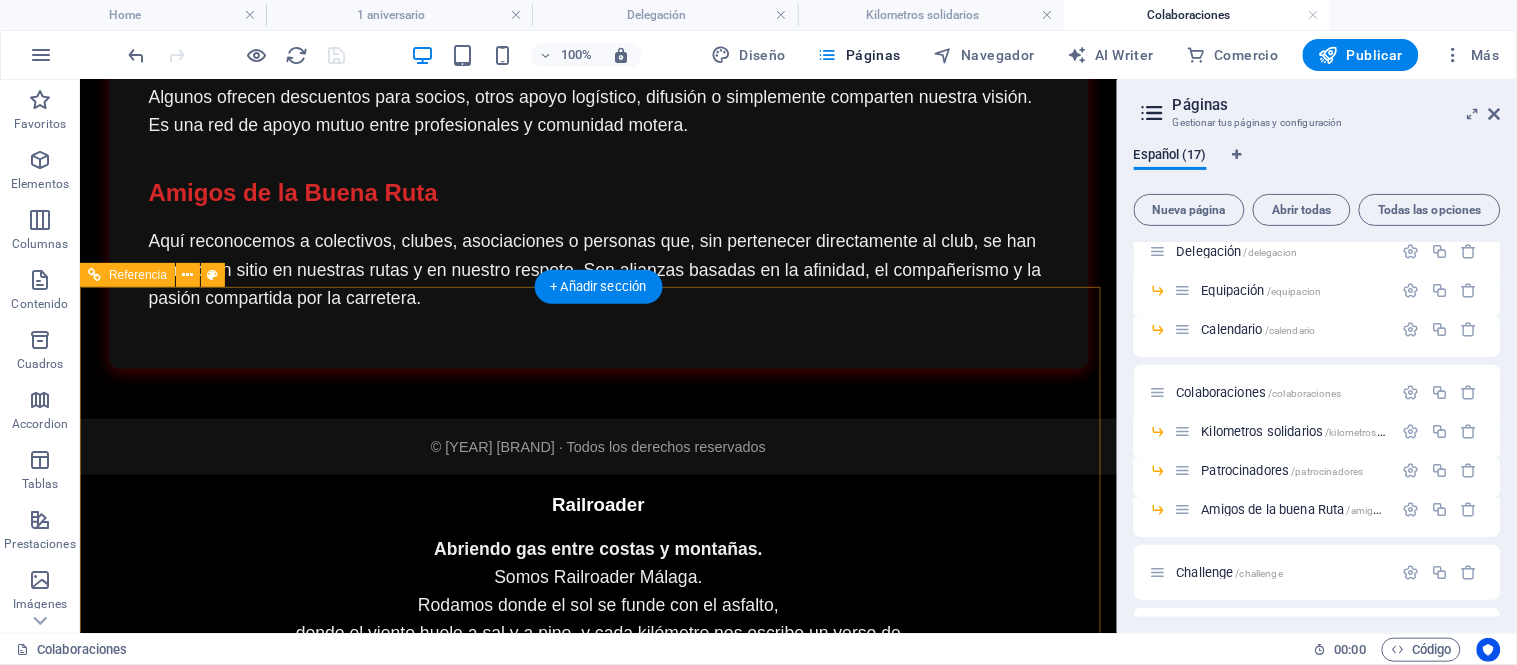 scroll, scrollTop: 2222, scrollLeft: 0, axis: vertical 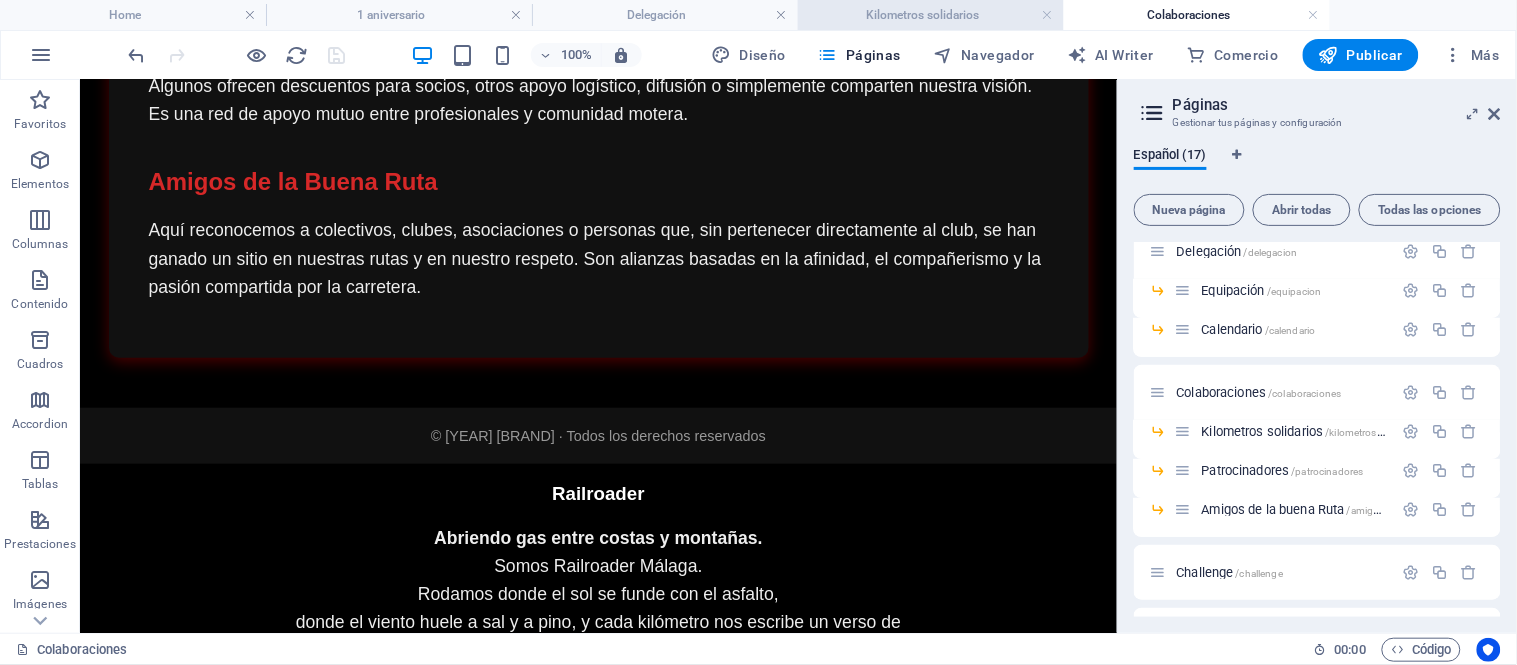 click on "Kilometros solidarios" at bounding box center (931, 15) 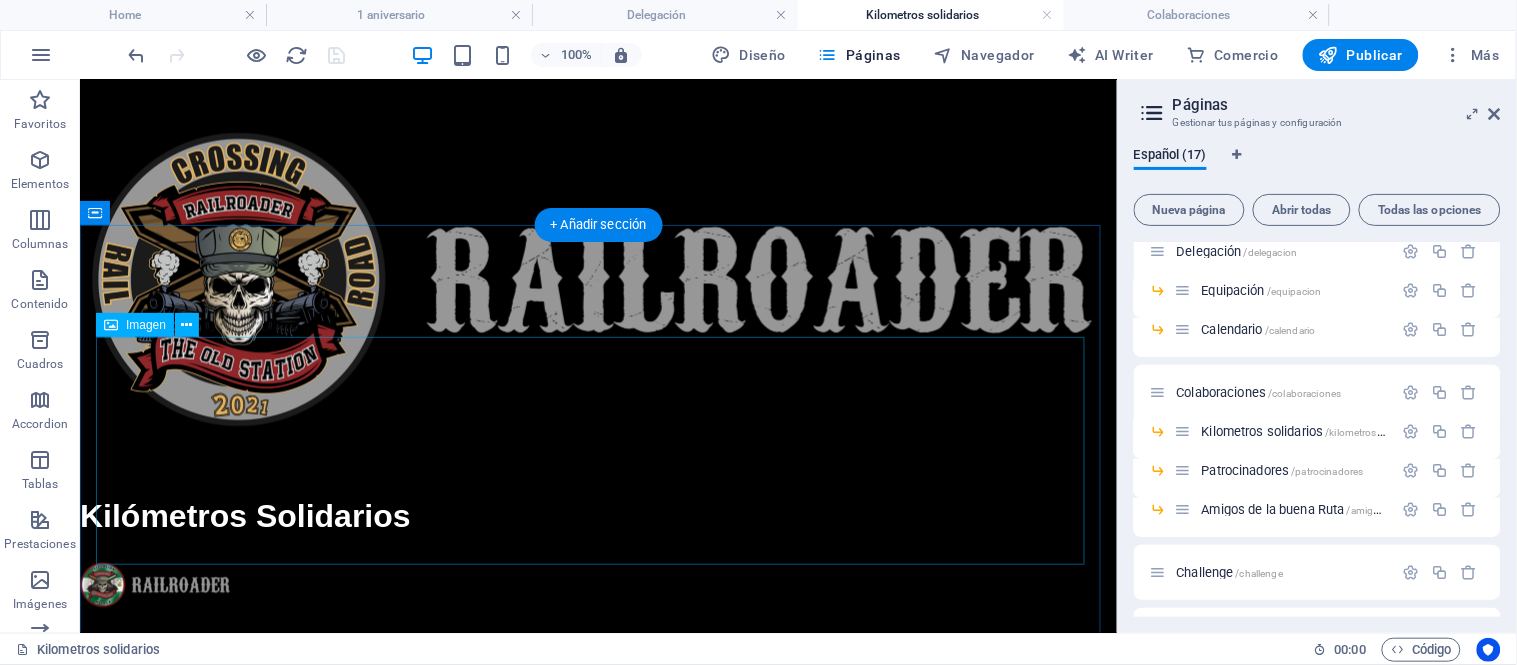 scroll, scrollTop: 817, scrollLeft: 0, axis: vertical 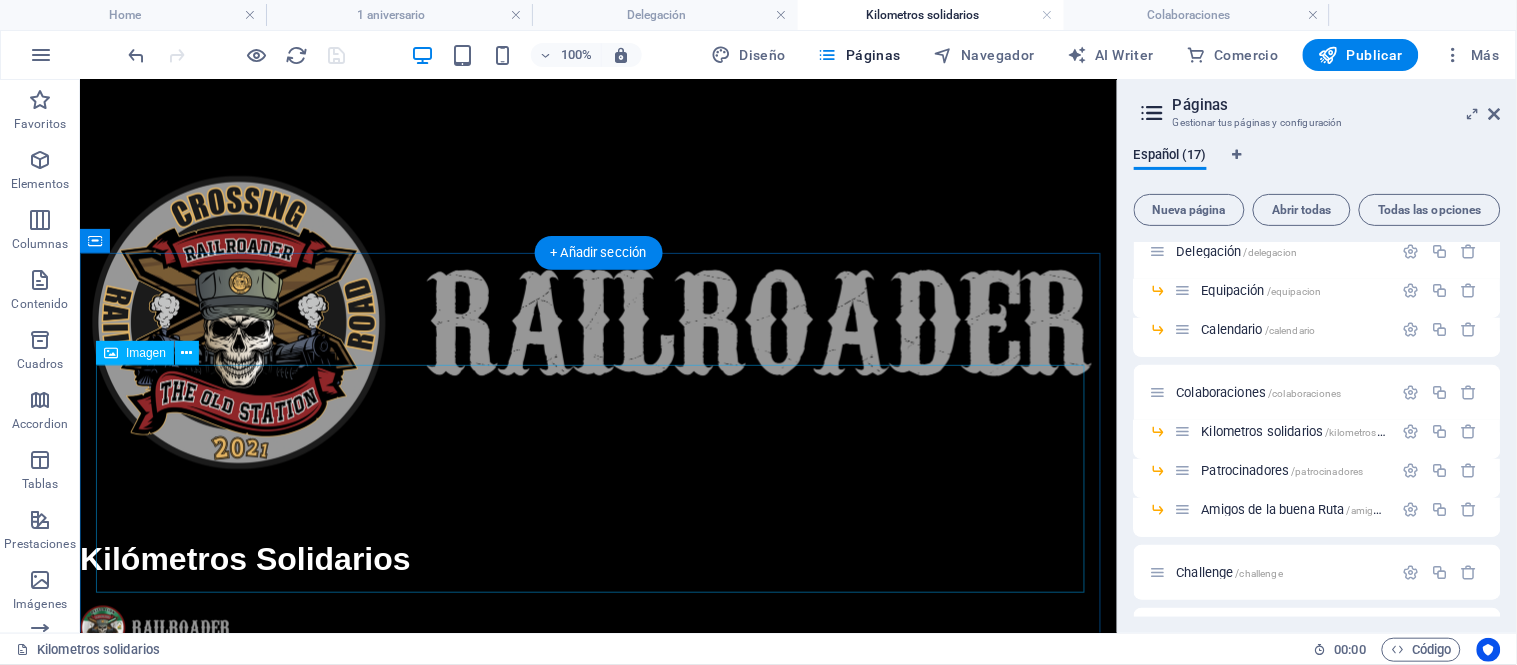 click at bounding box center [597, 1114] 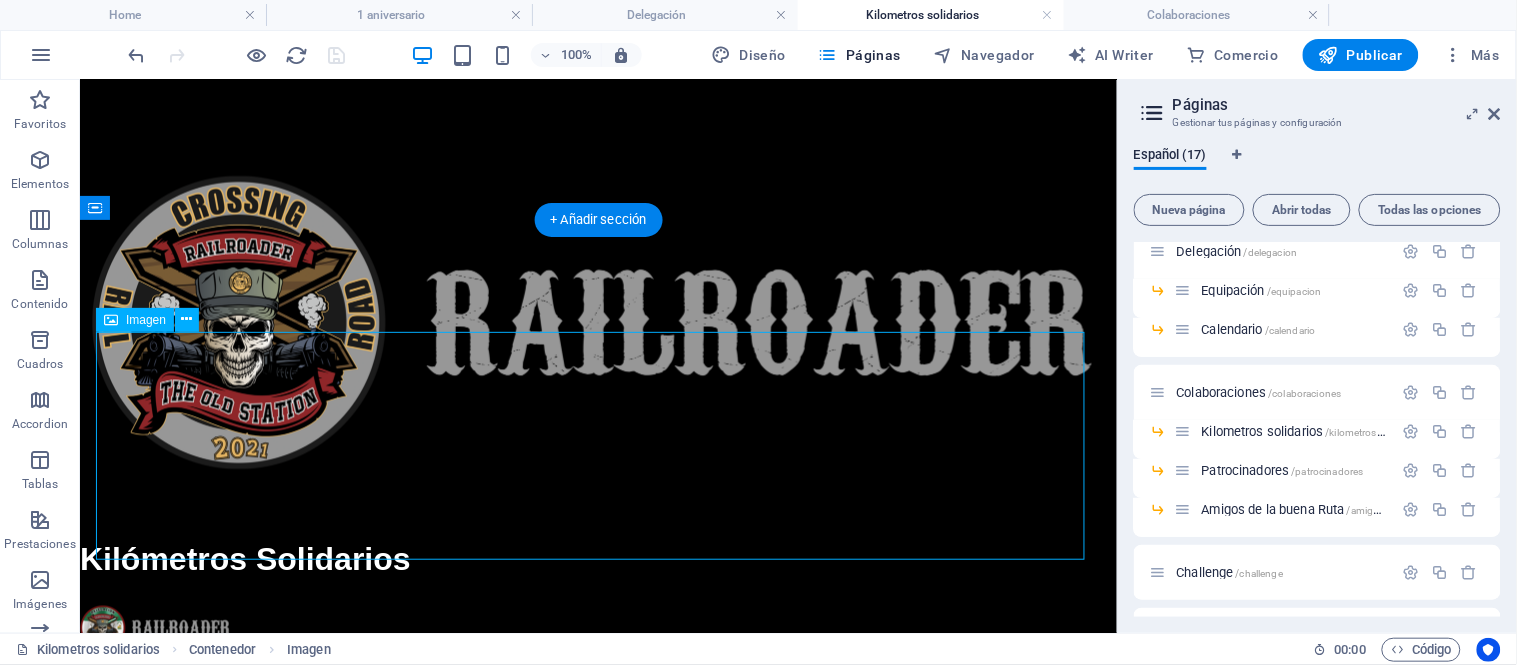 scroll, scrollTop: 928, scrollLeft: 0, axis: vertical 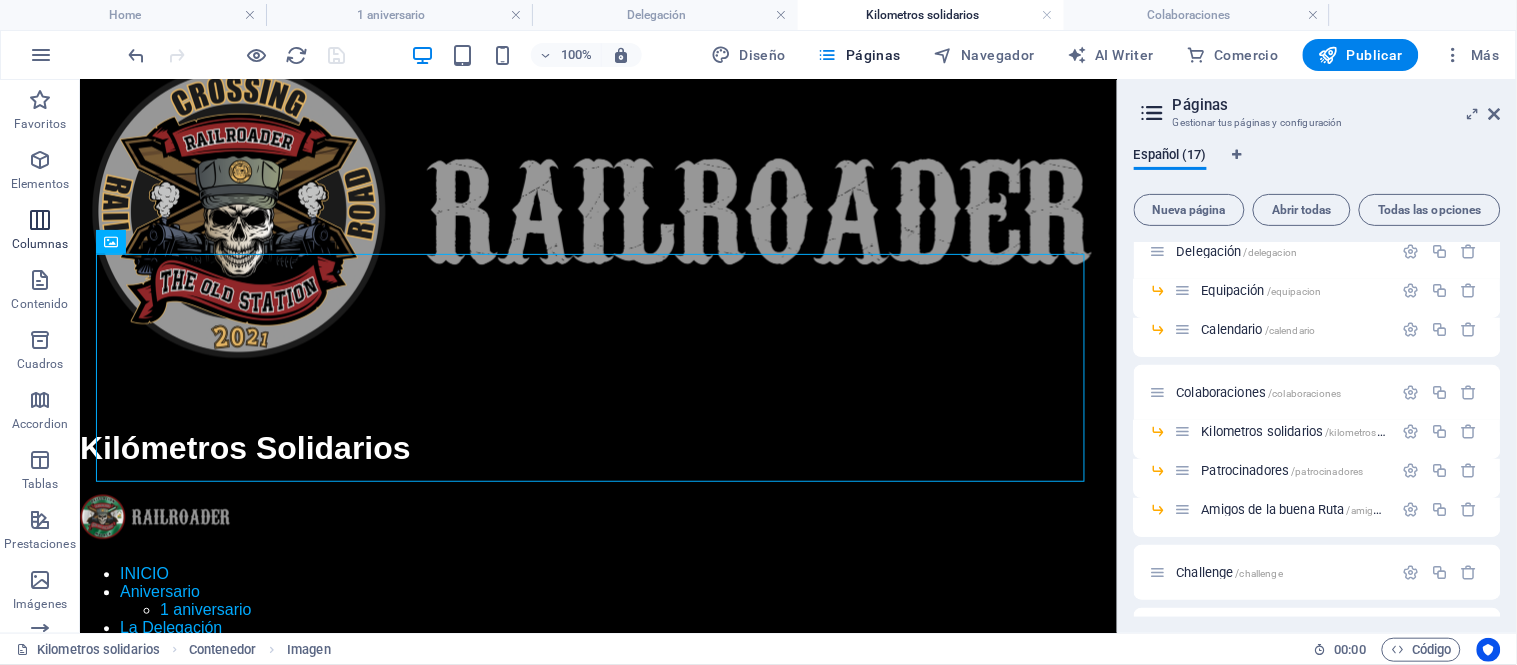 click at bounding box center [40, 220] 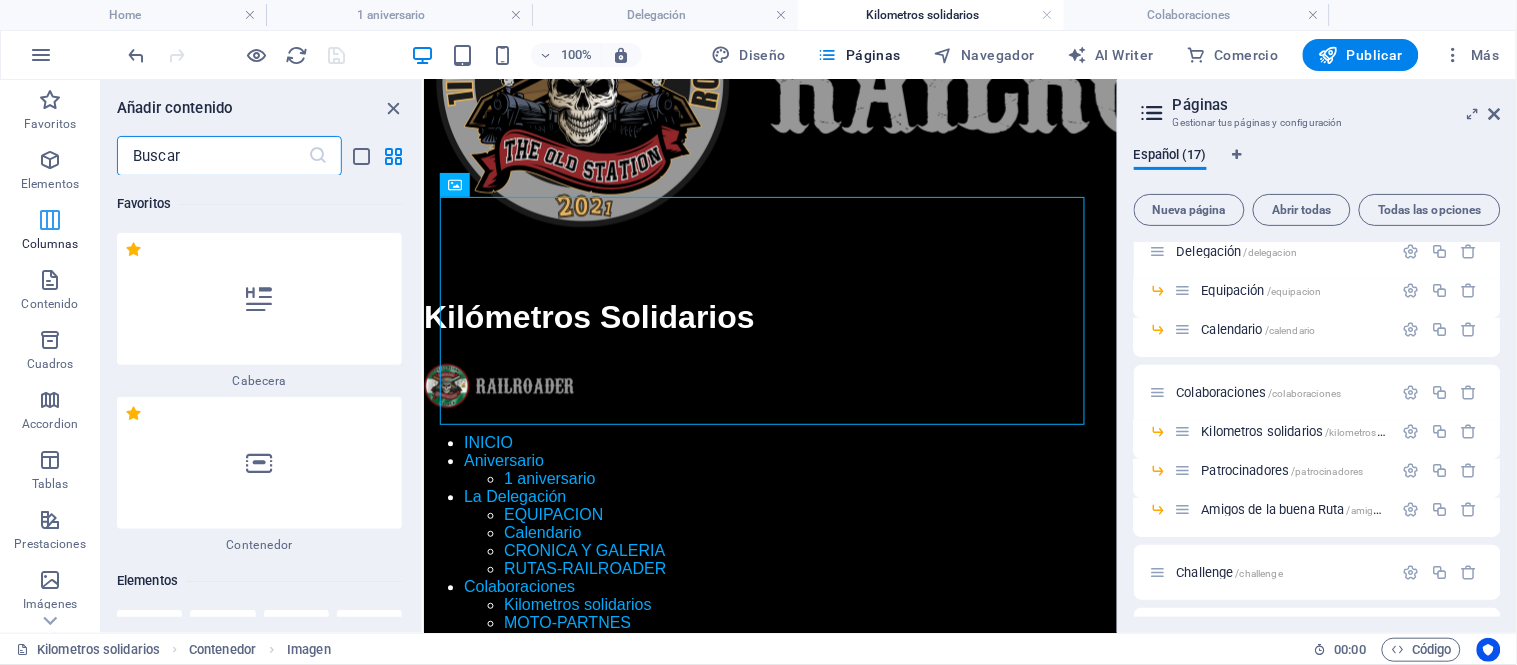 scroll, scrollTop: 798, scrollLeft: 0, axis: vertical 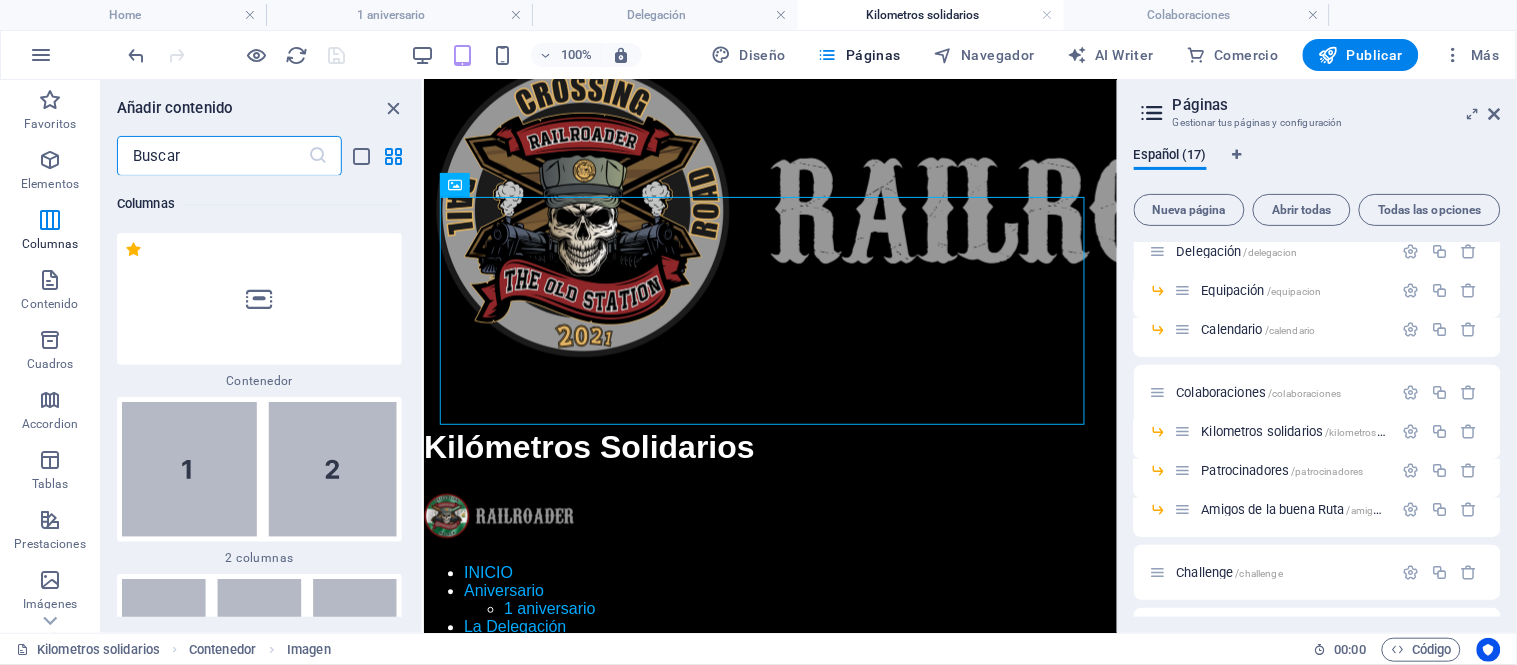click at bounding box center [259, 469] 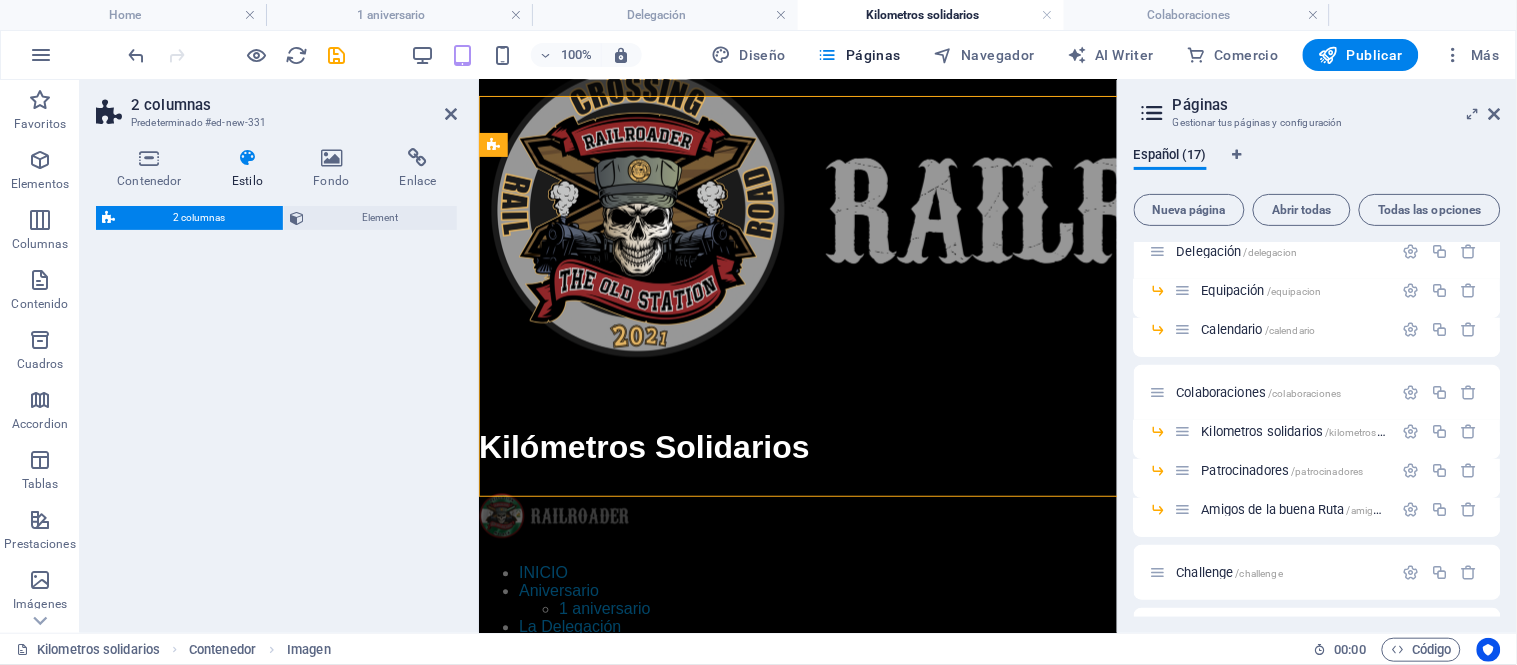 select on "rem" 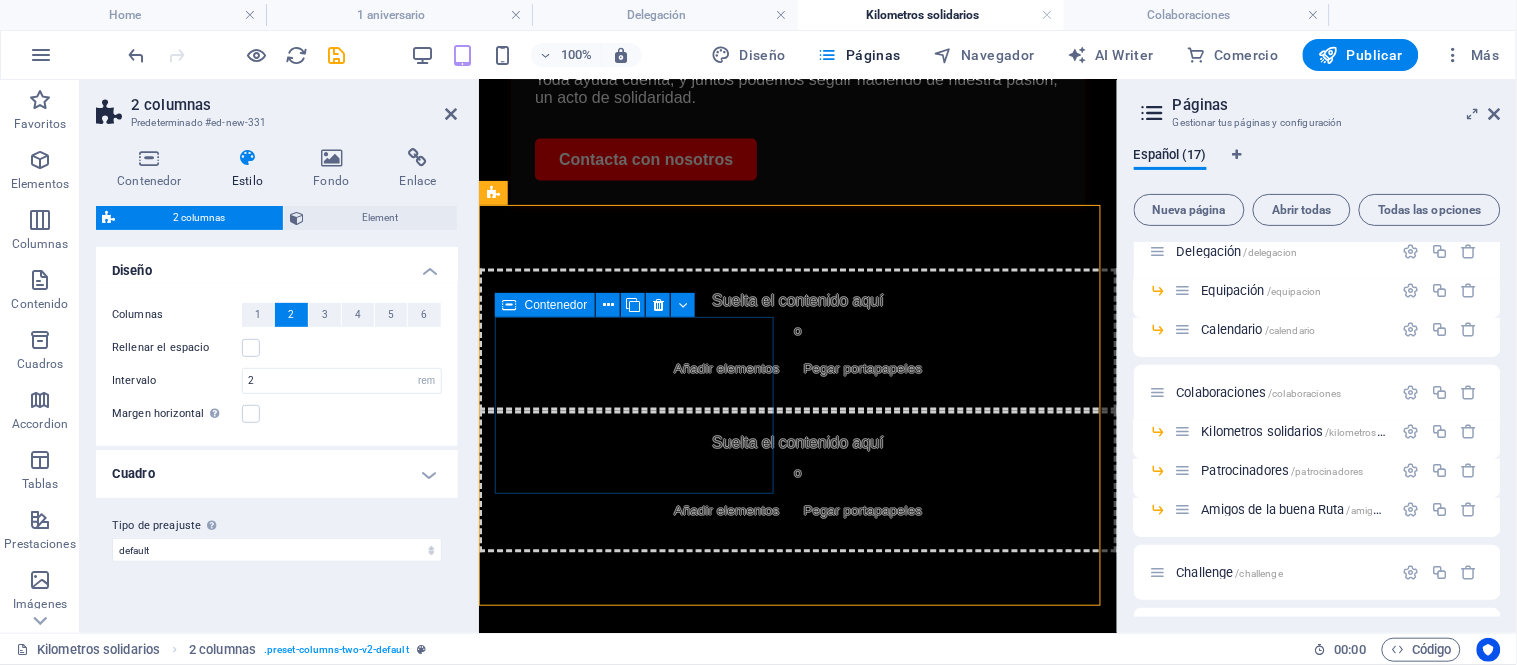 scroll, scrollTop: 2822, scrollLeft: 0, axis: vertical 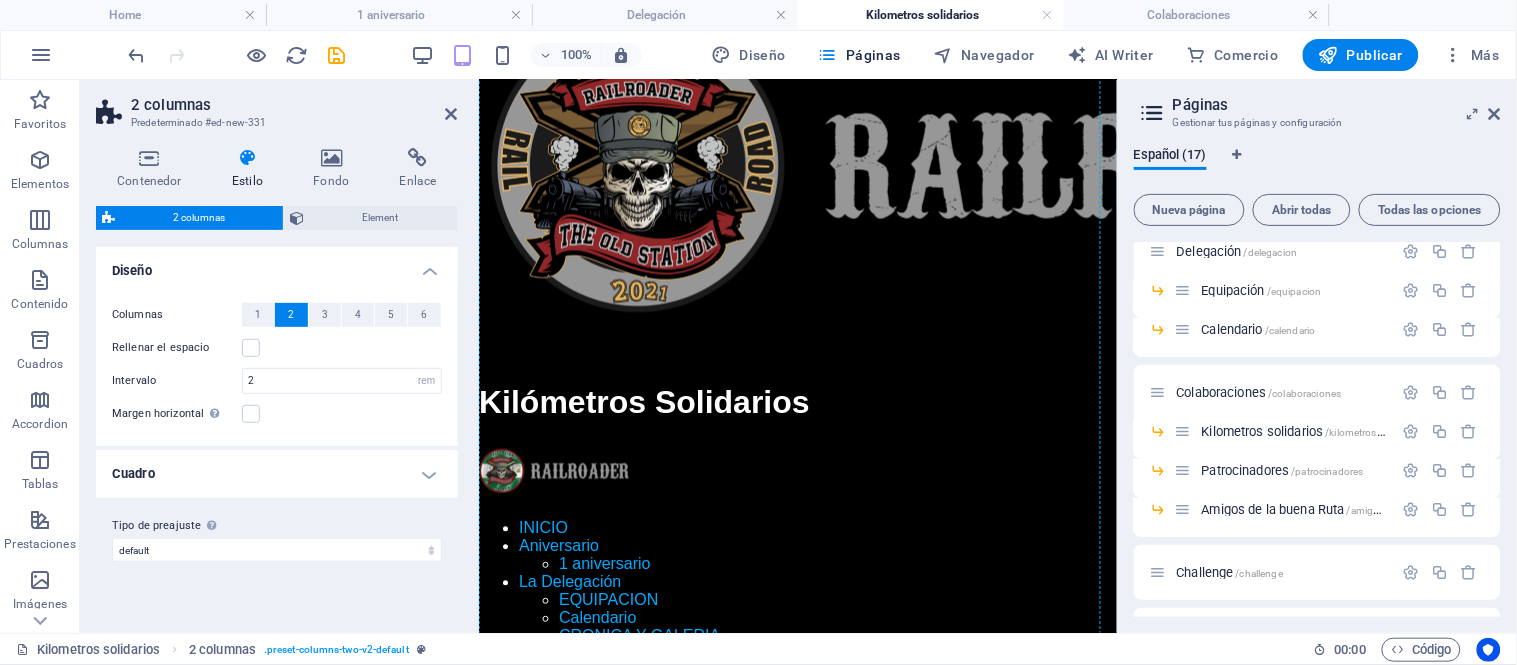drag, startPoint x: 787, startPoint y: 336, endPoint x: 754, endPoint y: 365, distance: 43.931767 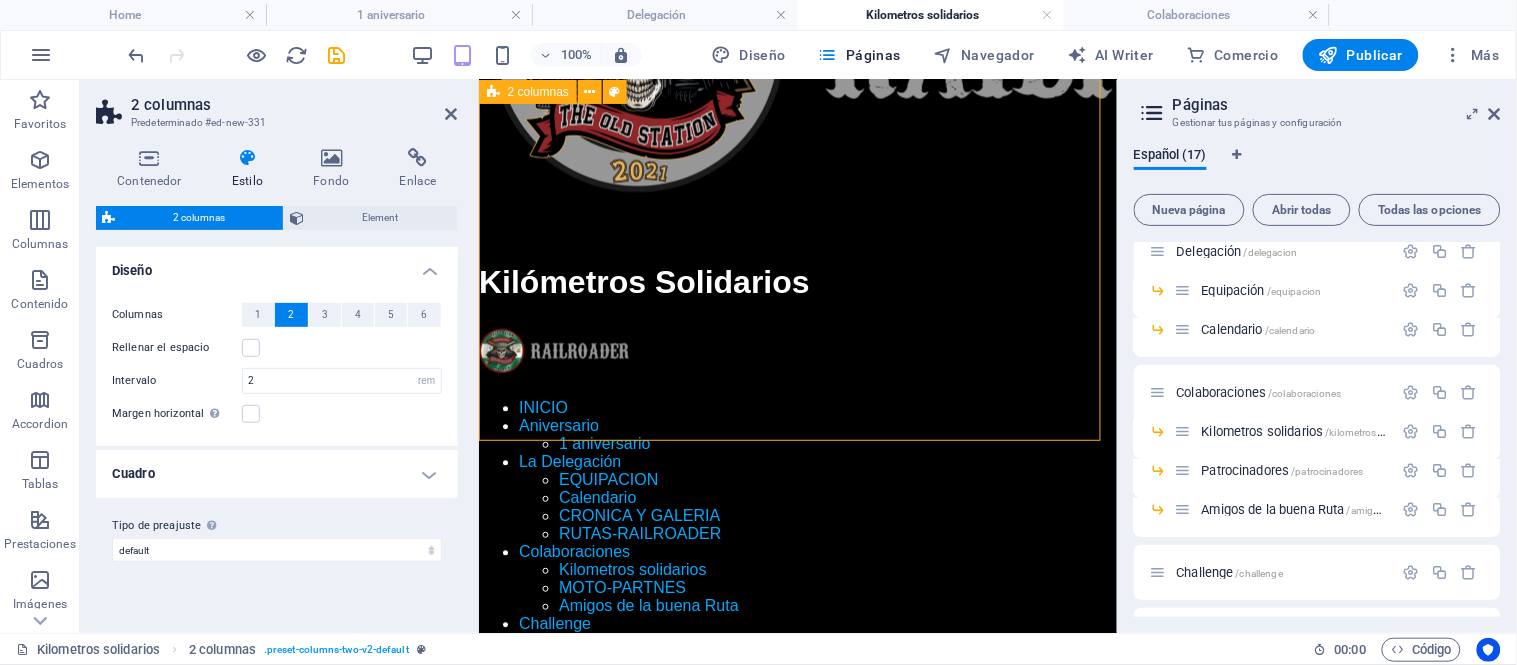 scroll, scrollTop: 1065, scrollLeft: 0, axis: vertical 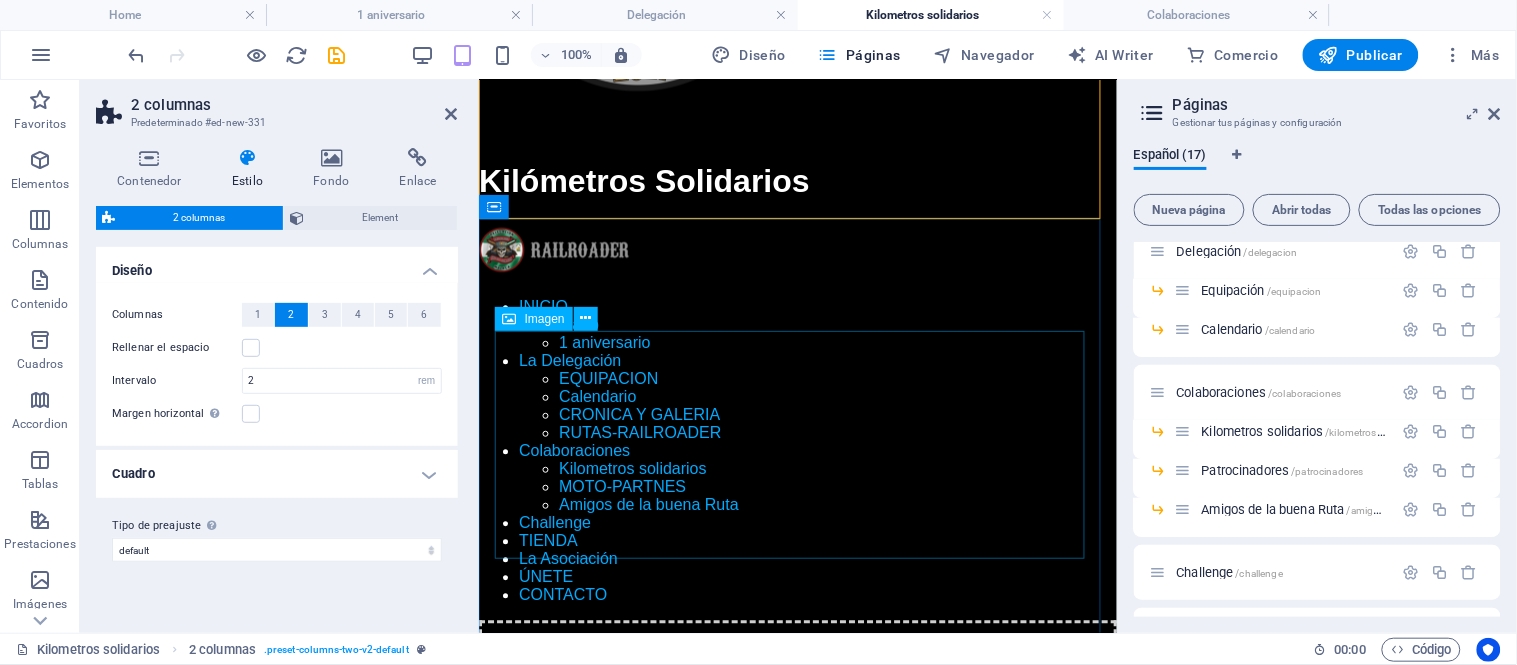 click at bounding box center [797, 1019] 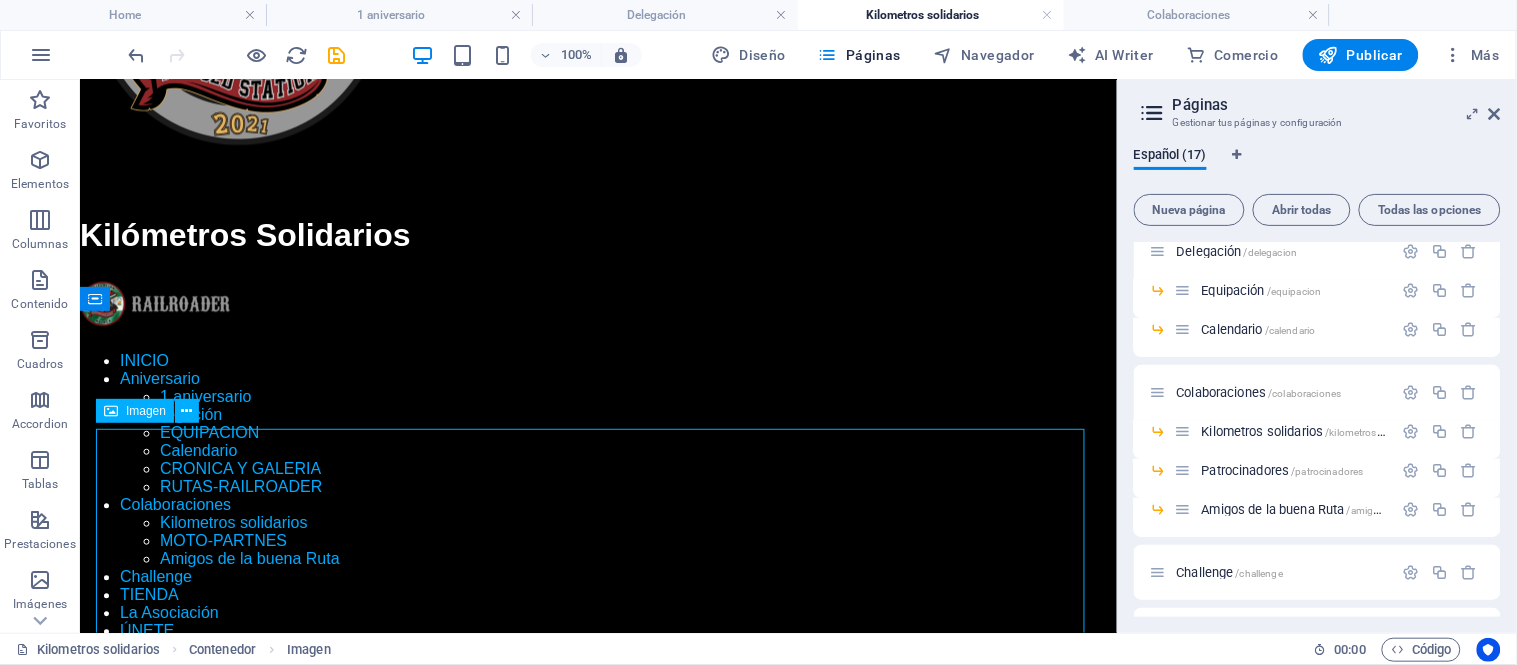scroll, scrollTop: 938, scrollLeft: 0, axis: vertical 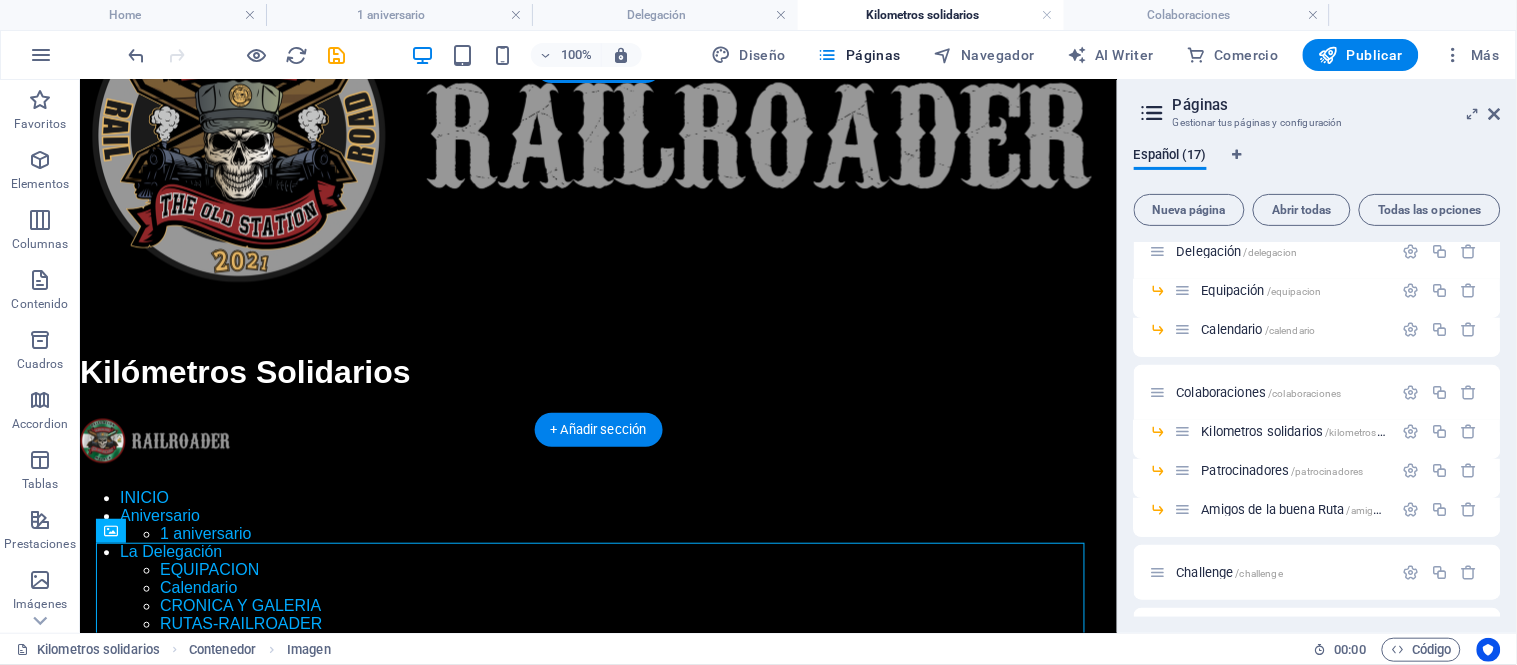 drag, startPoint x: 581, startPoint y: 610, endPoint x: 415, endPoint y: 282, distance: 367.61392 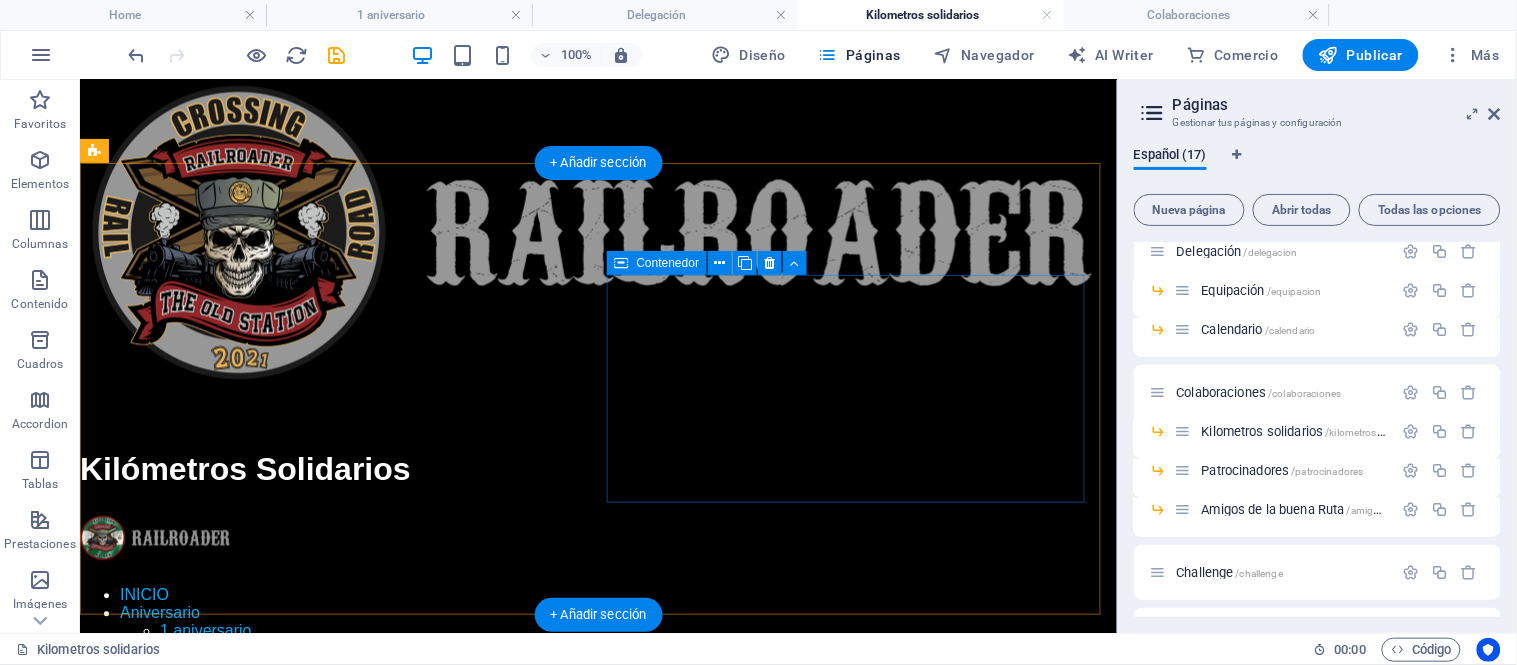 scroll, scrollTop: 893, scrollLeft: 0, axis: vertical 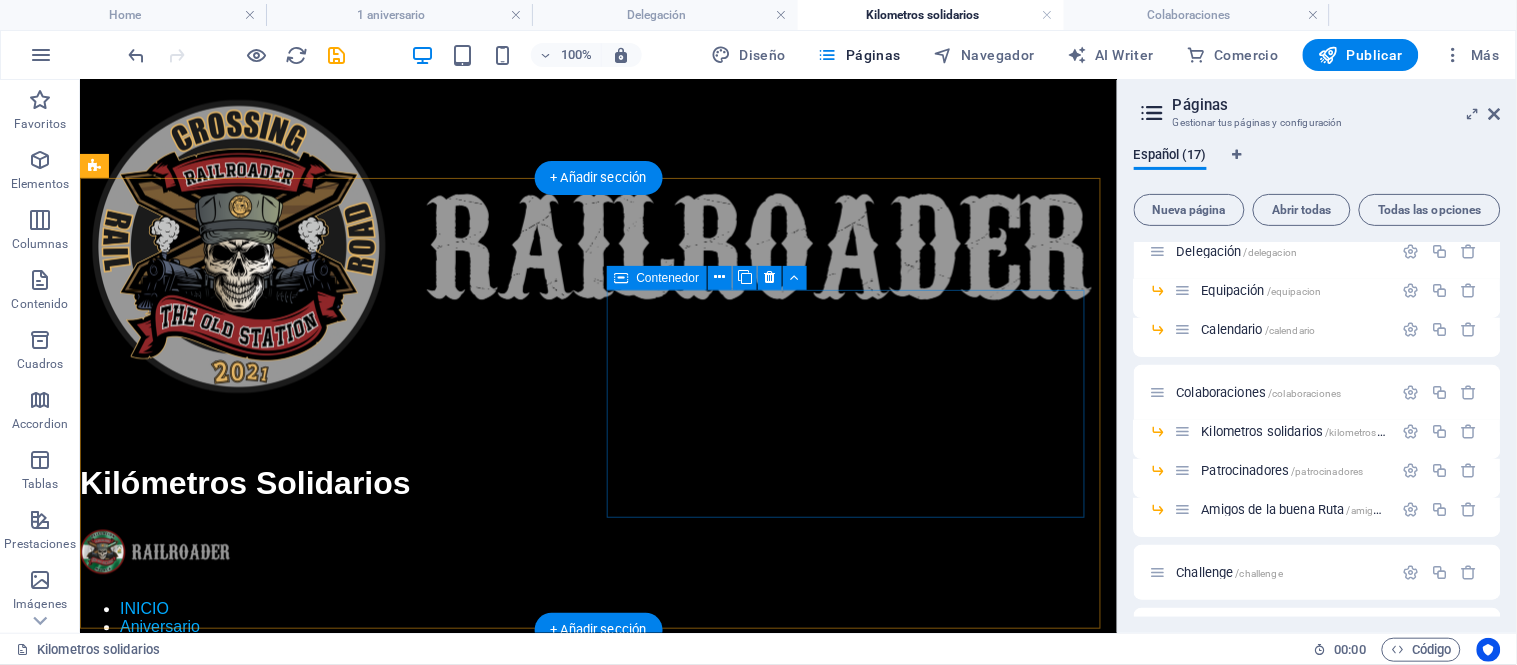 click on "Añadir elementos" at bounding box center (526, 1255) 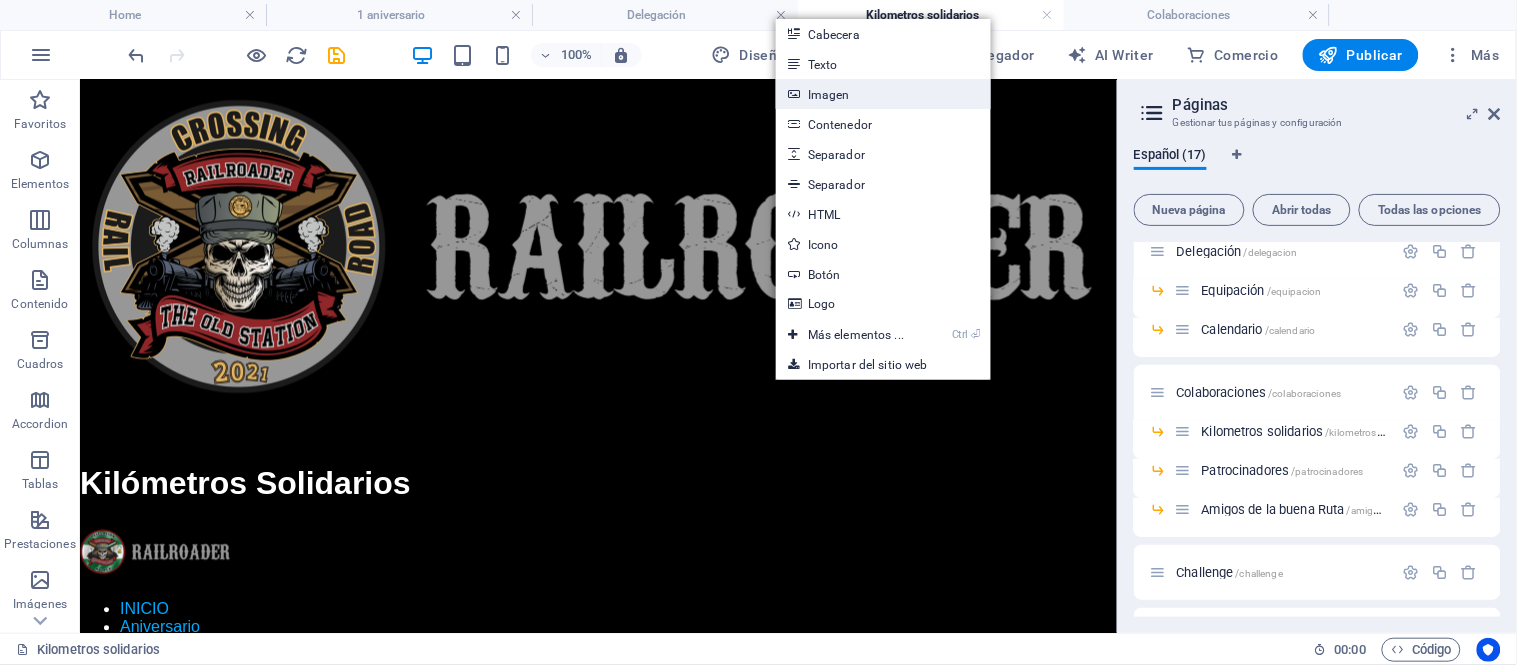 click on "Imagen" at bounding box center [883, 94] 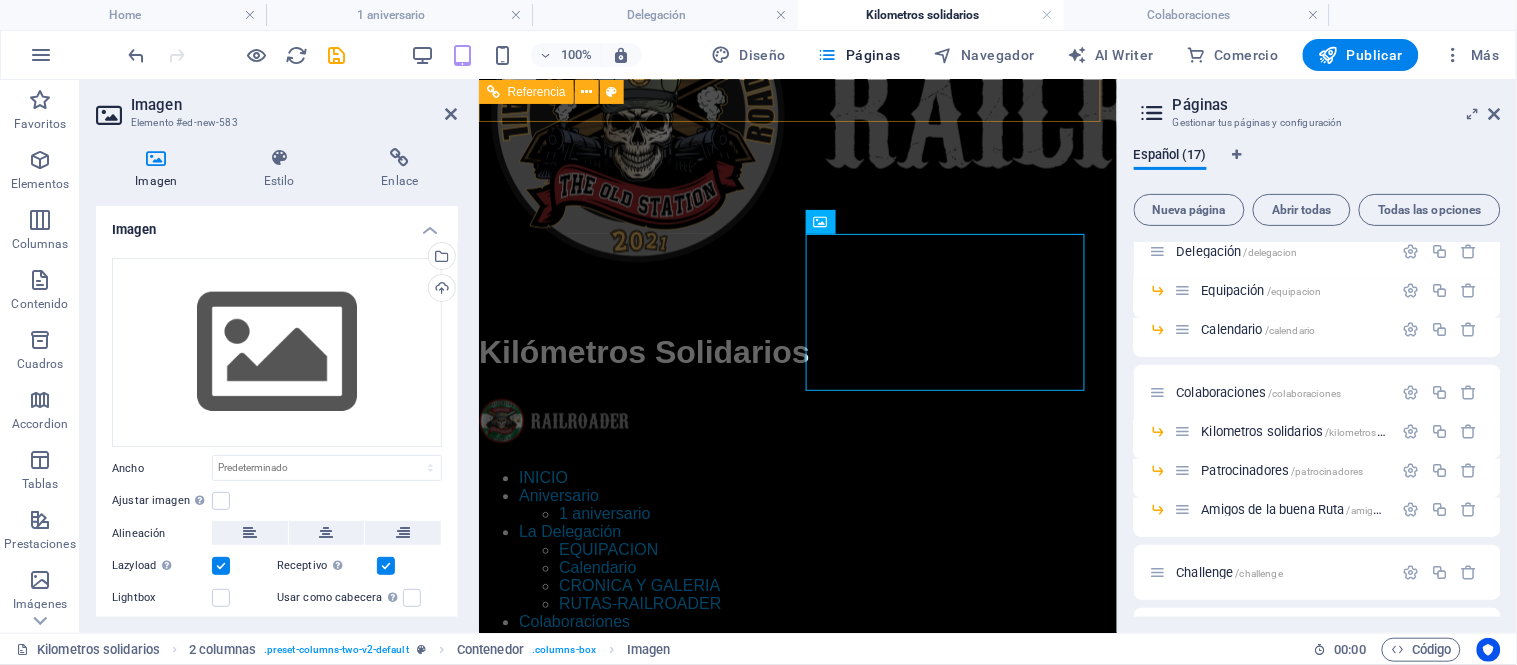 scroll, scrollTop: 762, scrollLeft: 0, axis: vertical 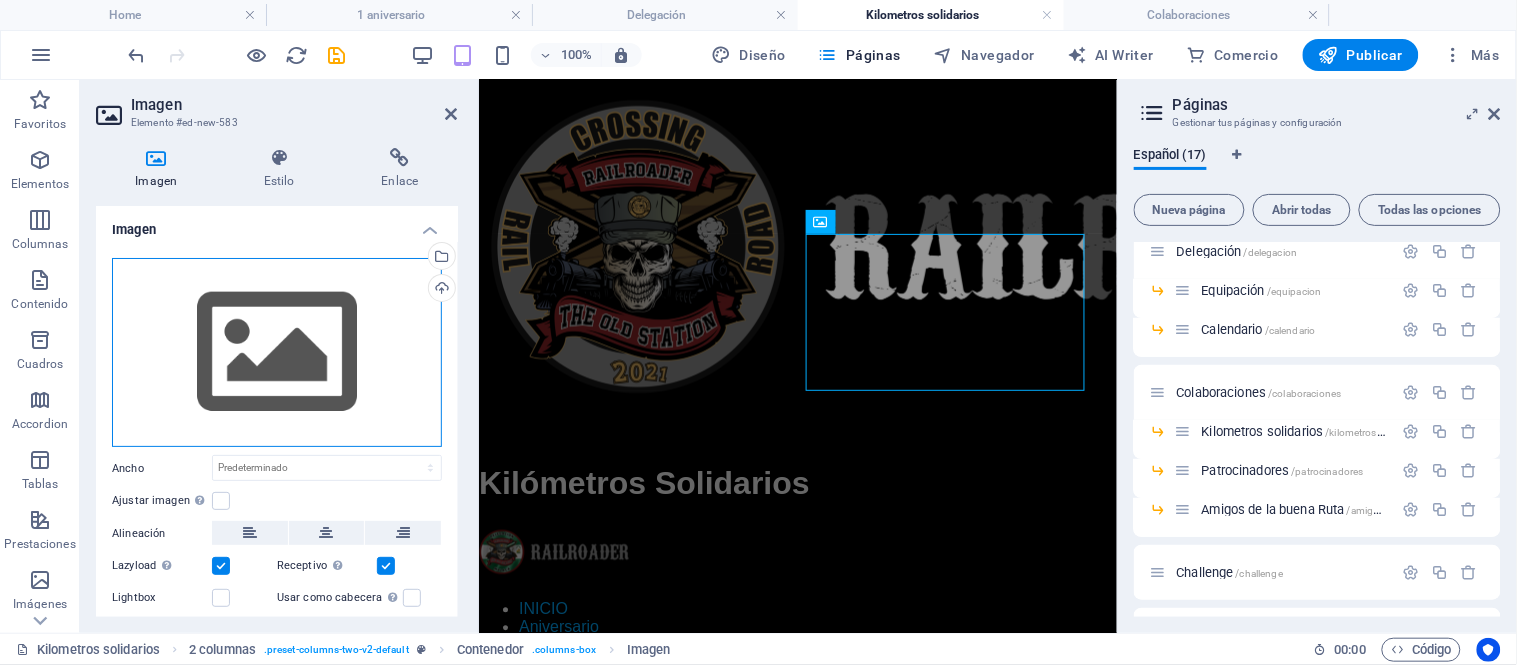 click on "Arrastra archivos aquí, haz clic para escoger archivos o  selecciona archivos de Archivos o de nuestra galería gratuita de fotos y vídeos" at bounding box center (277, 353) 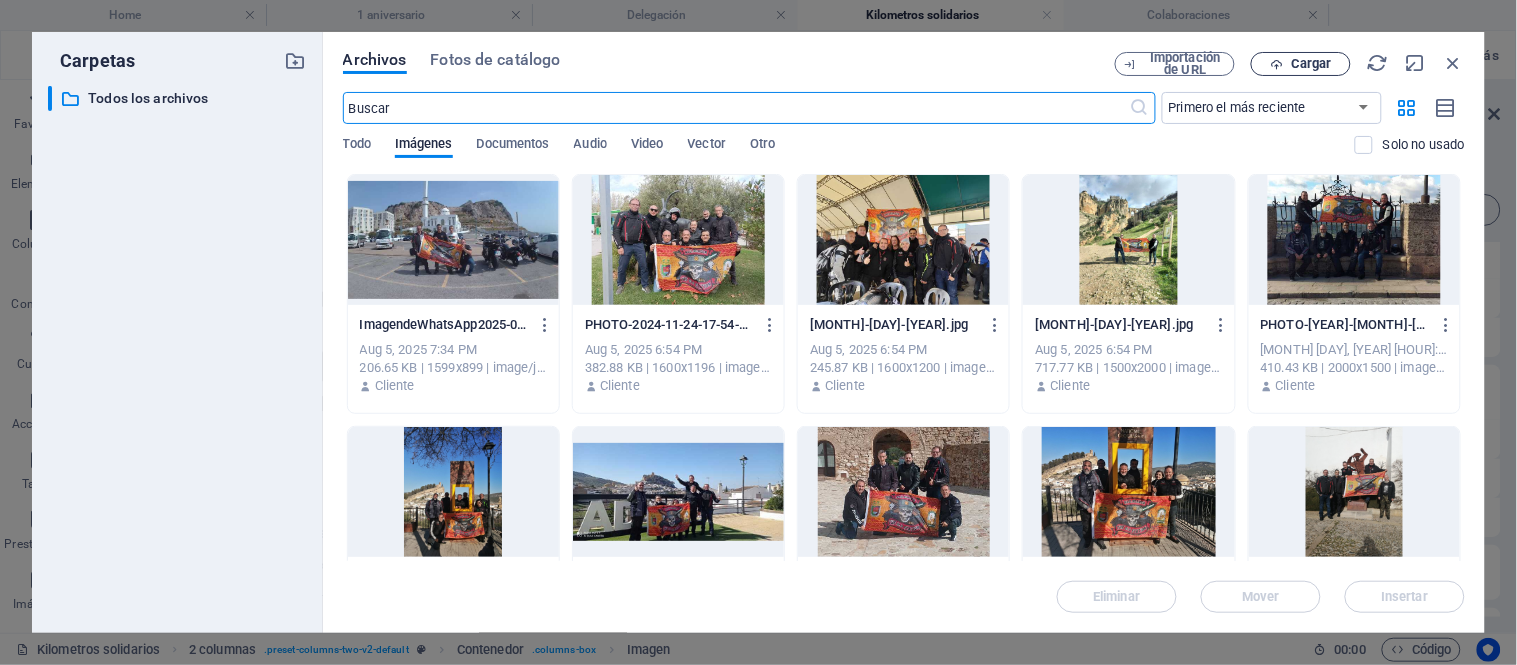 click on "Cargar" at bounding box center [1311, 64] 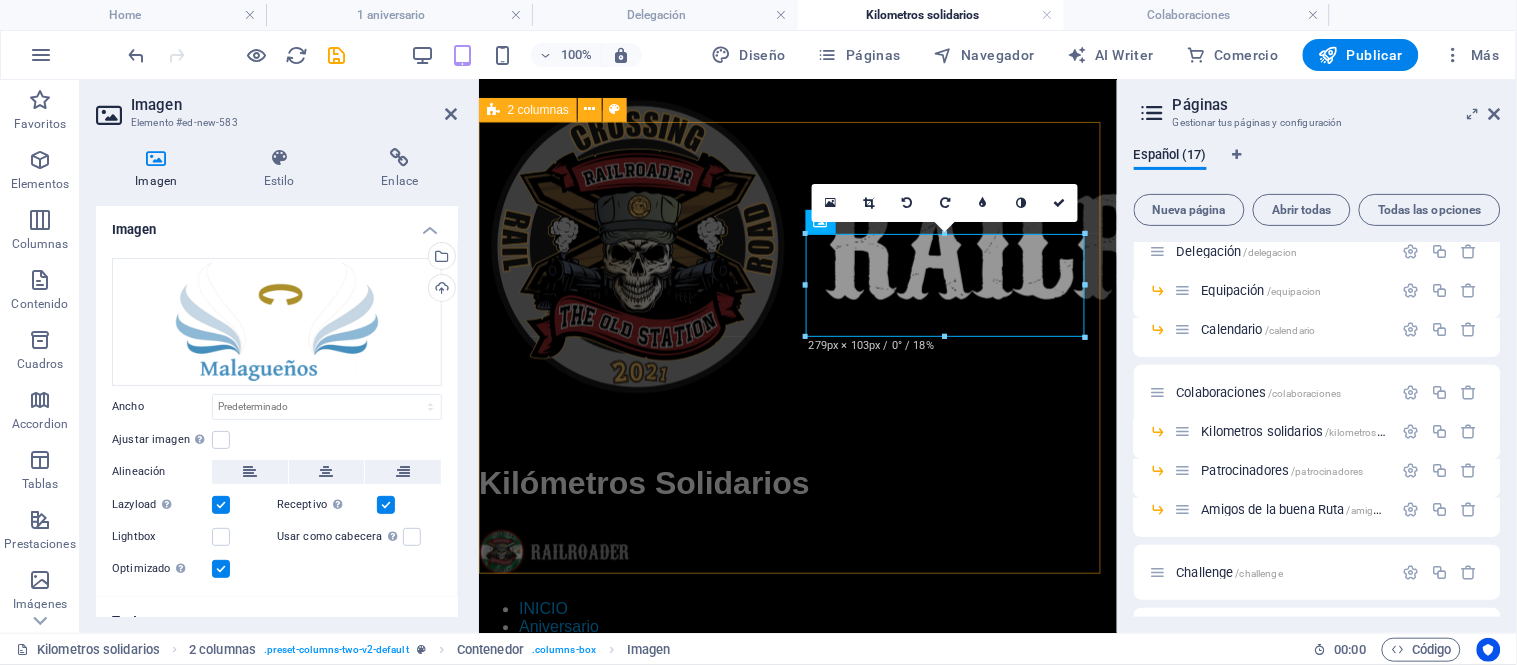 click at bounding box center (797, 1158) 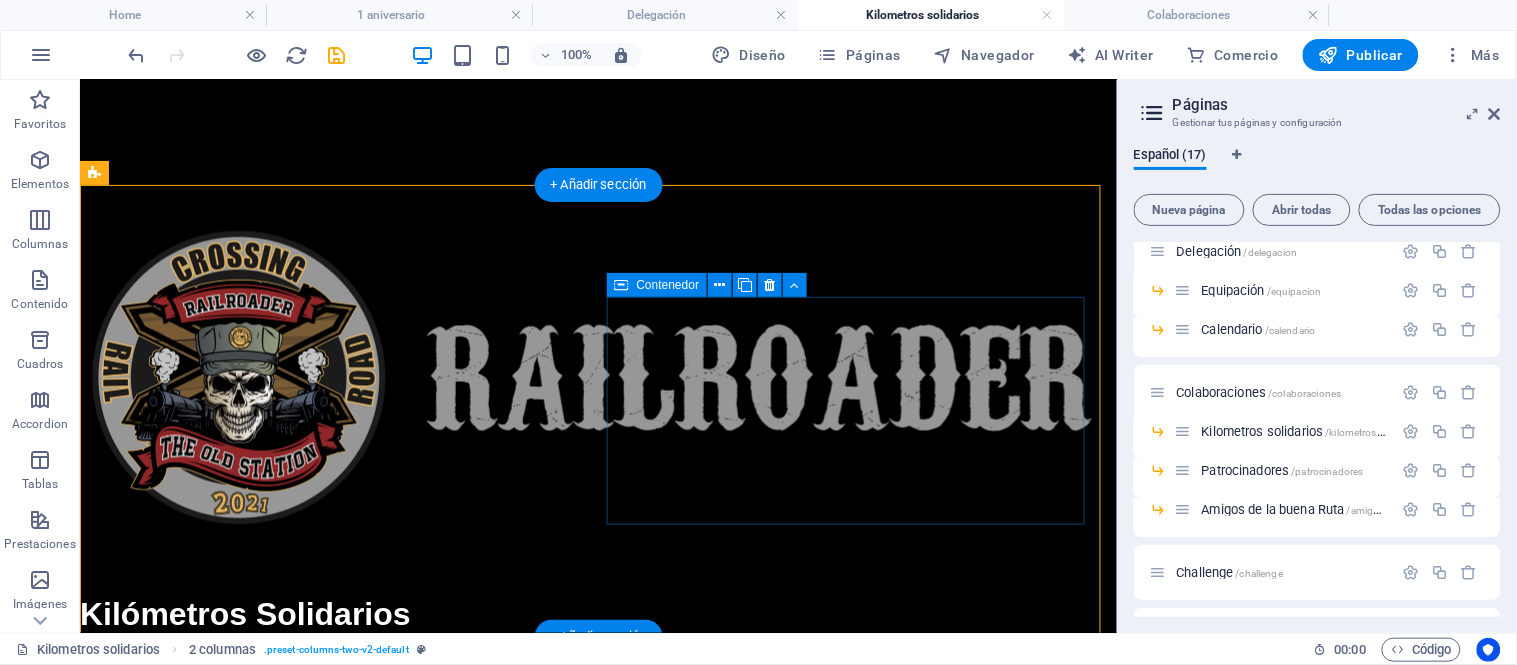 scroll, scrollTop: 893, scrollLeft: 0, axis: vertical 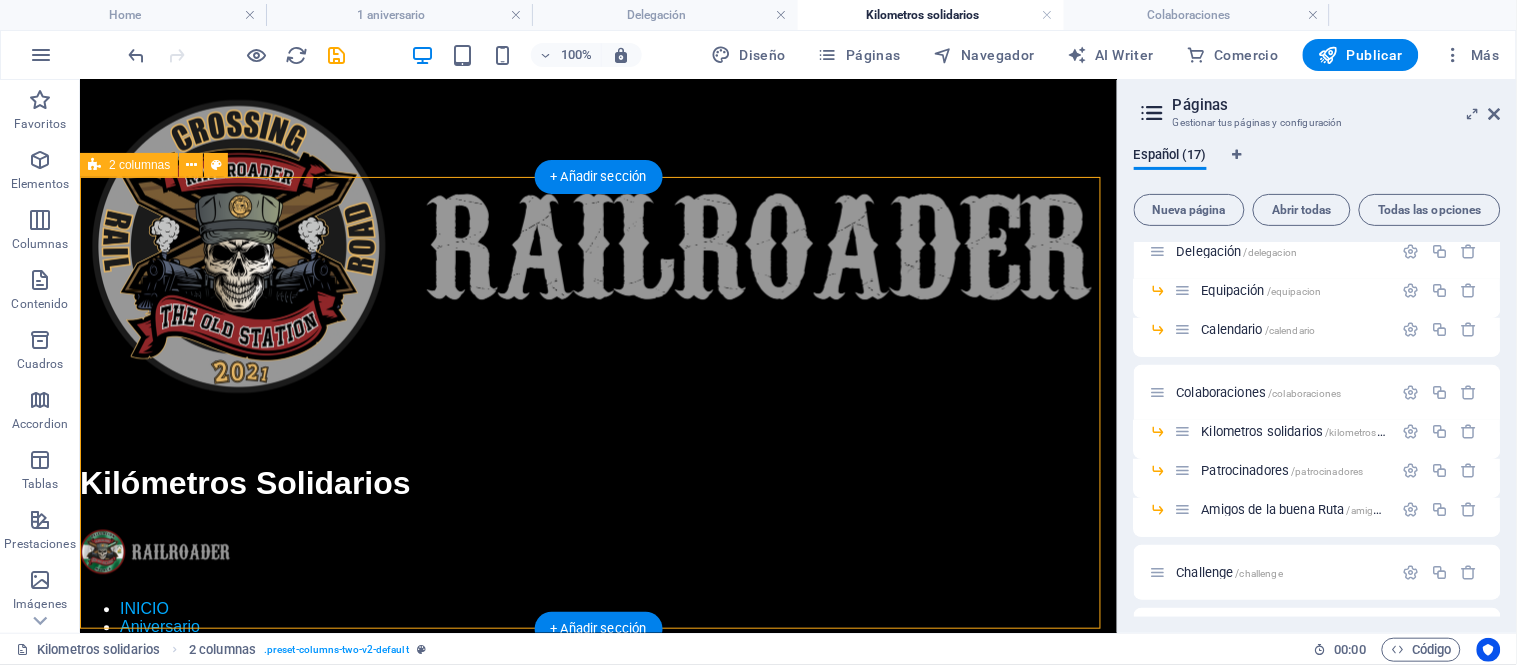 click at bounding box center [597, 1232] 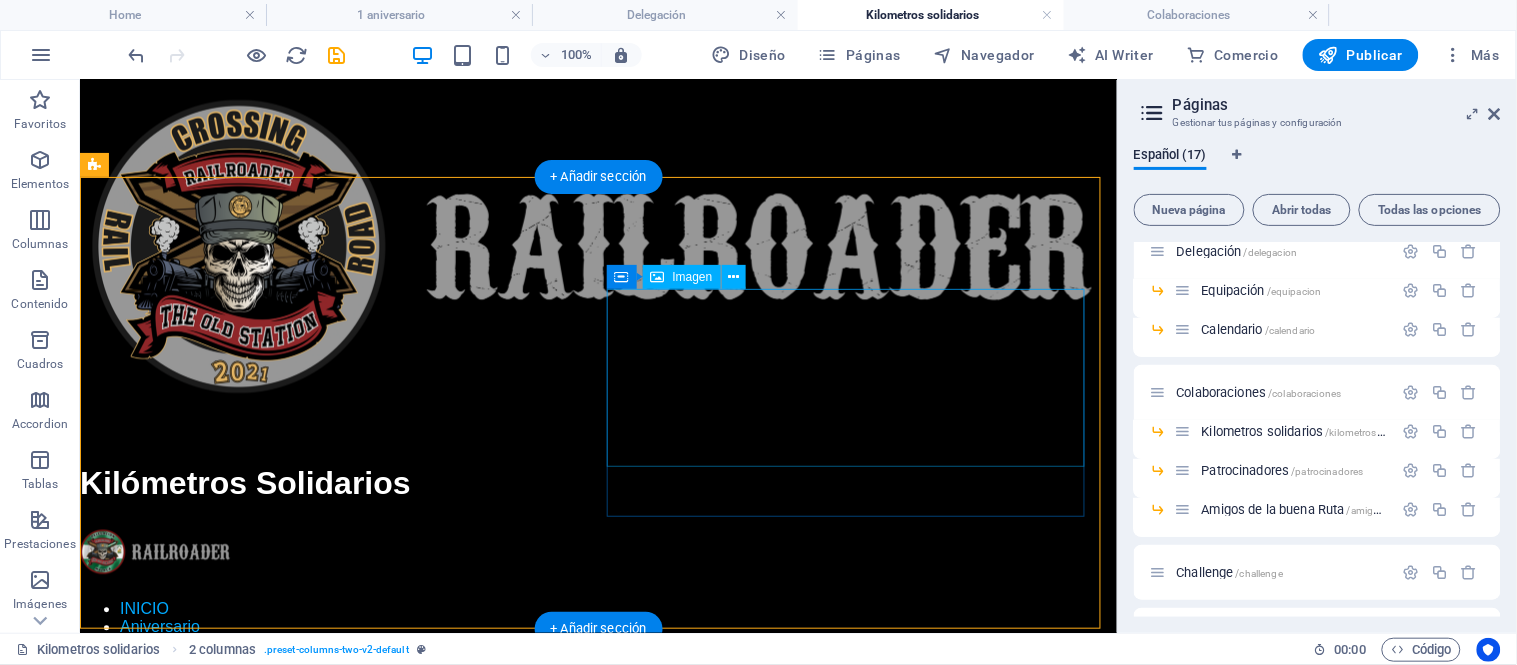 scroll, scrollTop: 1004, scrollLeft: 0, axis: vertical 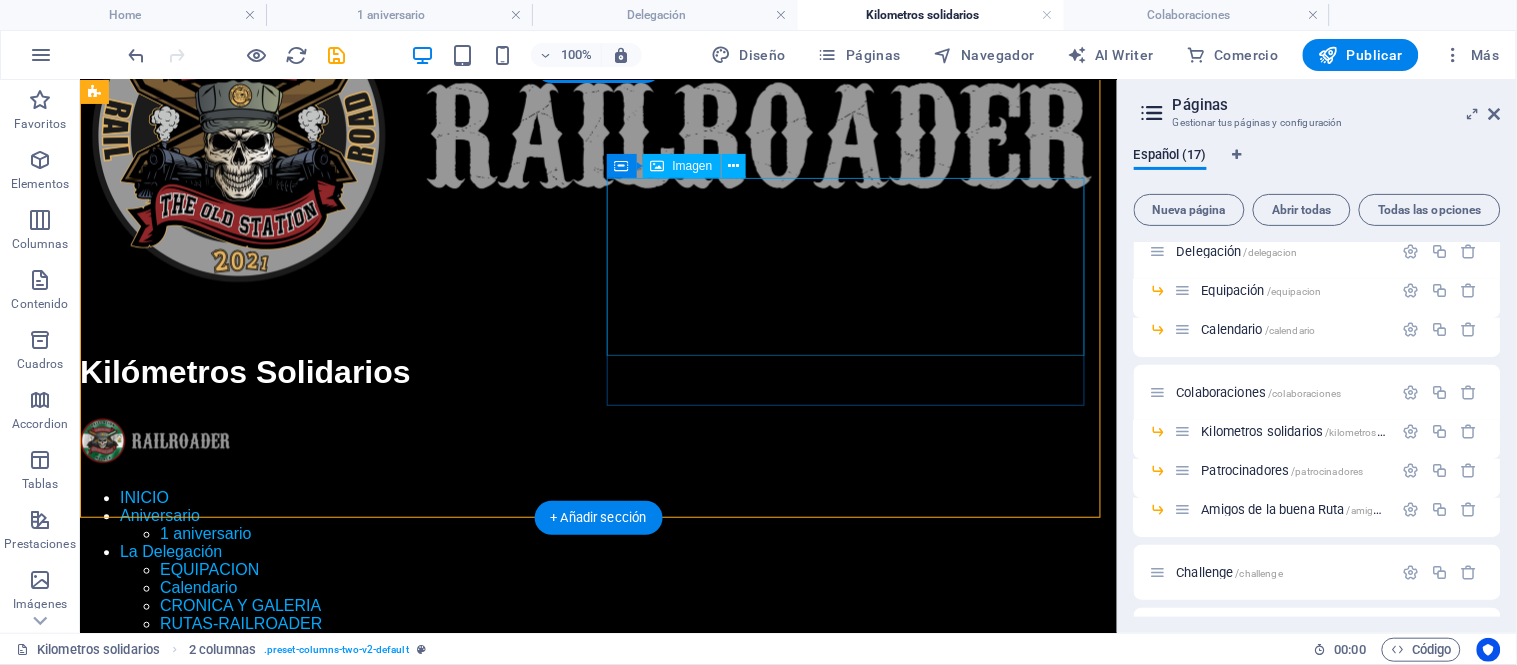 click at bounding box center [597, 1237] 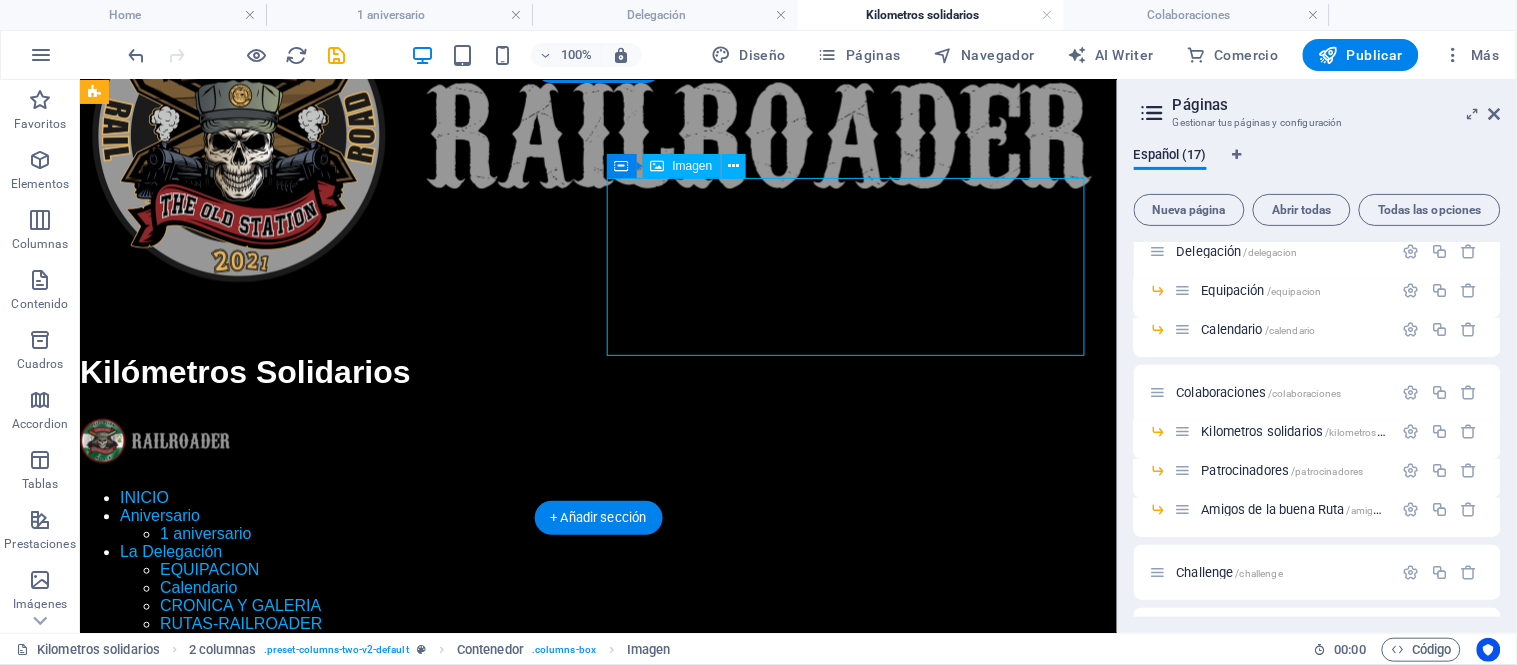 click at bounding box center [597, 1237] 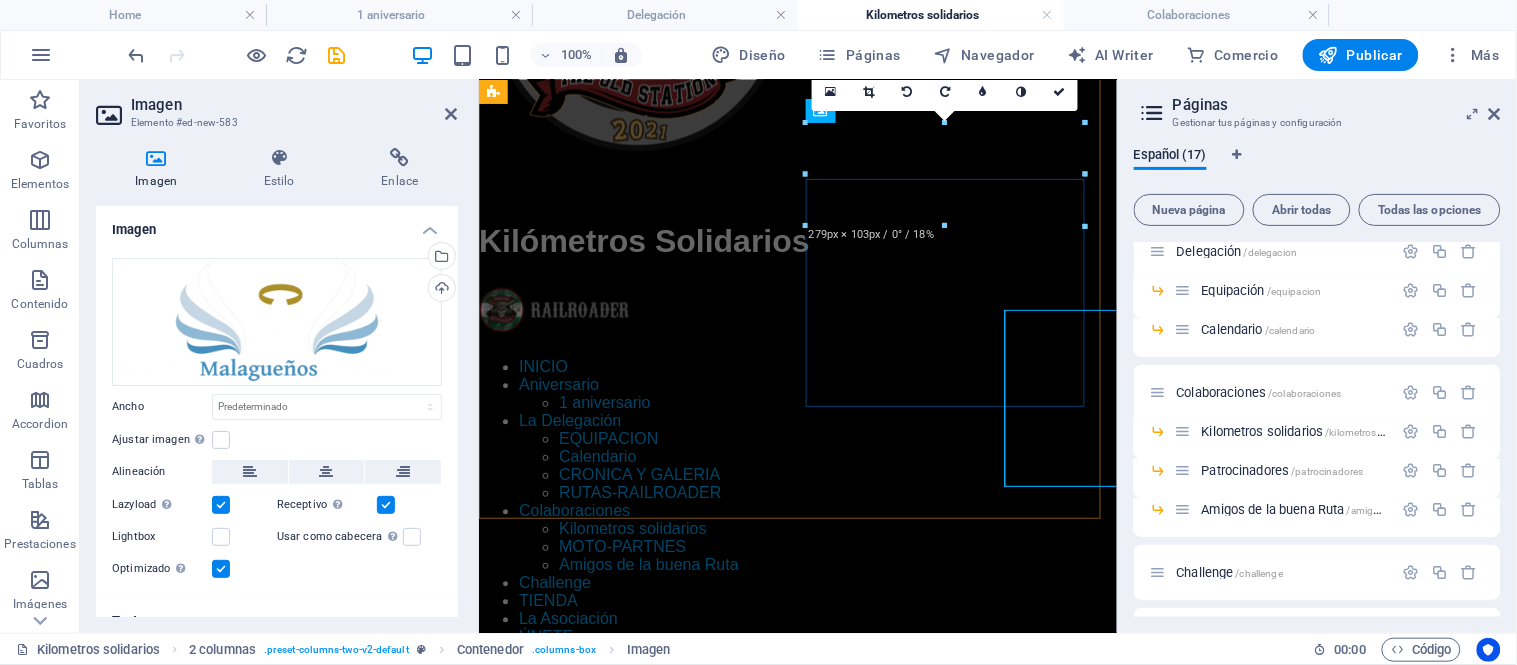 scroll, scrollTop: 873, scrollLeft: 0, axis: vertical 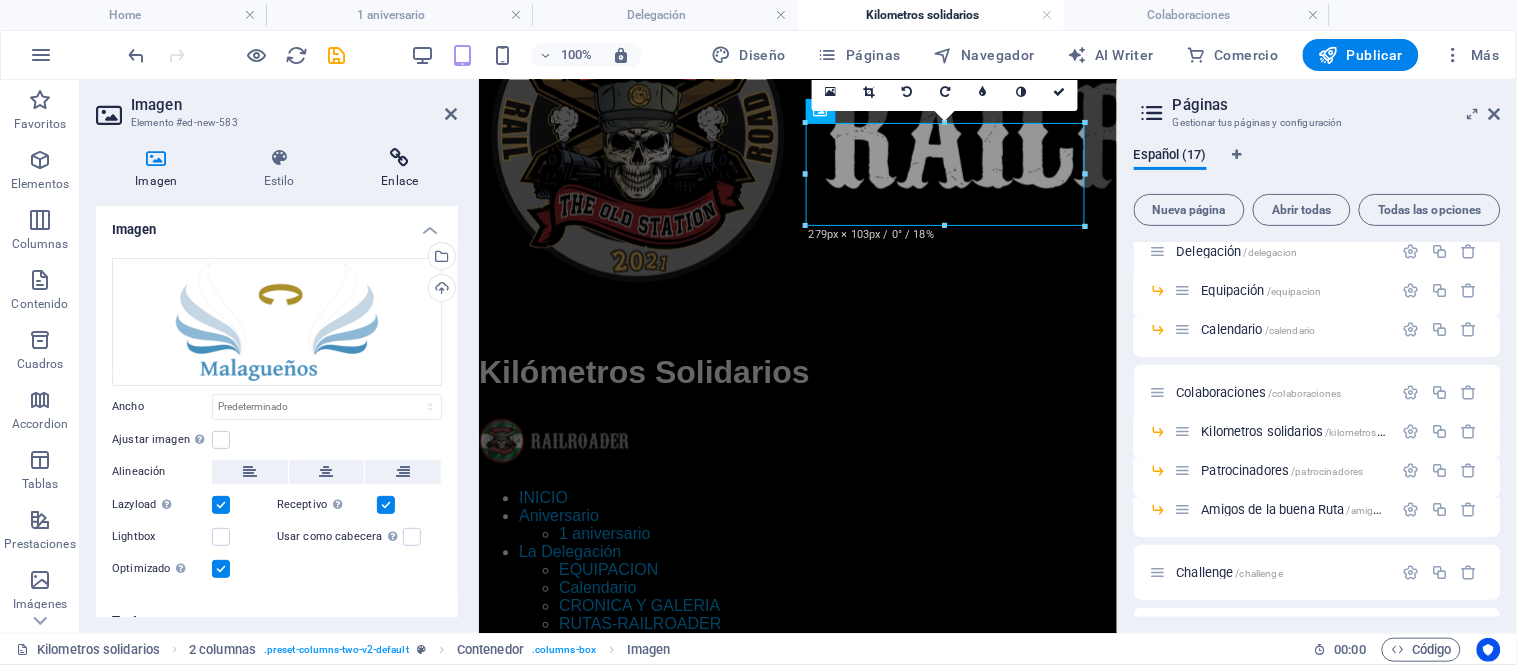 click at bounding box center (400, 158) 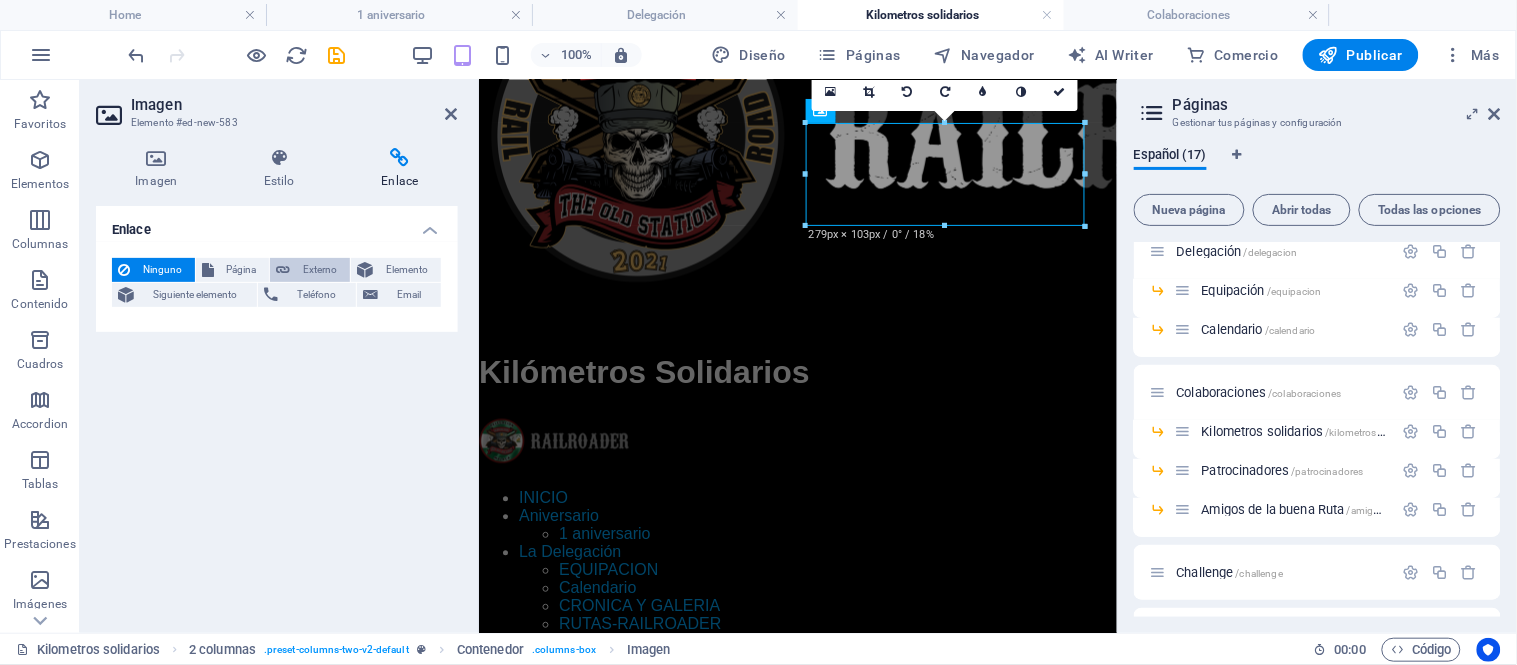 click on "Externo" at bounding box center (320, 270) 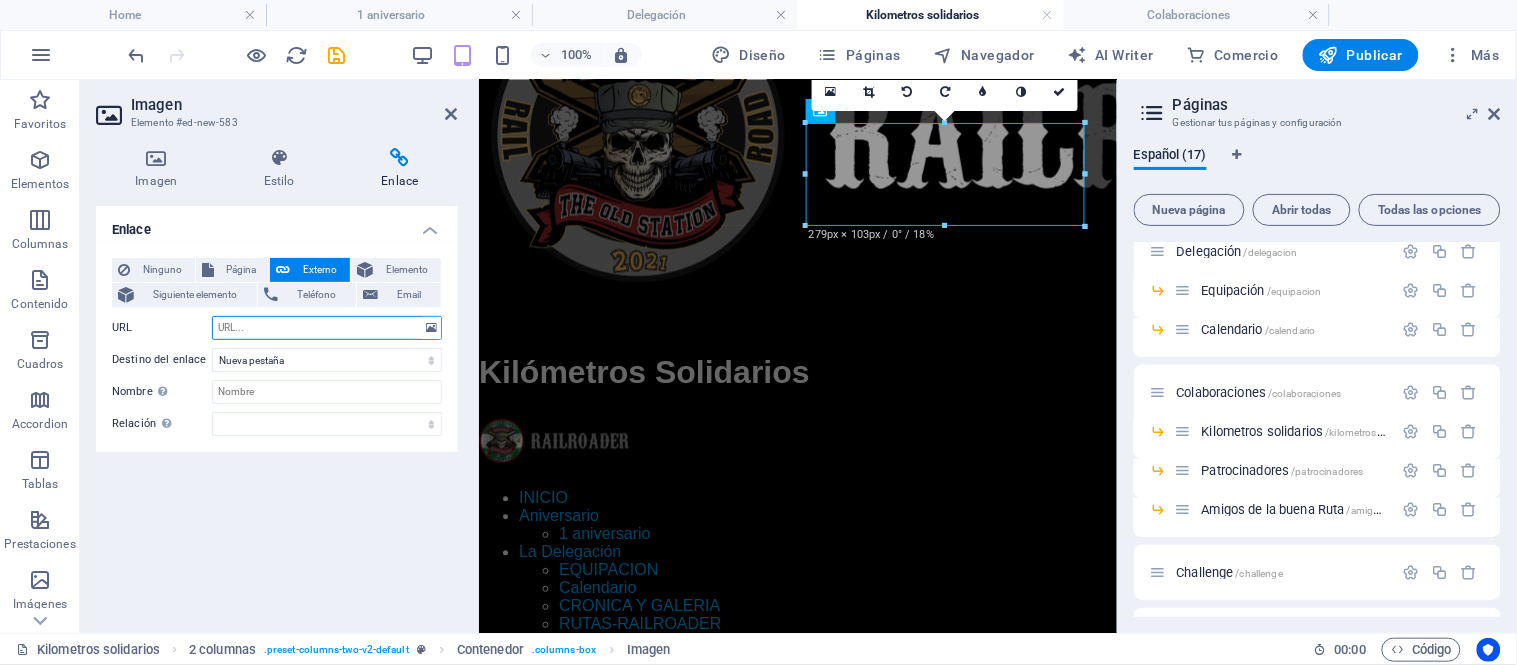 paste on "https://www.[EMAIL]" 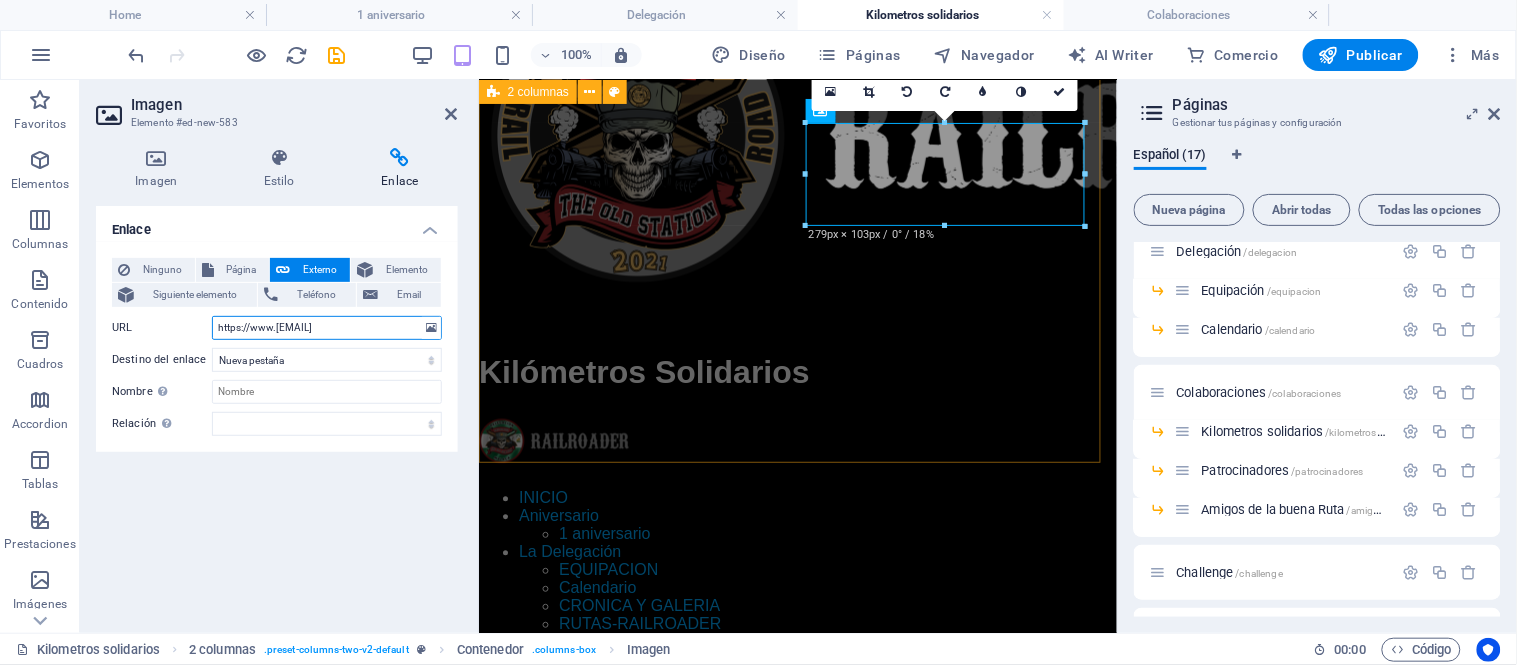 type on "https://www.[EMAIL]" 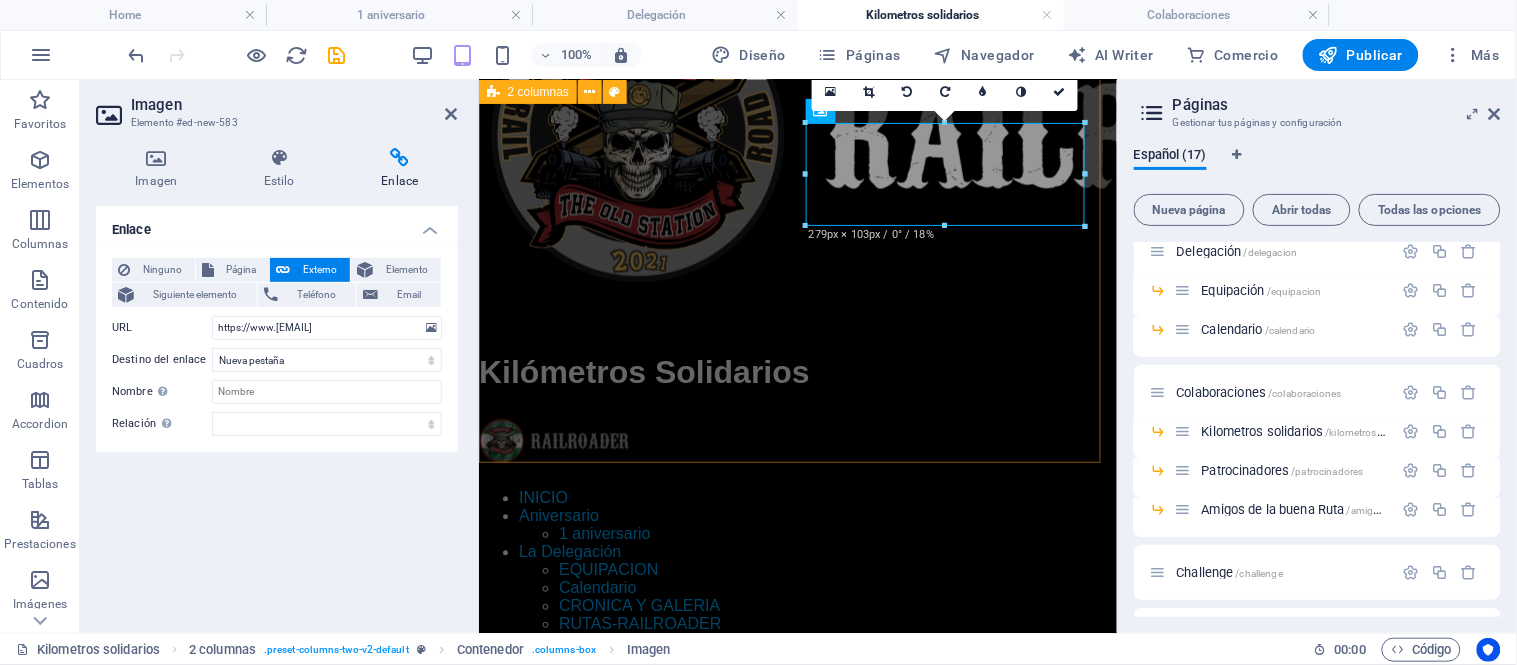 click at bounding box center (797, 1047) 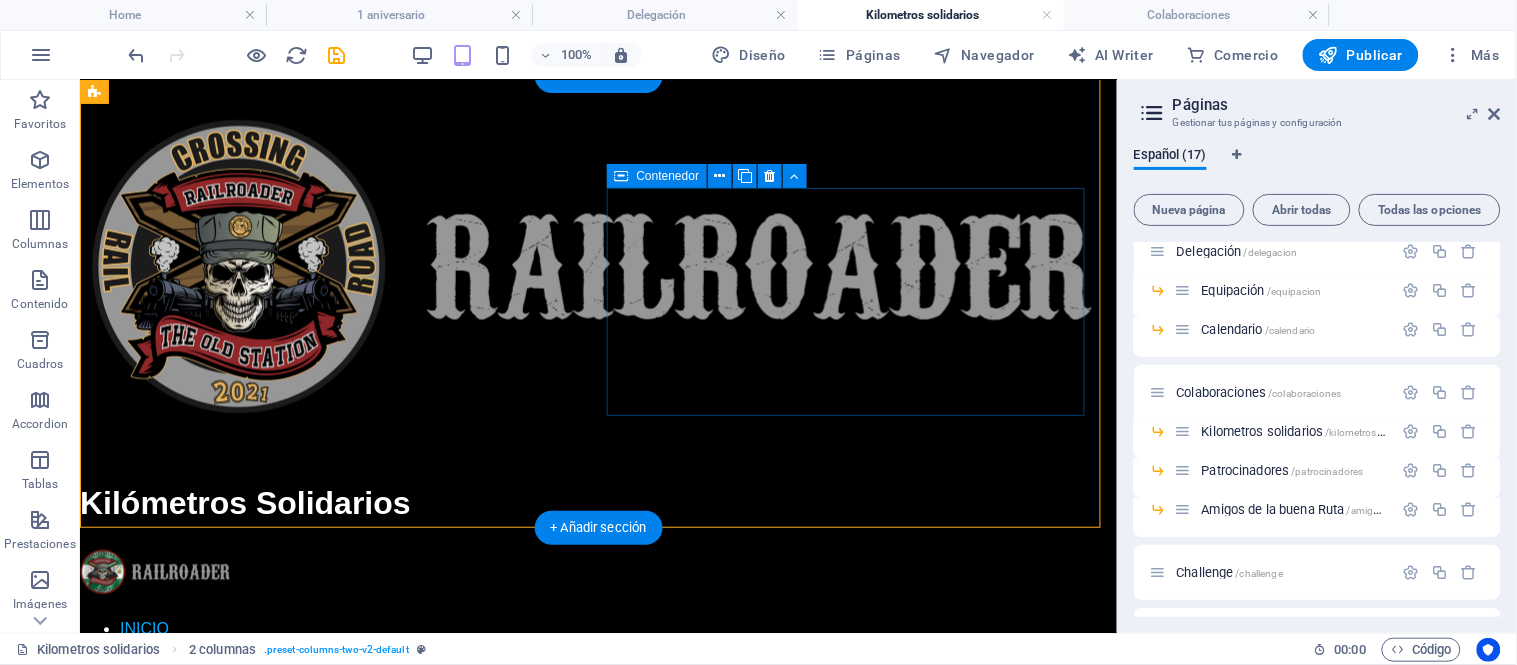 scroll, scrollTop: 1004, scrollLeft: 0, axis: vertical 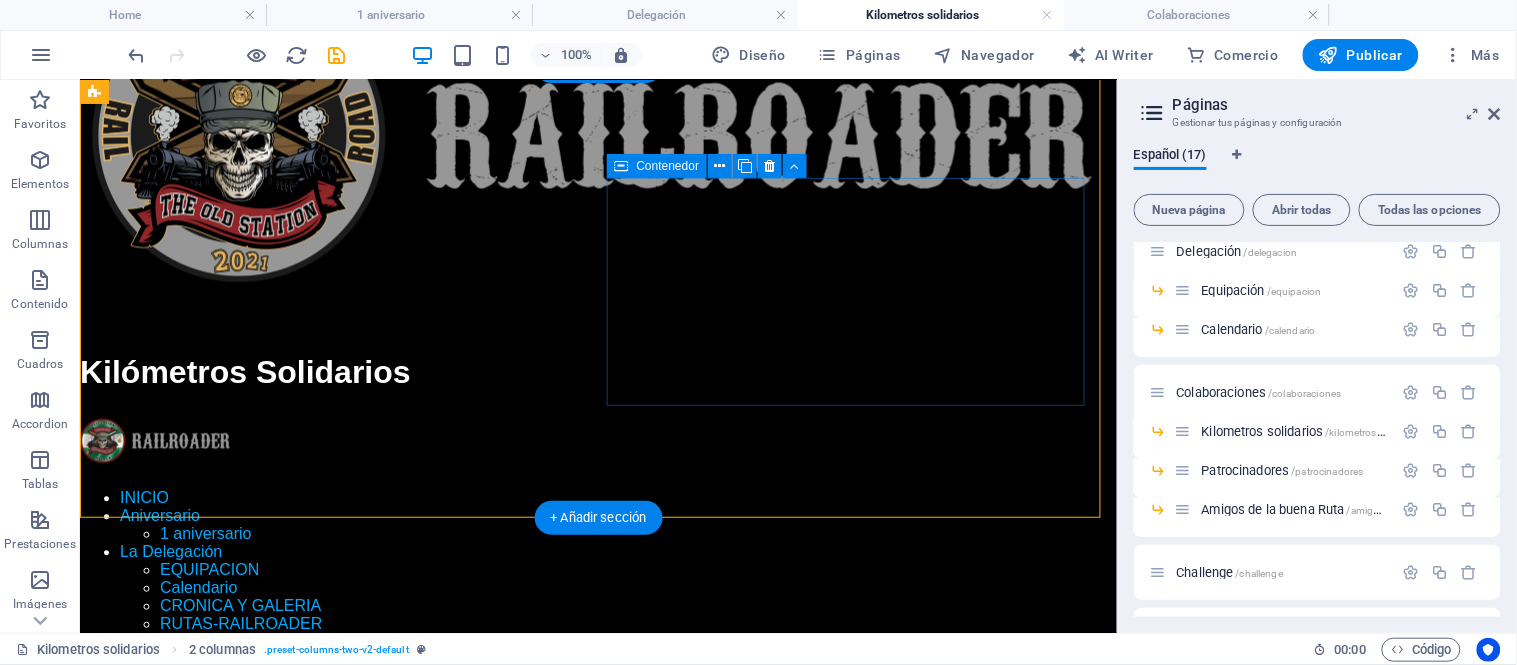 click at bounding box center [597, 1237] 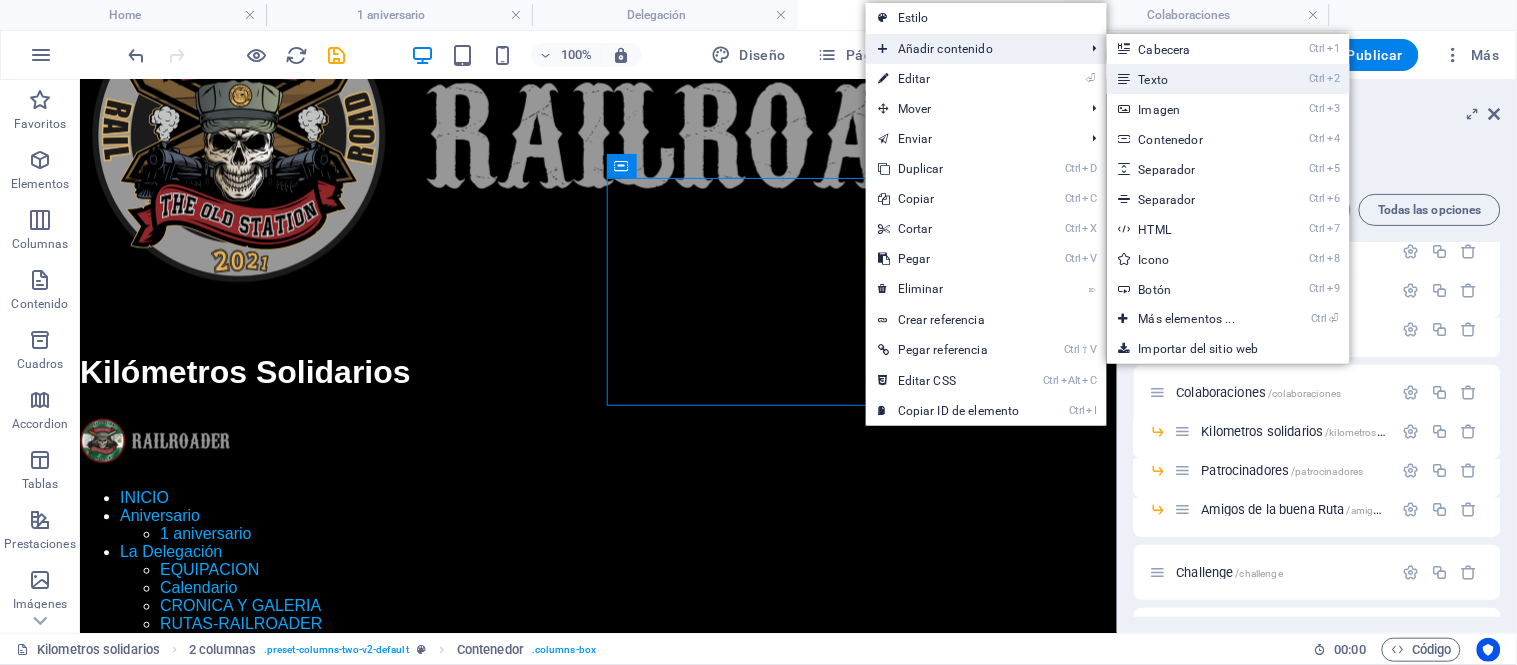 click on "Ctrl 2  Texto" at bounding box center (1191, 79) 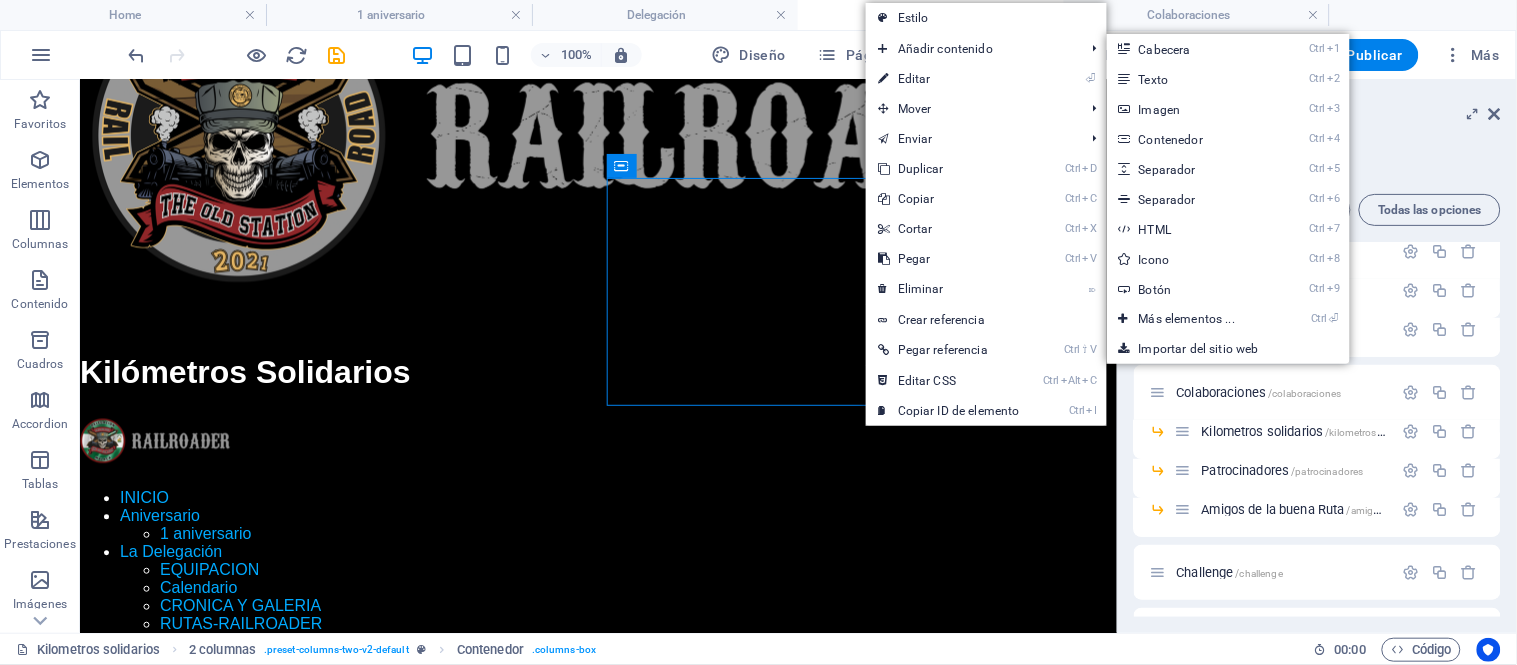 scroll, scrollTop: 873, scrollLeft: 0, axis: vertical 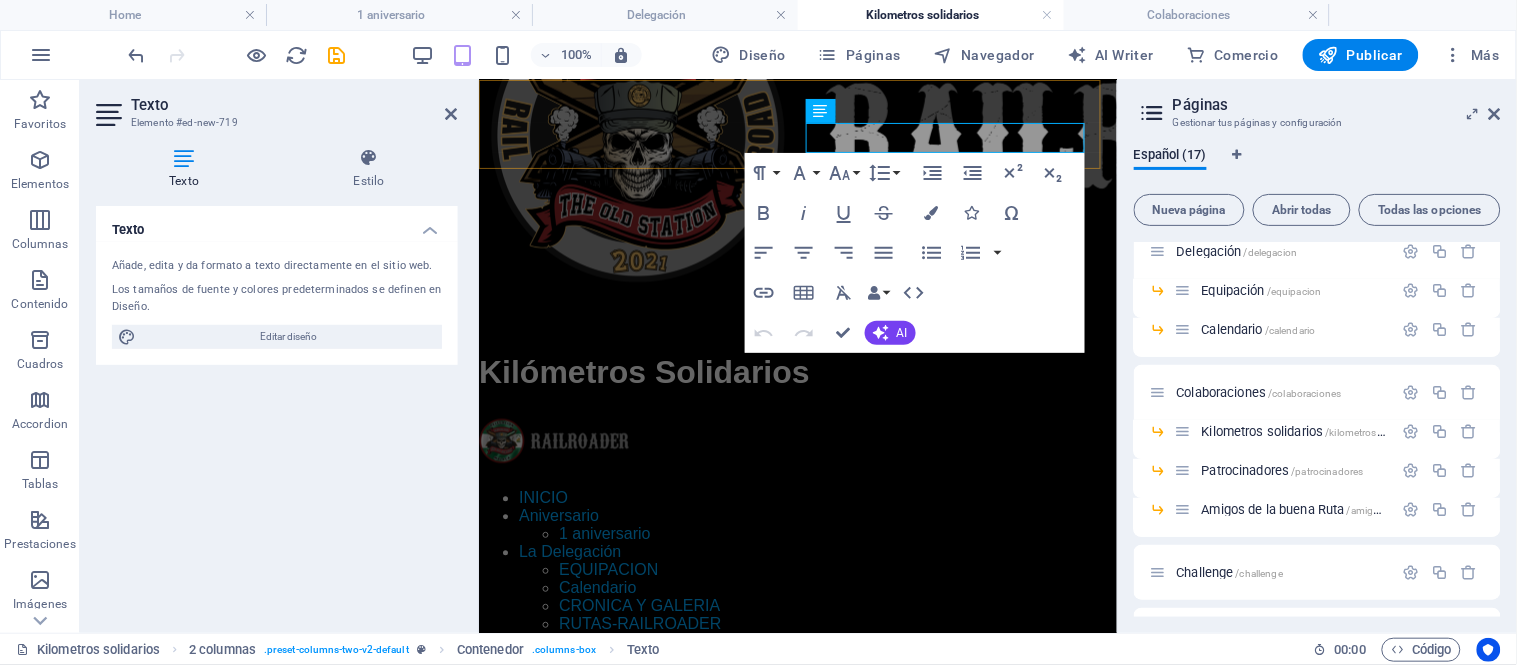 click at bounding box center (797, 811) 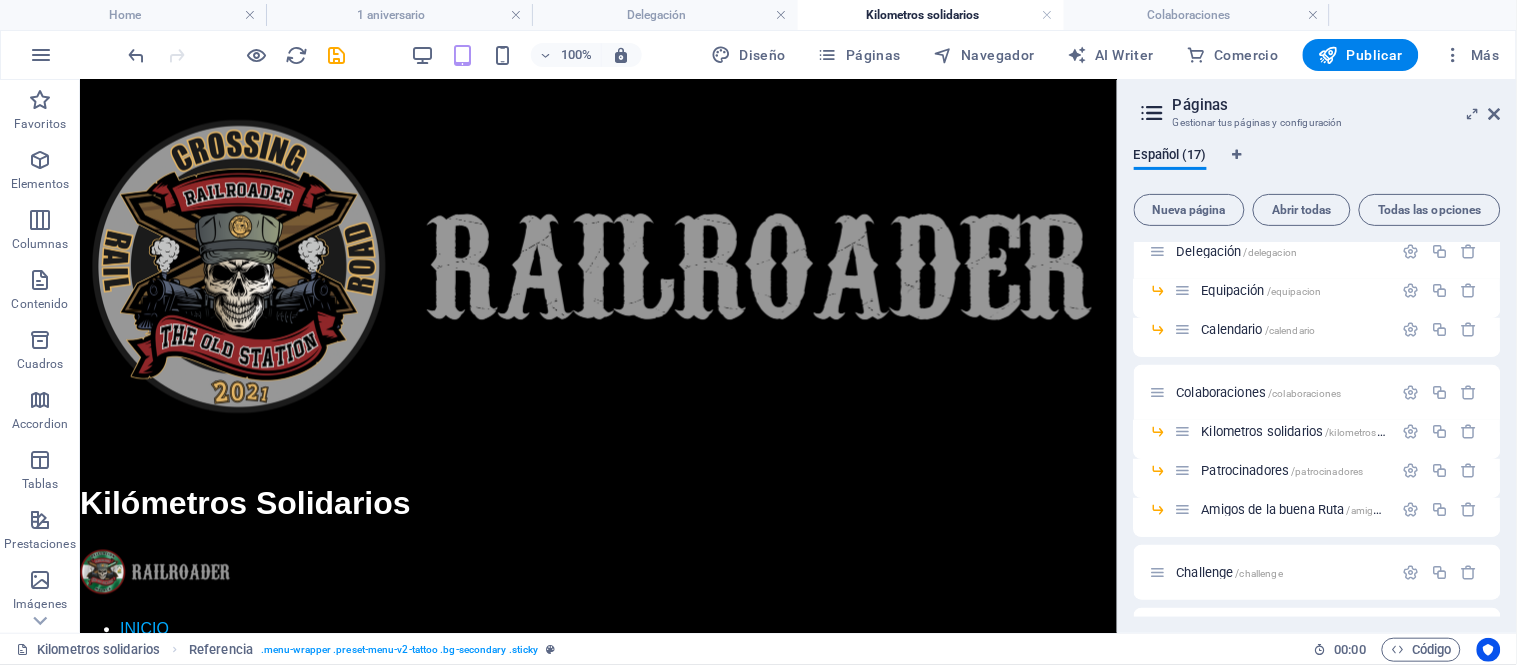 scroll, scrollTop: 1004, scrollLeft: 0, axis: vertical 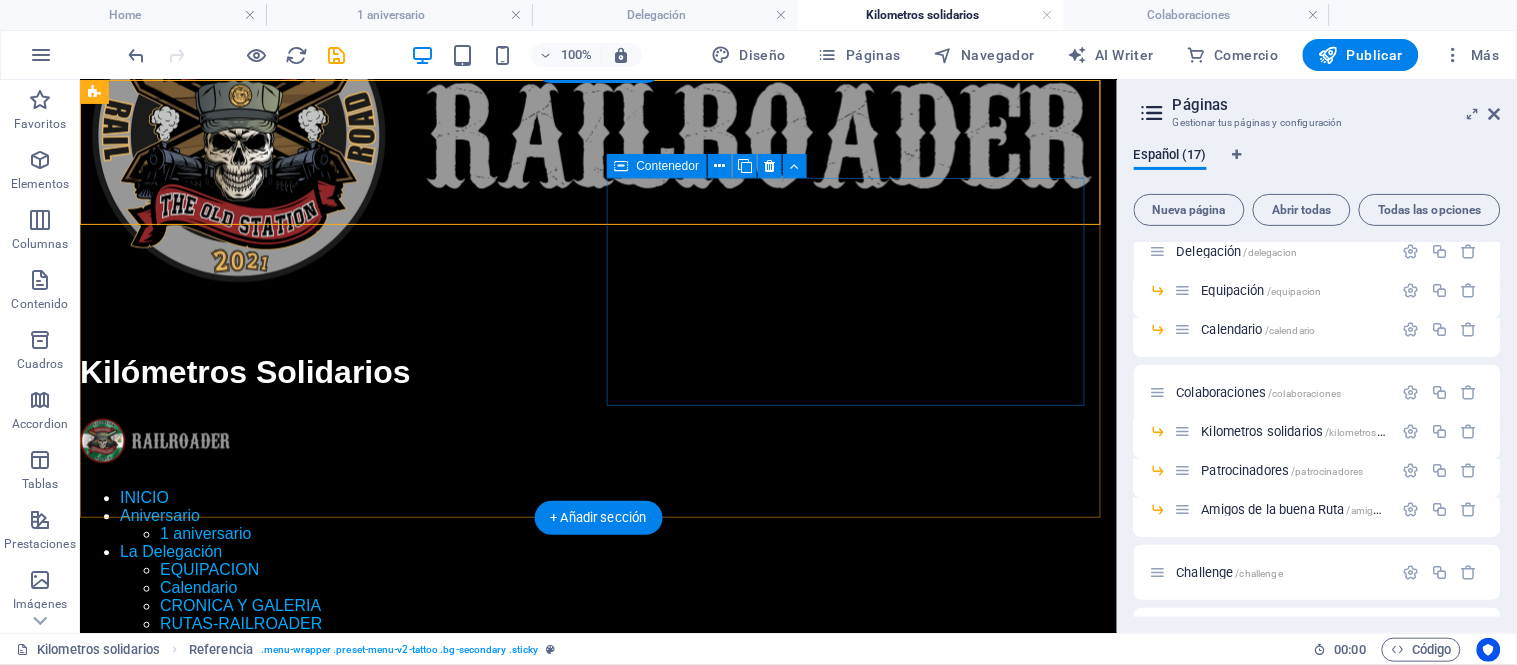 click on "Nuevo elemento de texto" at bounding box center (597, 1270) 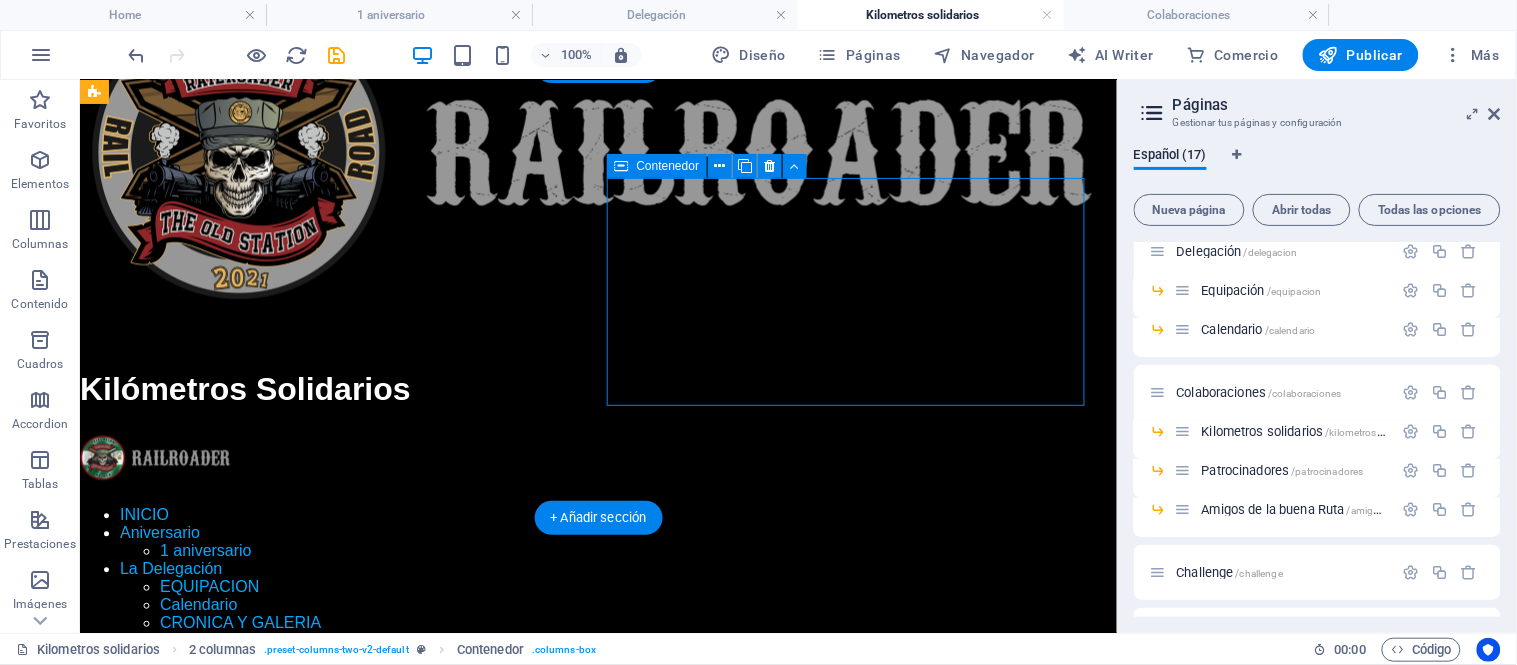 scroll, scrollTop: 782, scrollLeft: 0, axis: vertical 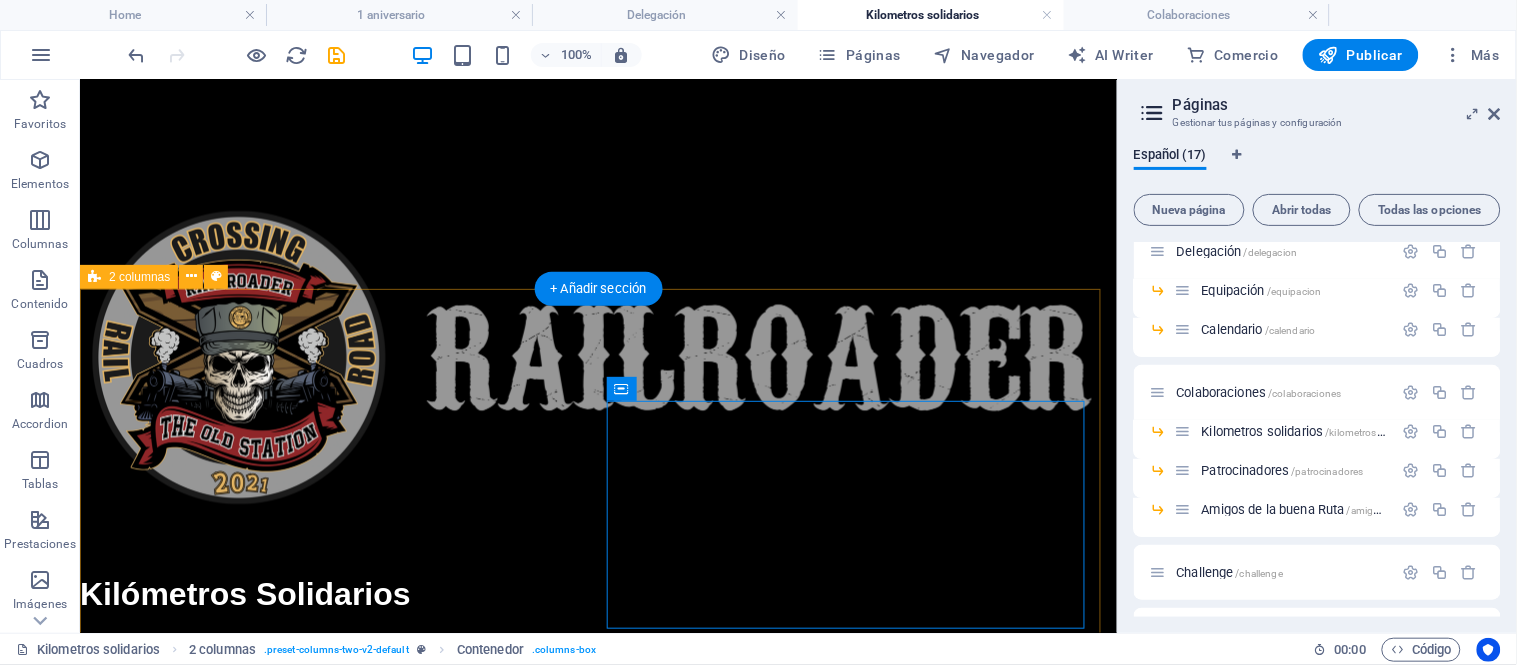 click on "Nuevo elemento de texto" at bounding box center [597, 1368] 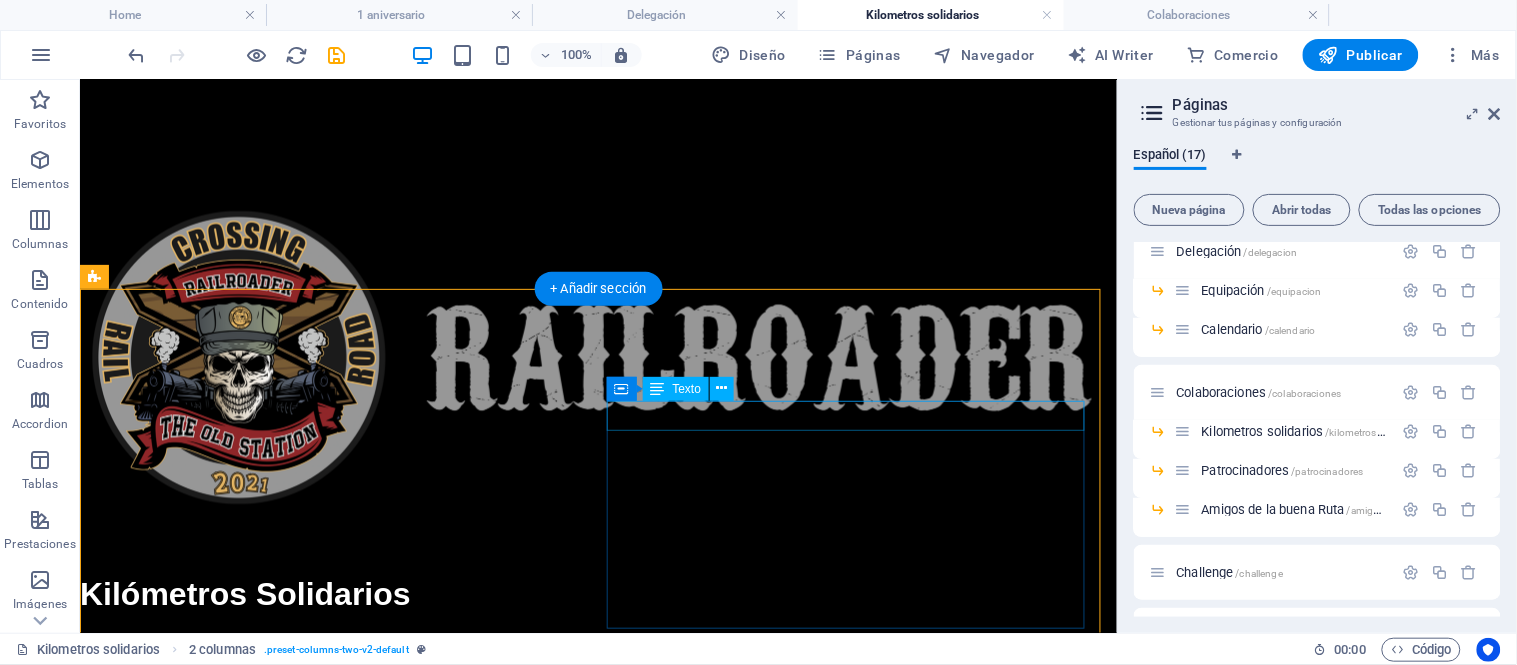 click on "Nuevo elemento de texto" at bounding box center (597, 1290) 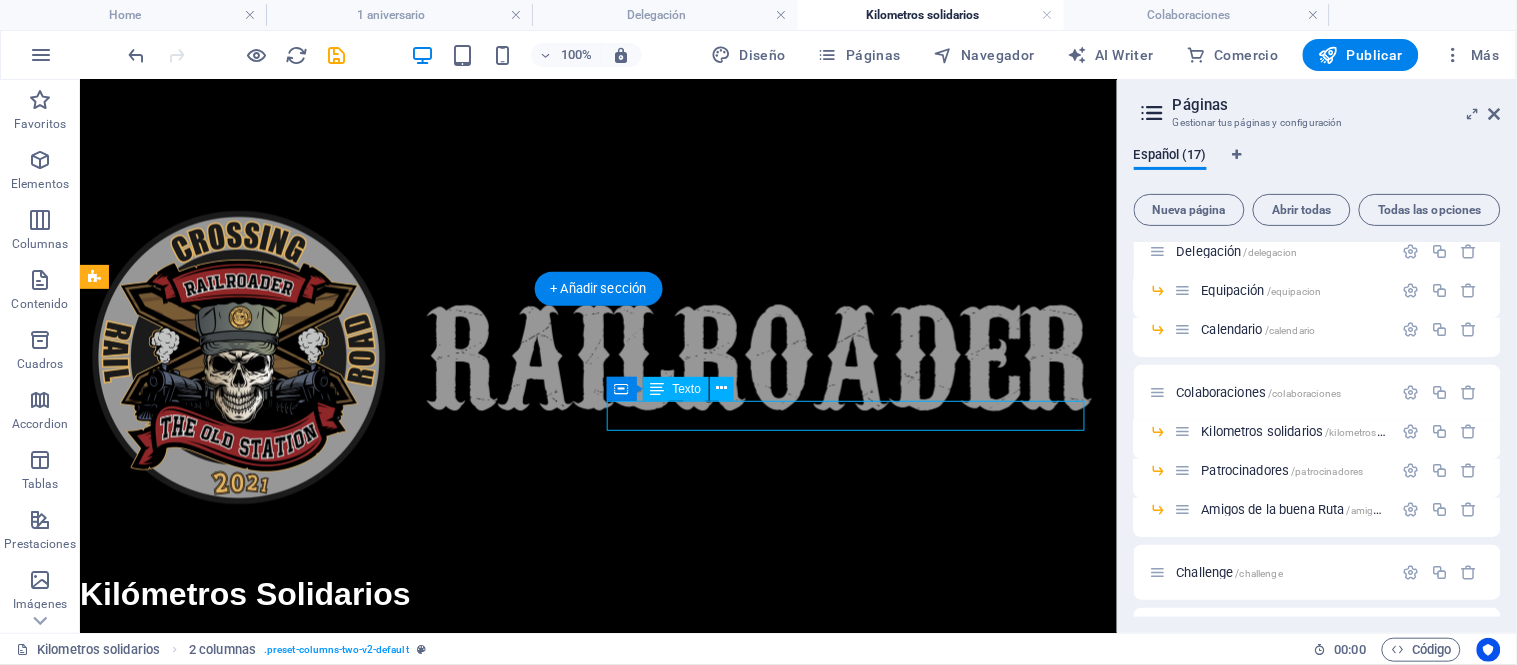 drag, startPoint x: 870, startPoint y: 414, endPoint x: 472, endPoint y: 414, distance: 398 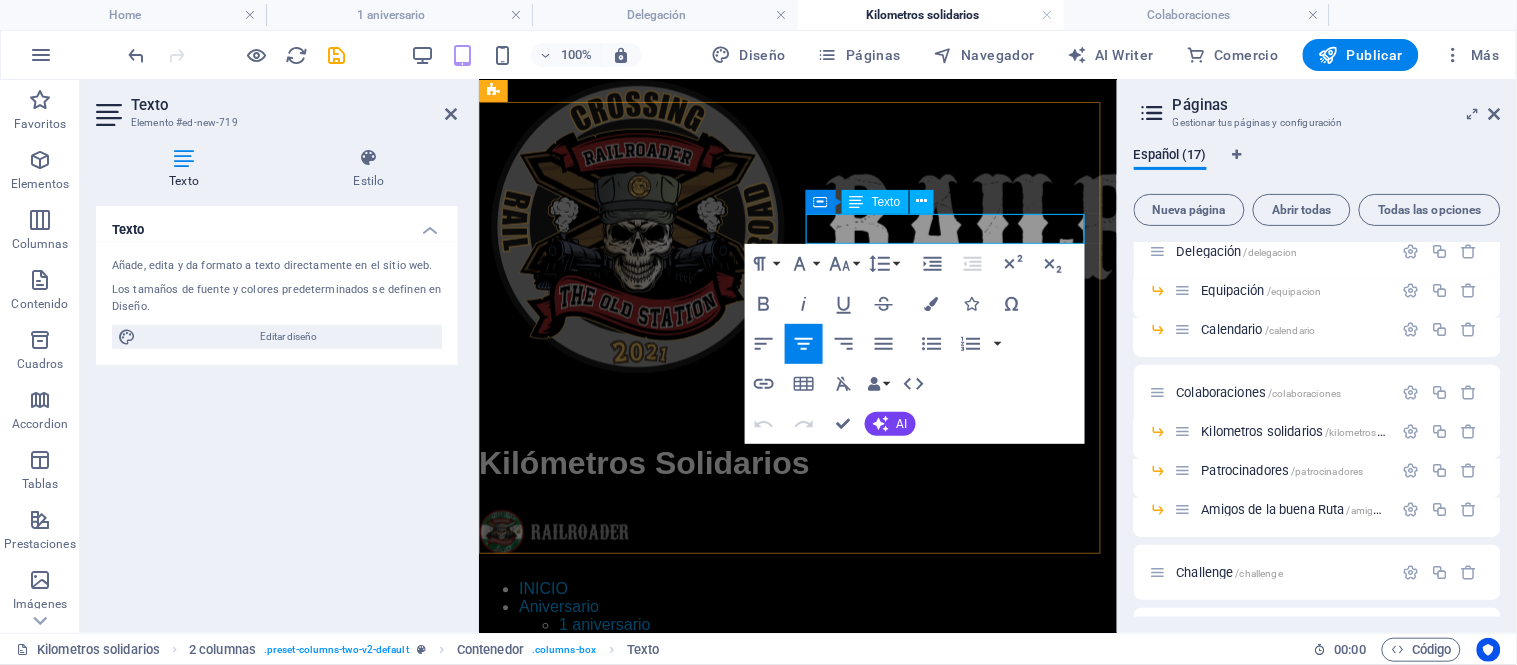 type 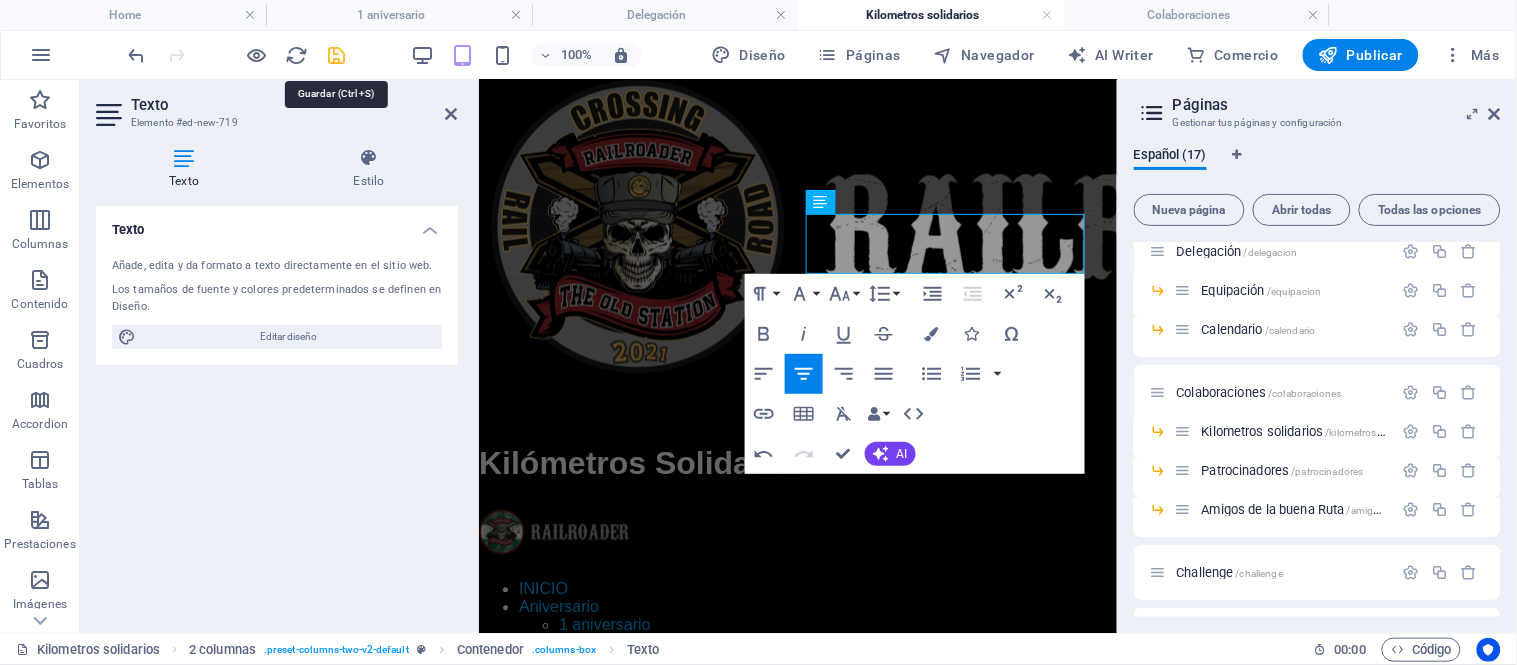 click at bounding box center [337, 55] 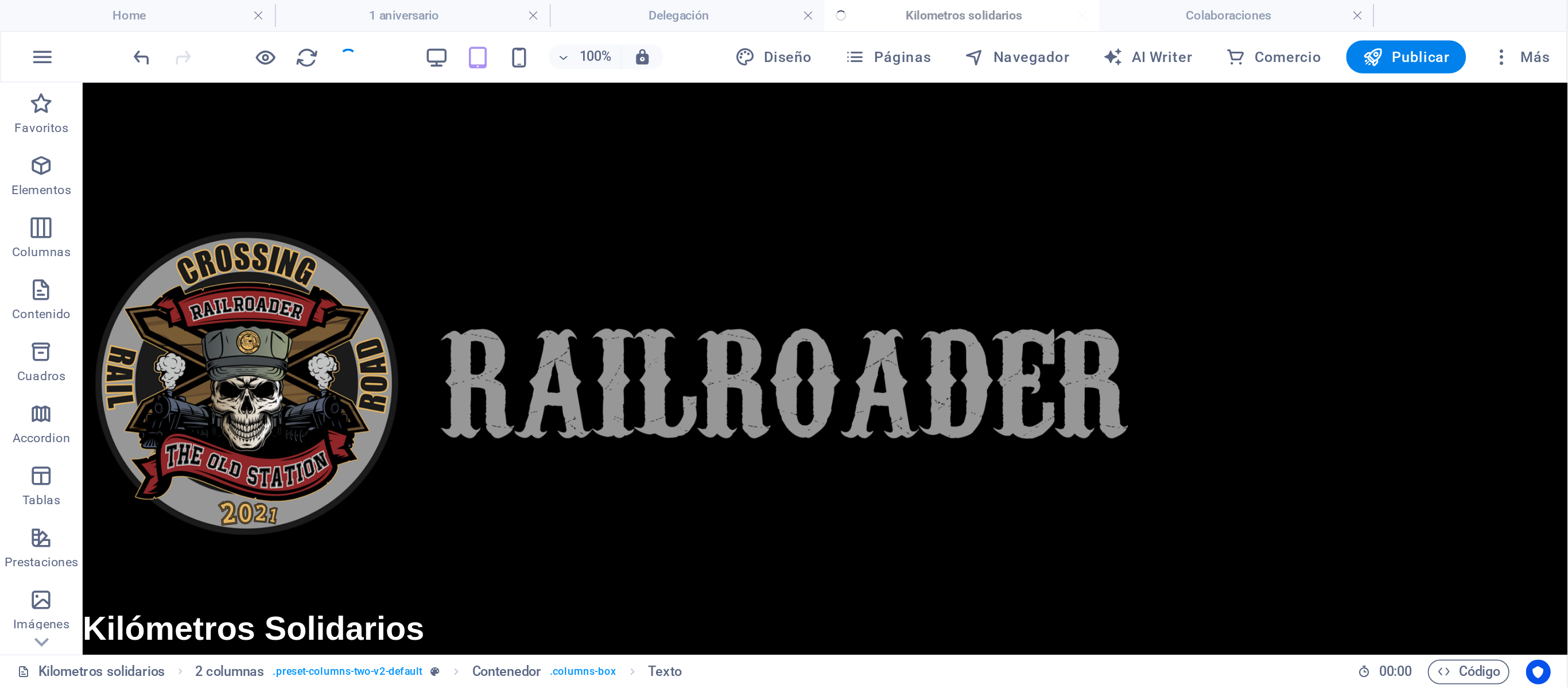 scroll, scrollTop: 532, scrollLeft: 0, axis: vertical 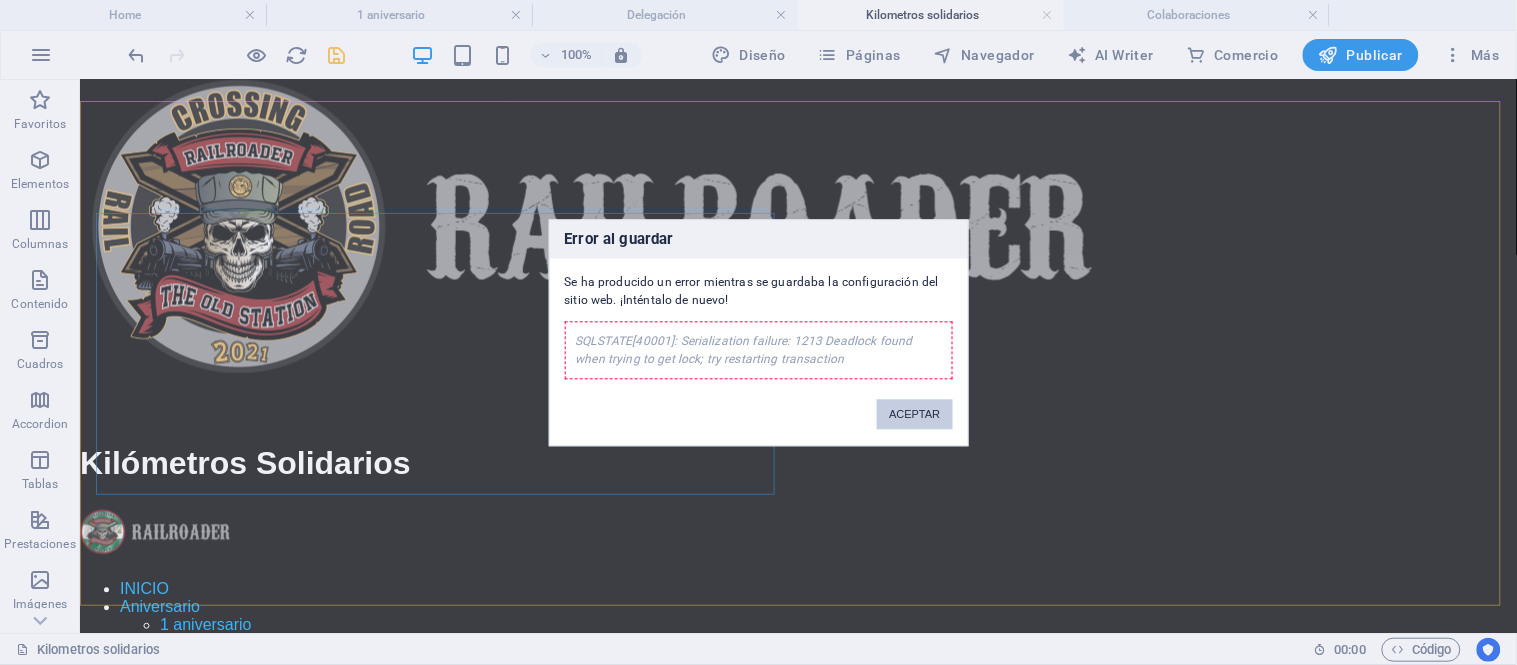 click on "ACEPTAR" at bounding box center (914, 414) 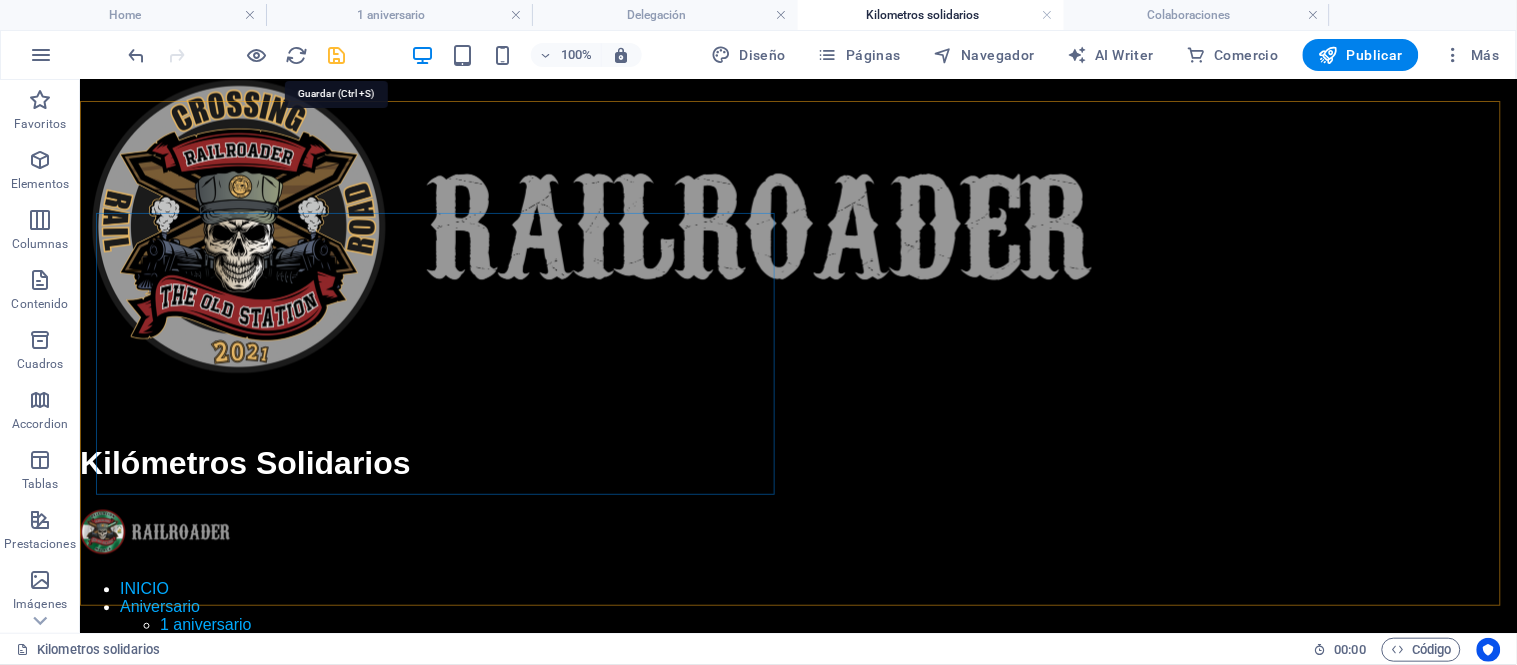 click at bounding box center [337, 55] 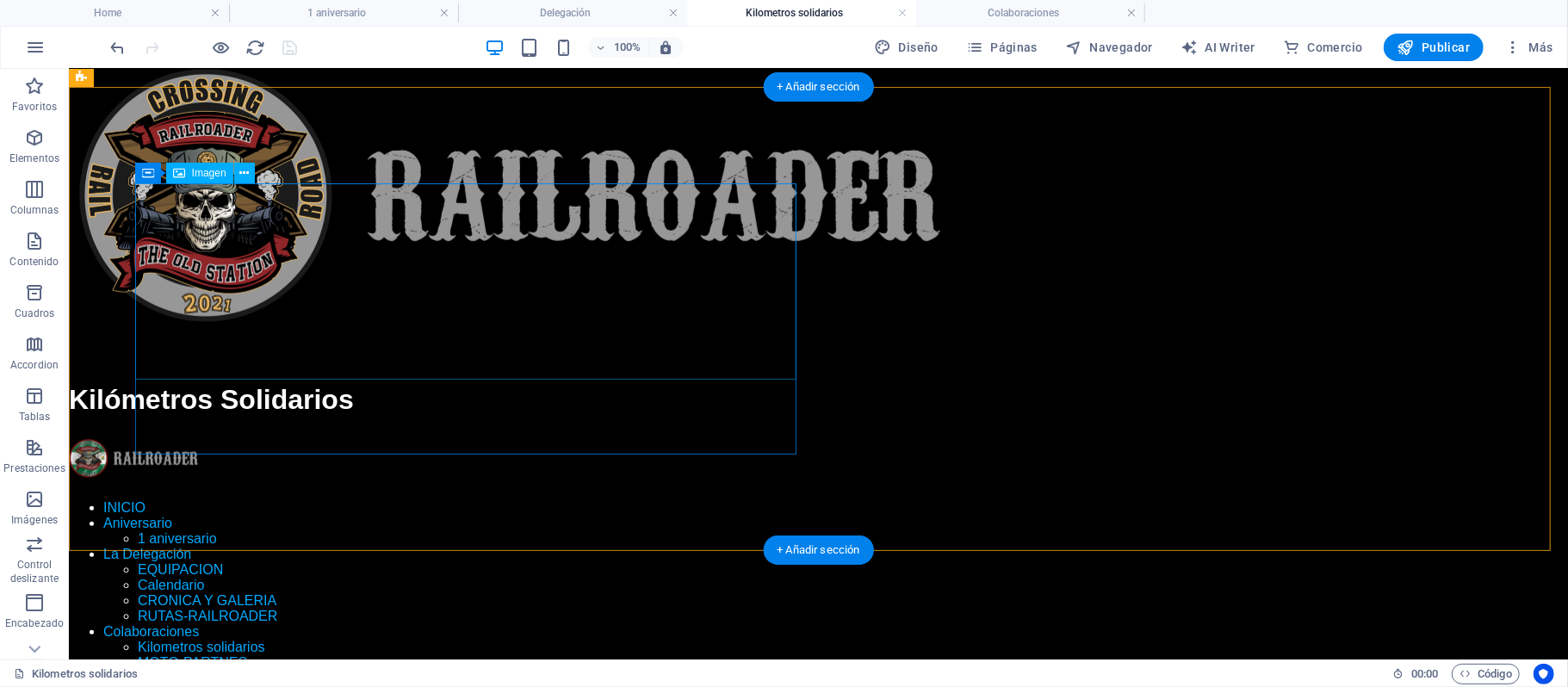 click at bounding box center (817, 876) 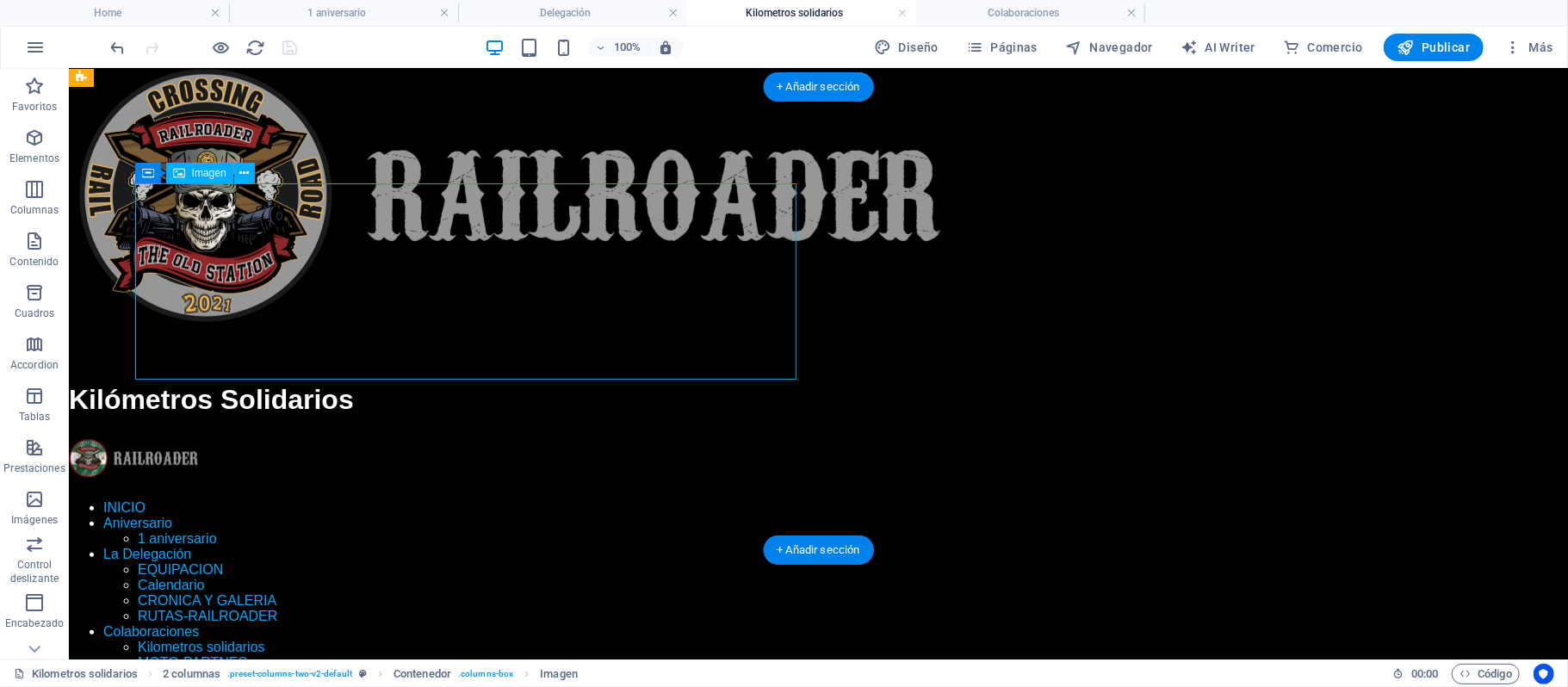 click at bounding box center (817, 876) 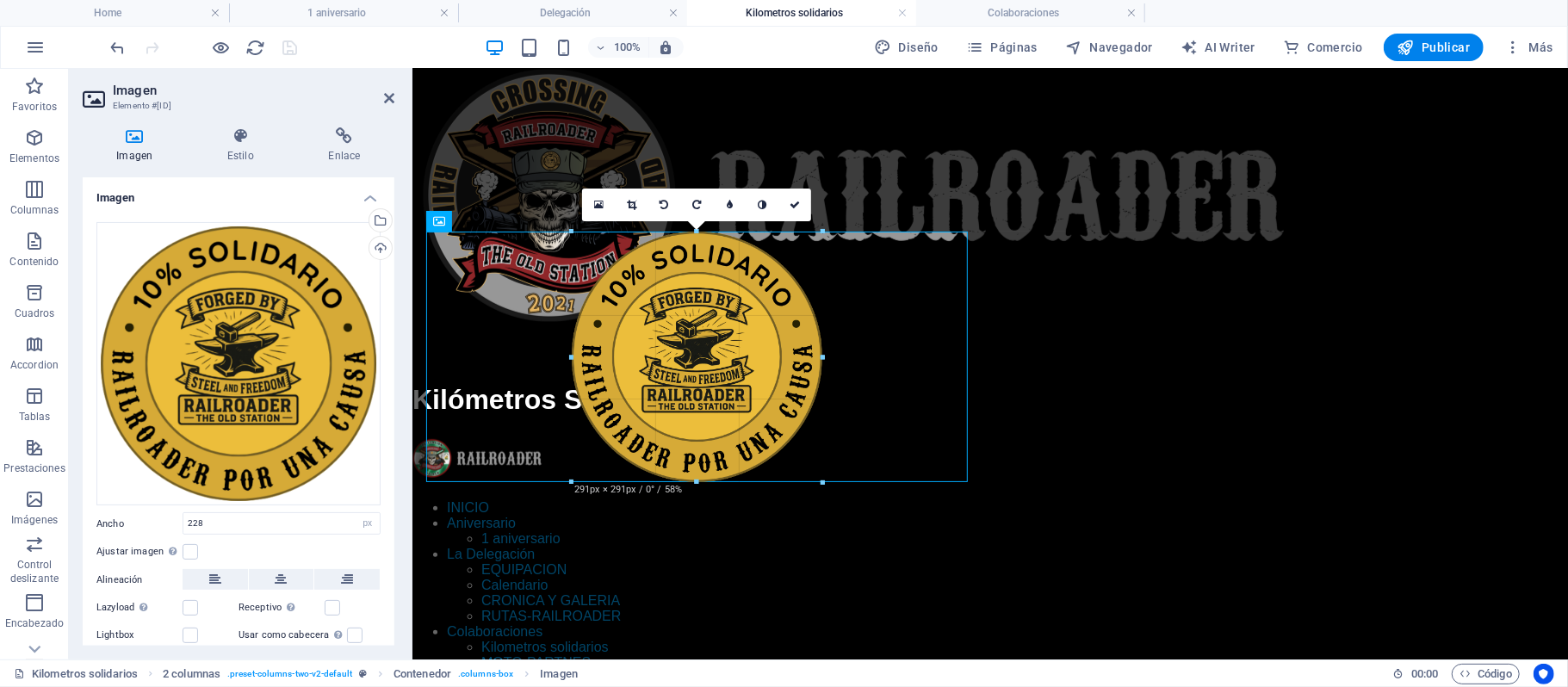 drag, startPoint x: 792, startPoint y: 431, endPoint x: 835, endPoint y: 486, distance: 69.81404 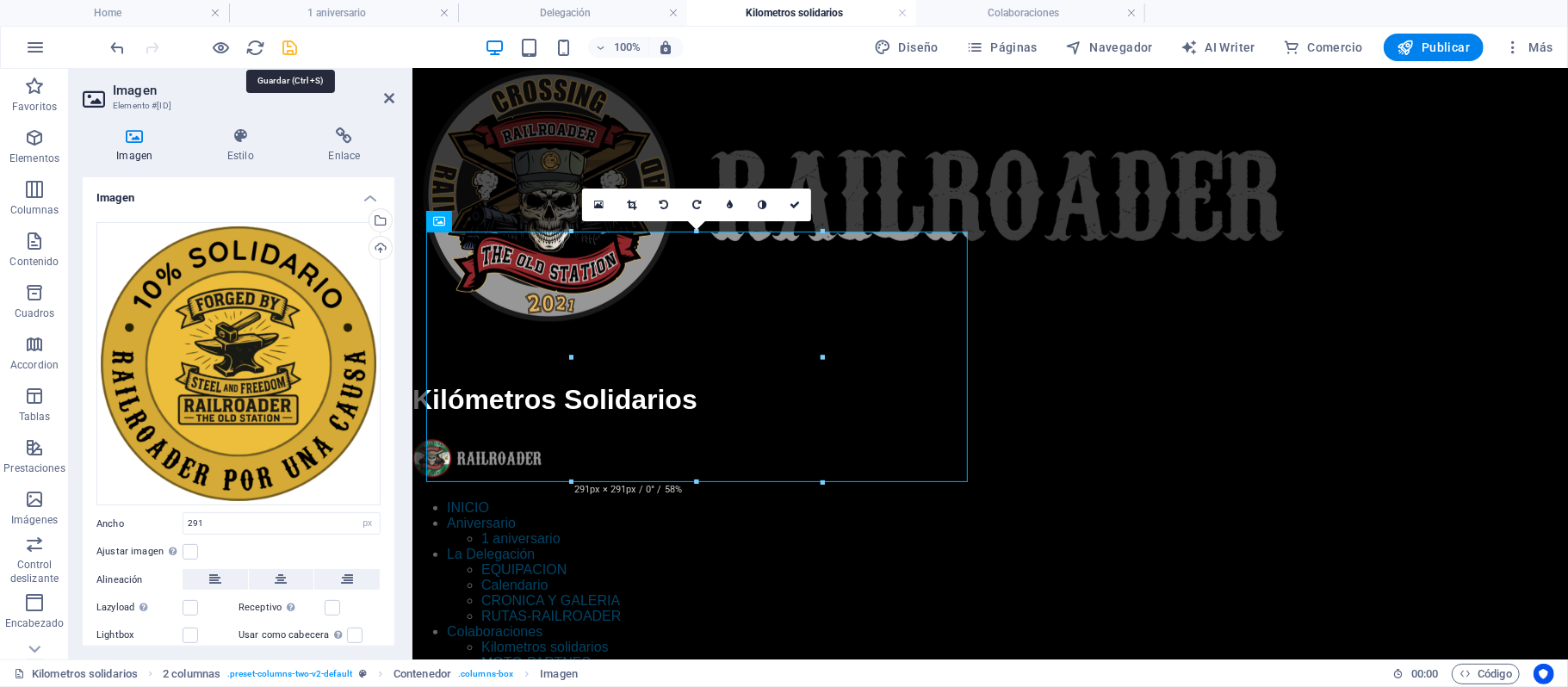 click at bounding box center [290, 47] 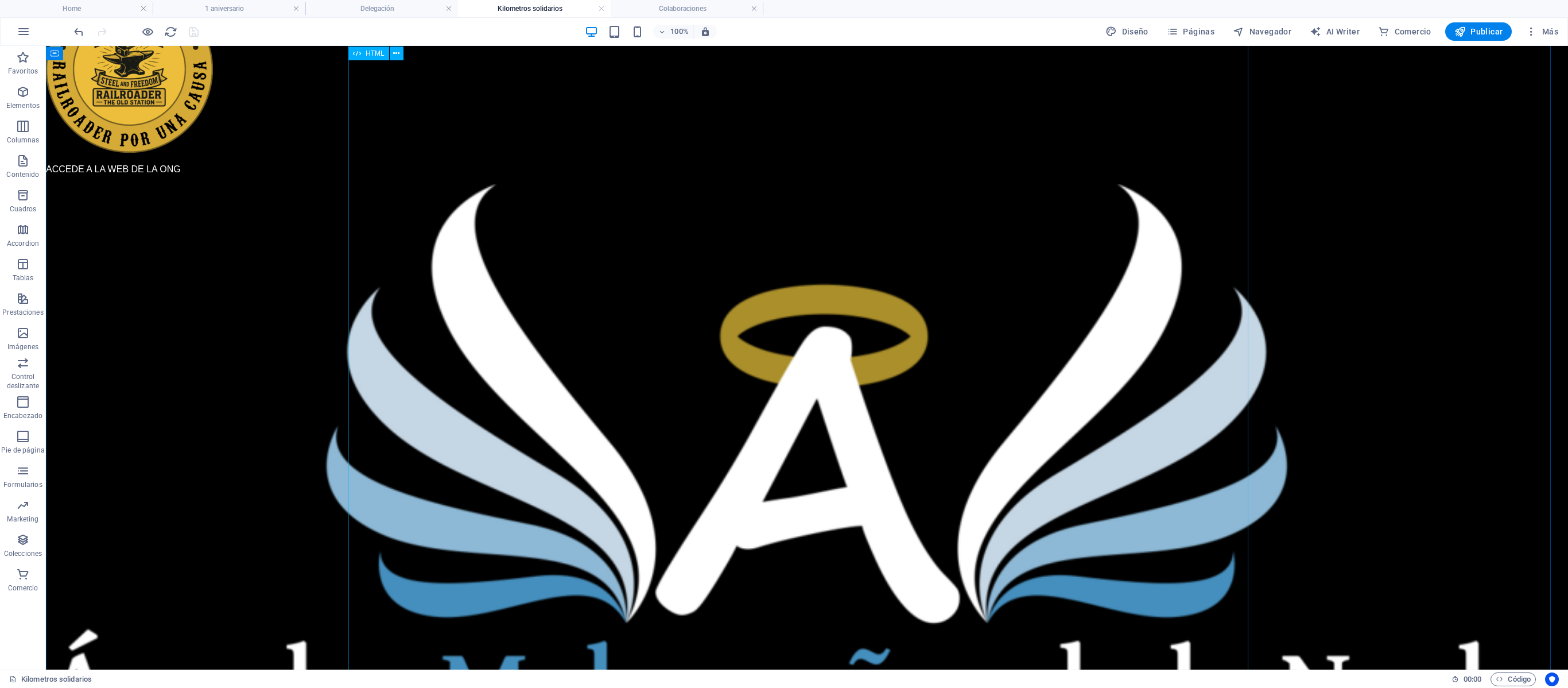 scroll, scrollTop: 1107, scrollLeft: 0, axis: vertical 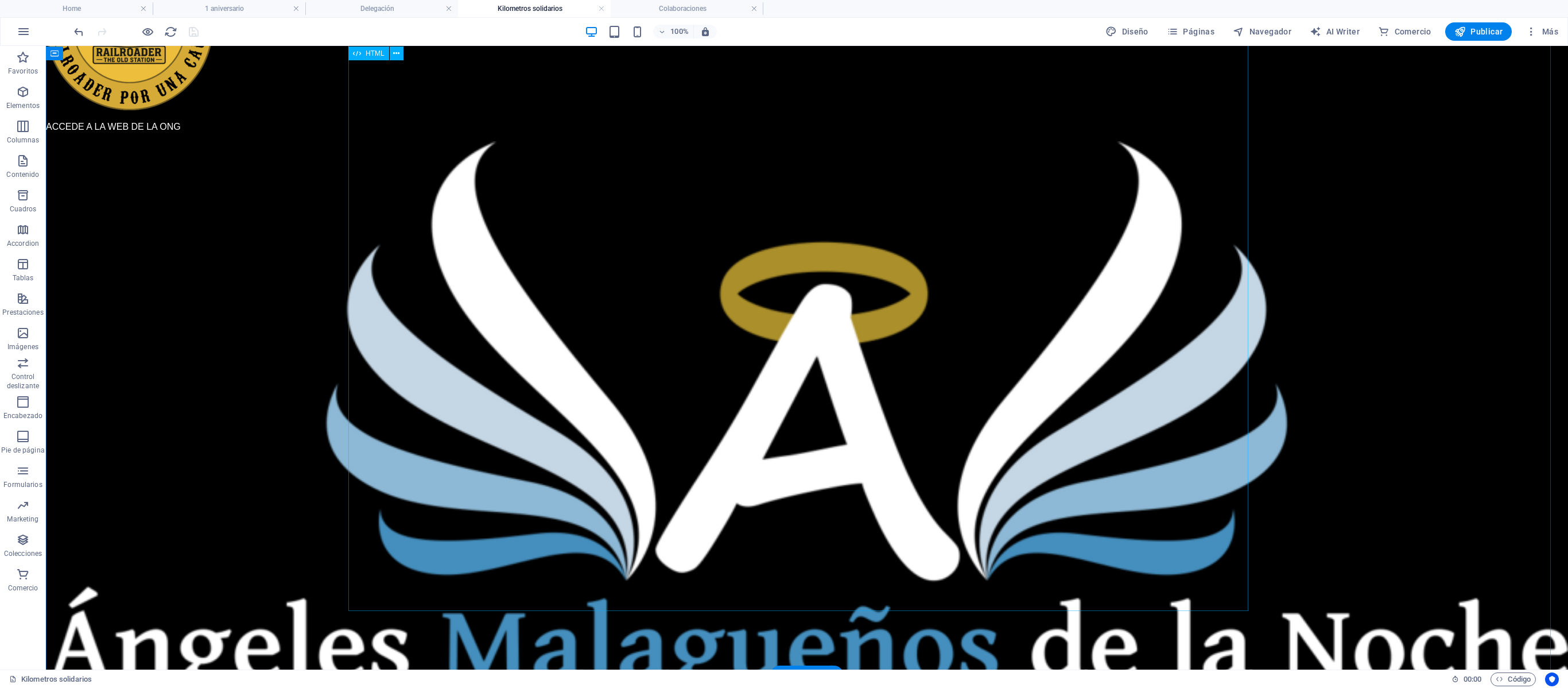 click on "Kilómetros Solidarios - Railroader The Old Station
Kilómetros Solidarios
Un motor encendido también puede iluminar vidas
¿Qué son los Kilómetros Solidarios?
En  Railroader The Old Station , creemos que nuestras rutas pueden ir más allá del asfalto. Por eso nace esta iniciativa:
Kilómetros Solidarios . Una manera de transformar cada trayecto, cada salida y cada concentración en una oportunidad
de apoyar a quienes más lo necesitan.
Cada delegación elige una causa local con la que colaborar, reforzando nuestro compromiso con la sociedad y dejando huella dentro y fuera de la carretera.
Delegación de Málaga
La  Delegación de Málaga  se ha sumado al proyecto  Kilómetros Solidarios  con la voluntad de encontrar una causa local que represente los valores de nuestra hermandad: cercanía, compromiso y solidaridad." at bounding box center (807, 1011) 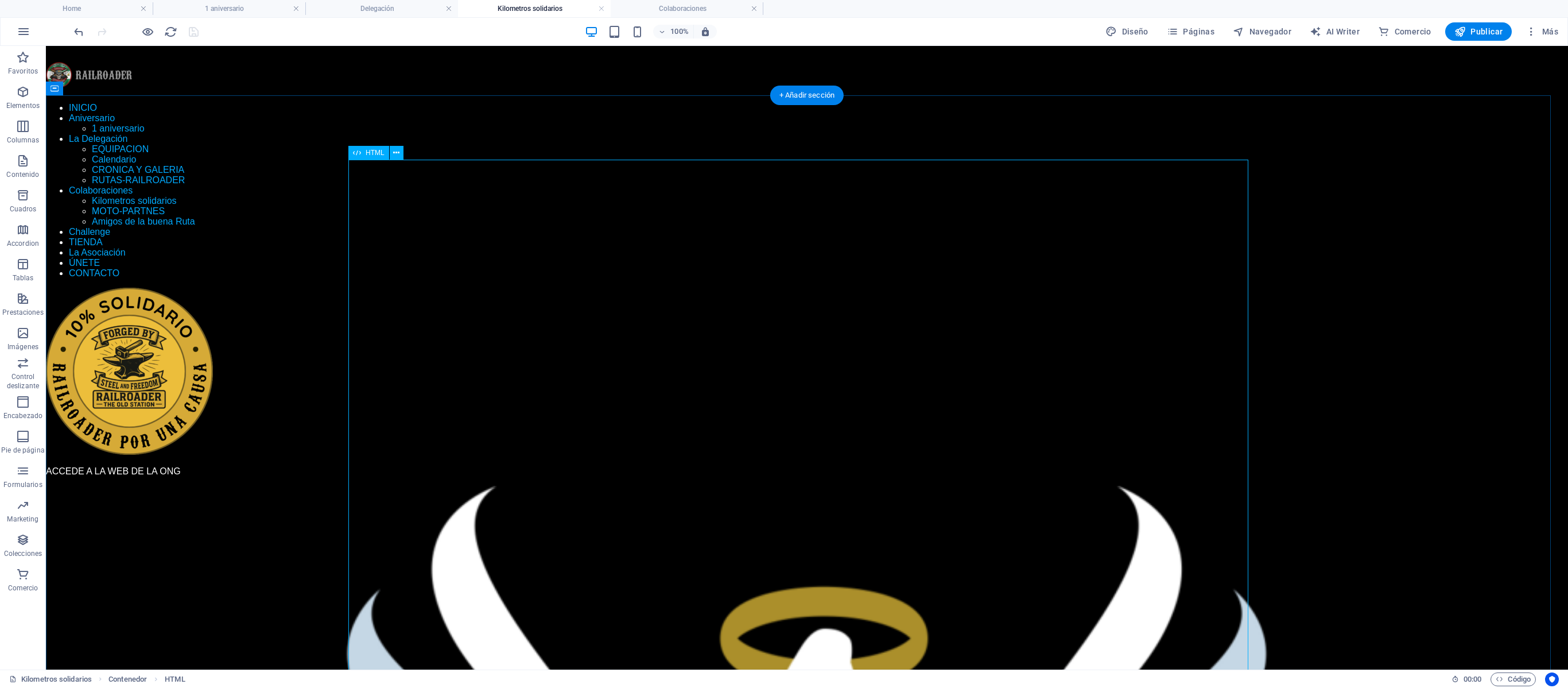 scroll, scrollTop: 1222, scrollLeft: 0, axis: vertical 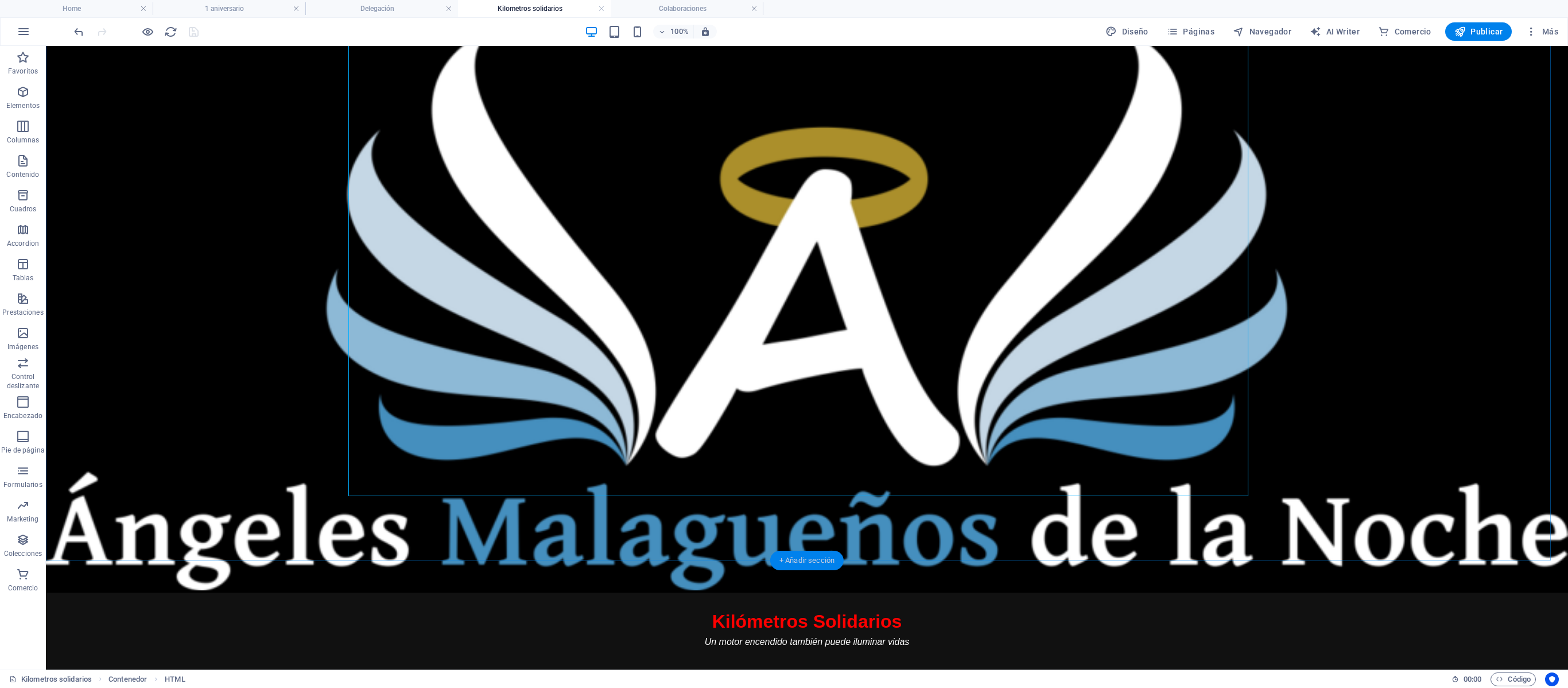 click on "+ Añadir sección" at bounding box center [807, 561] 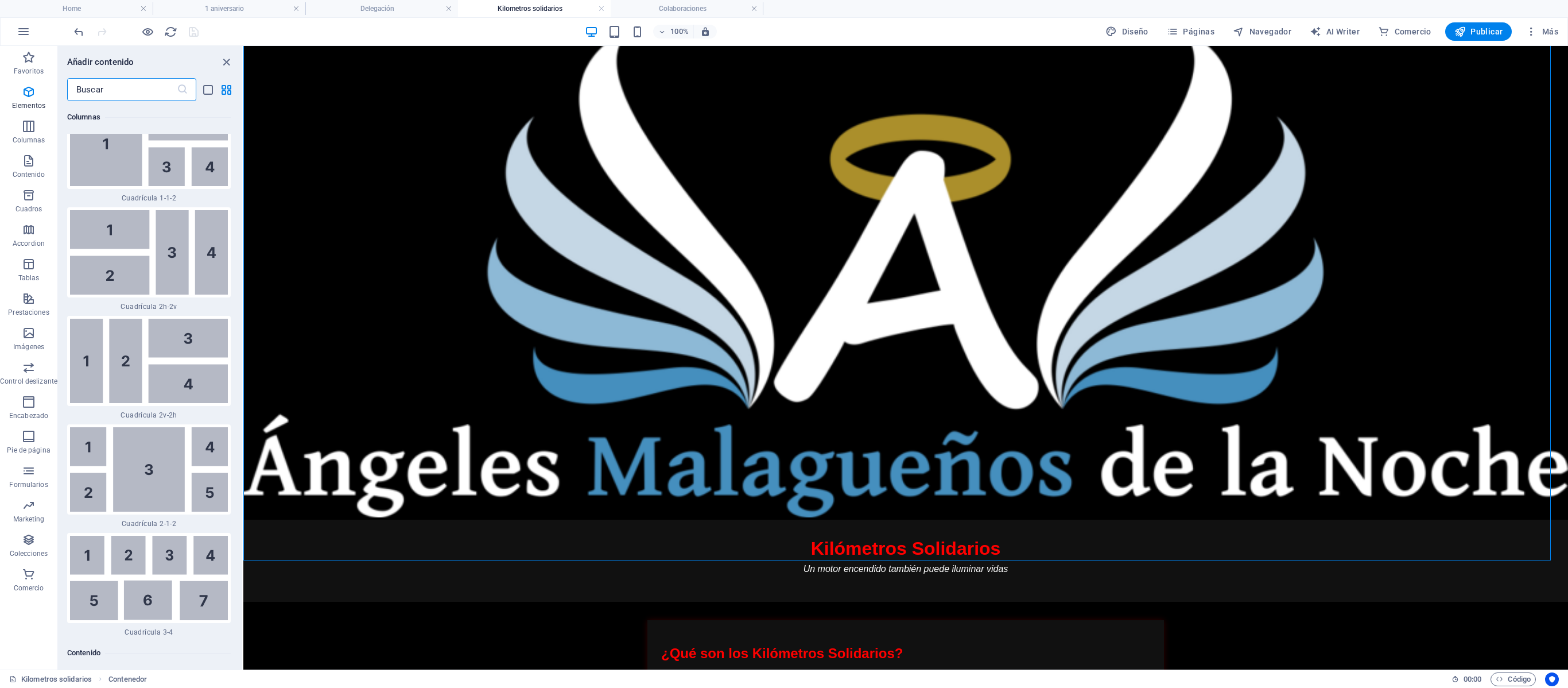 scroll, scrollTop: 3926, scrollLeft: 0, axis: vertical 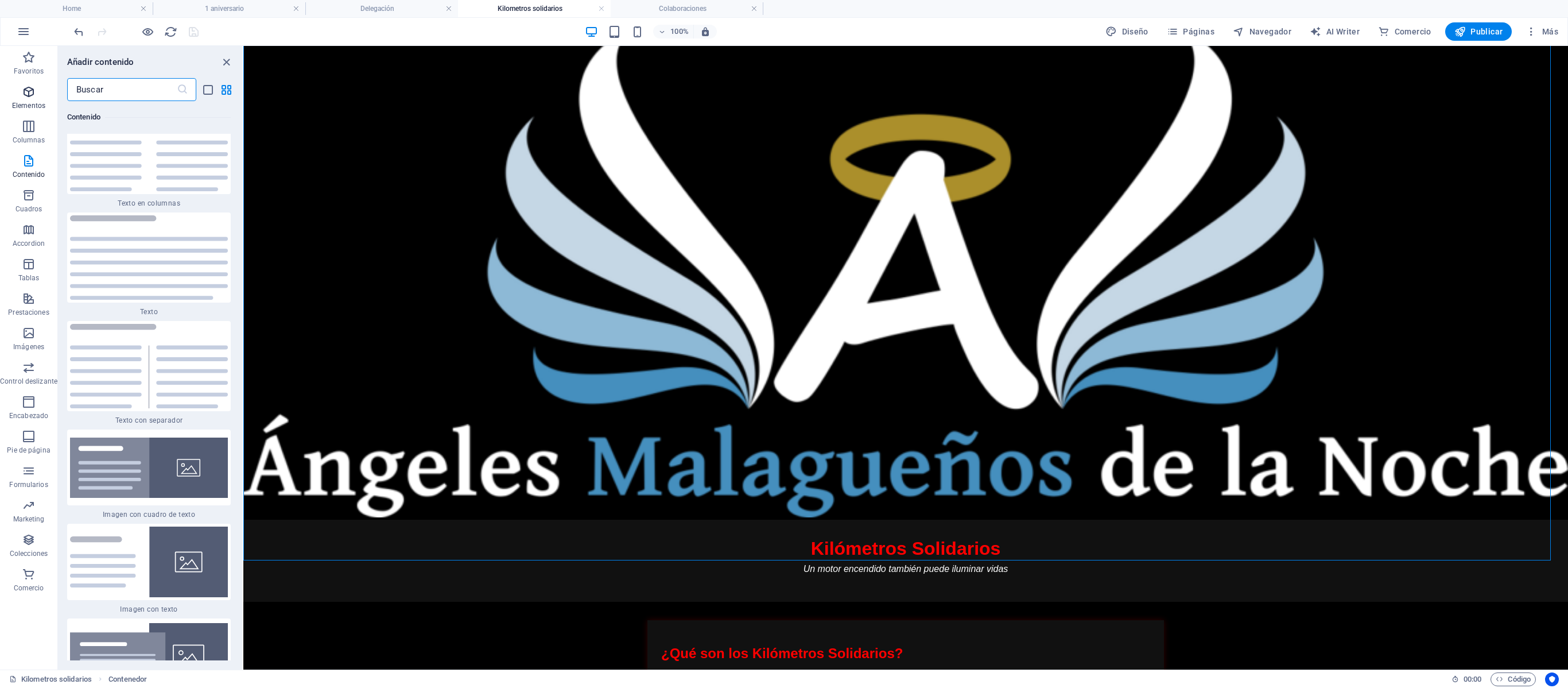 click on "Elementos" at bounding box center [29, 99] 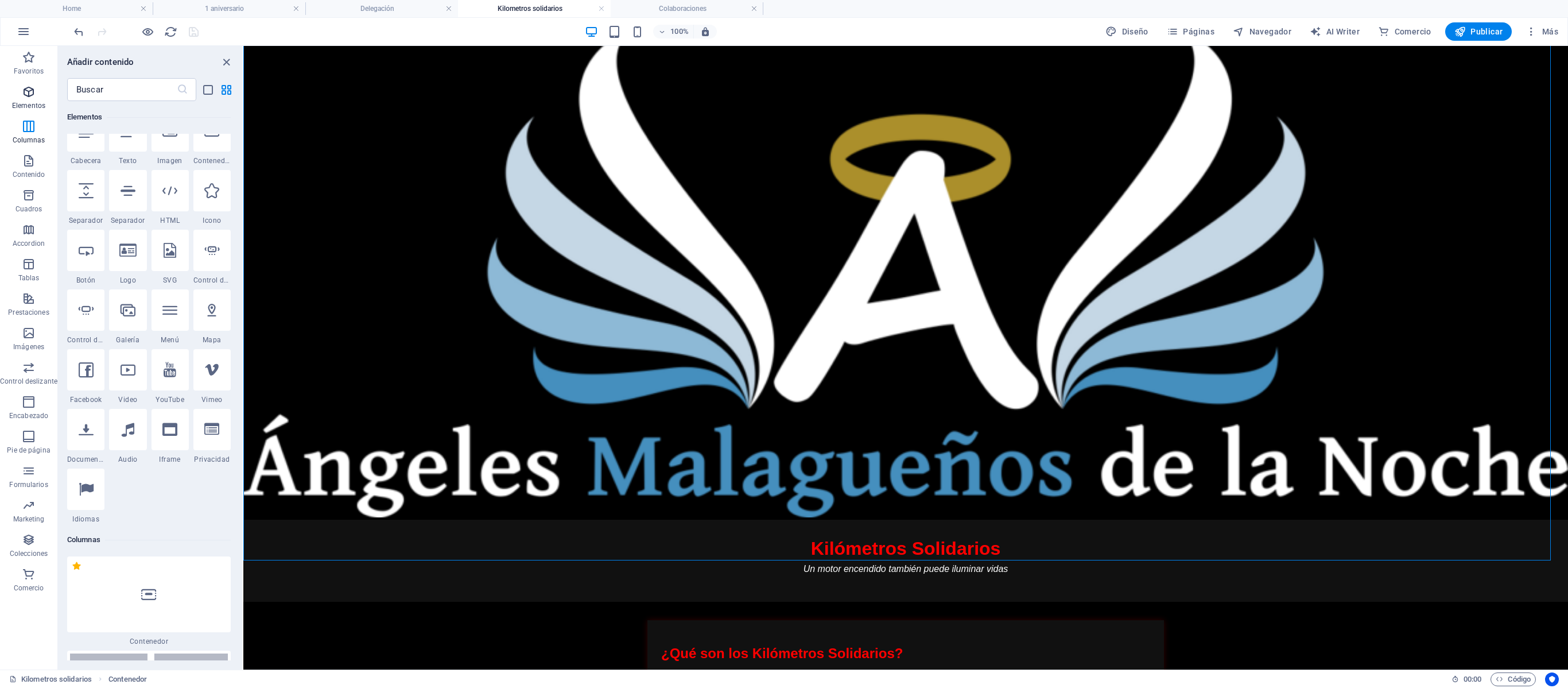 scroll, scrollTop: 217, scrollLeft: 0, axis: vertical 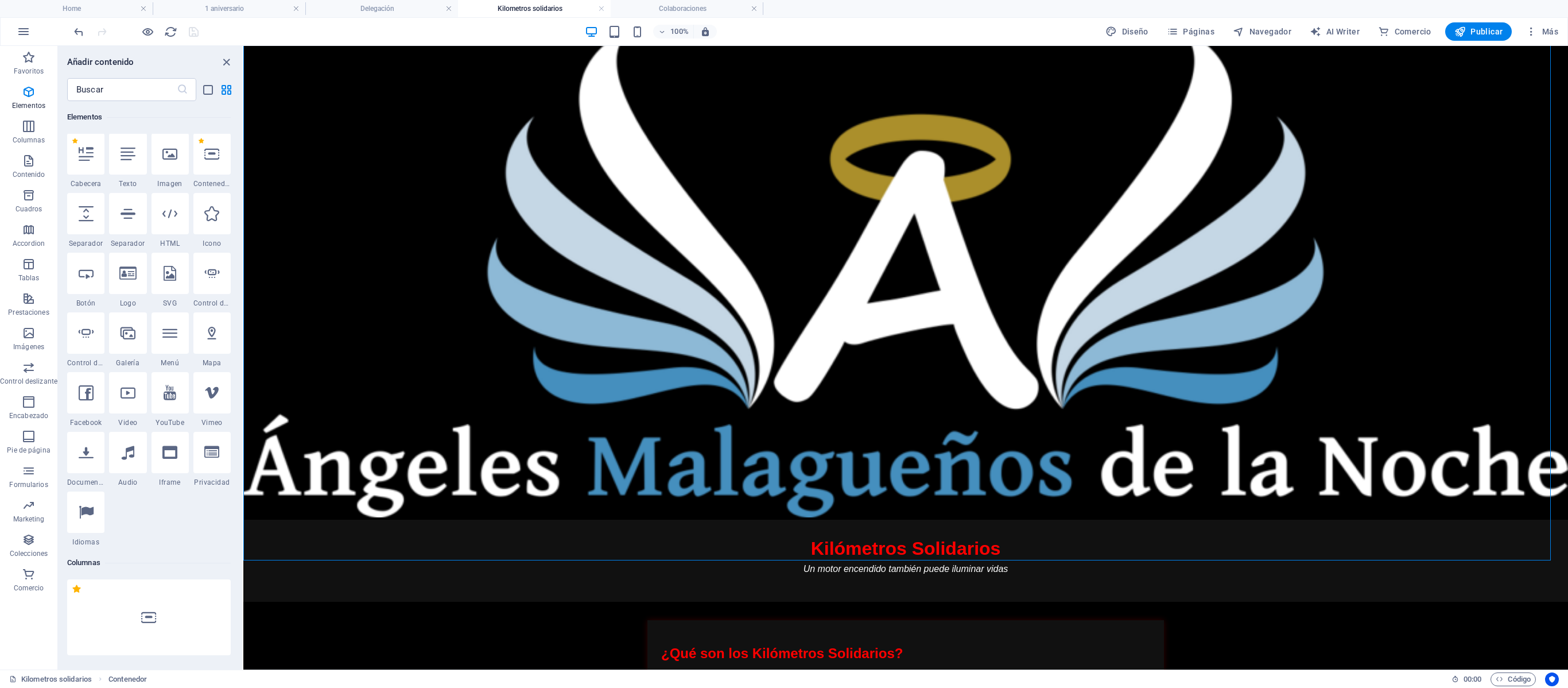 click at bounding box center [170, 214] 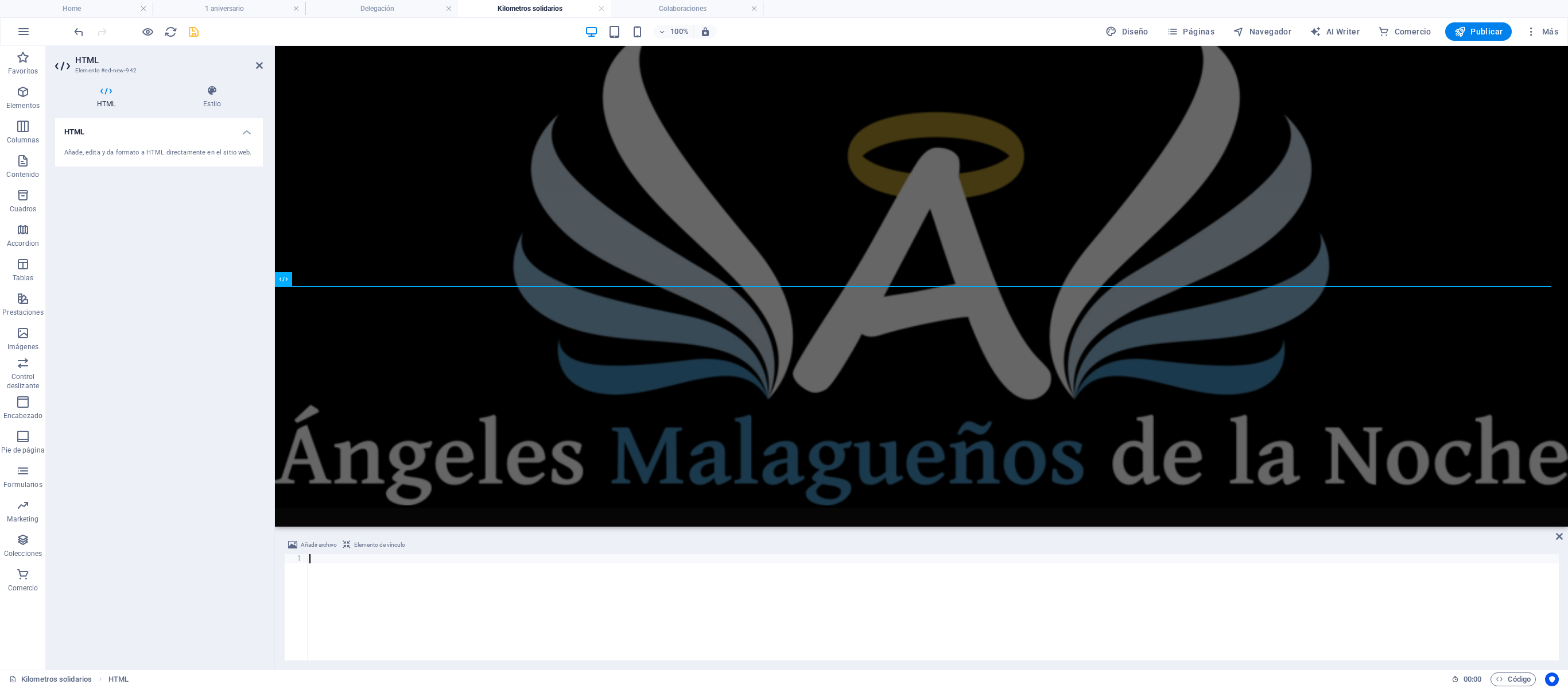 scroll, scrollTop: 1497, scrollLeft: 0, axis: vertical 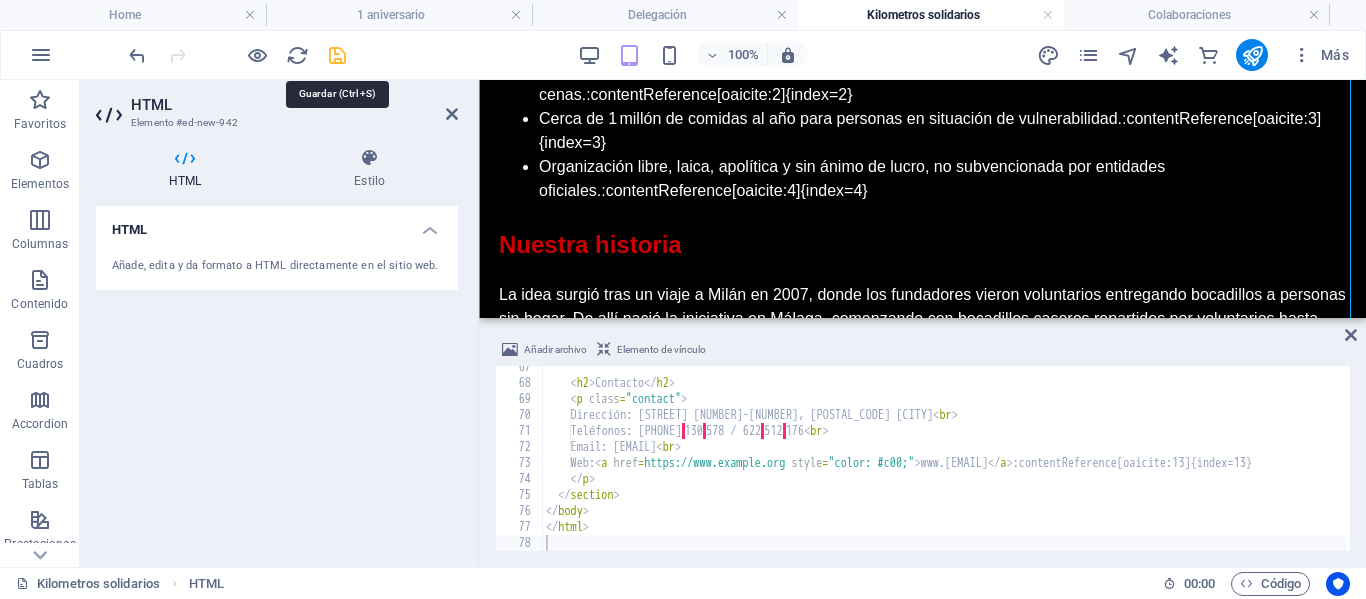 click at bounding box center (337, 55) 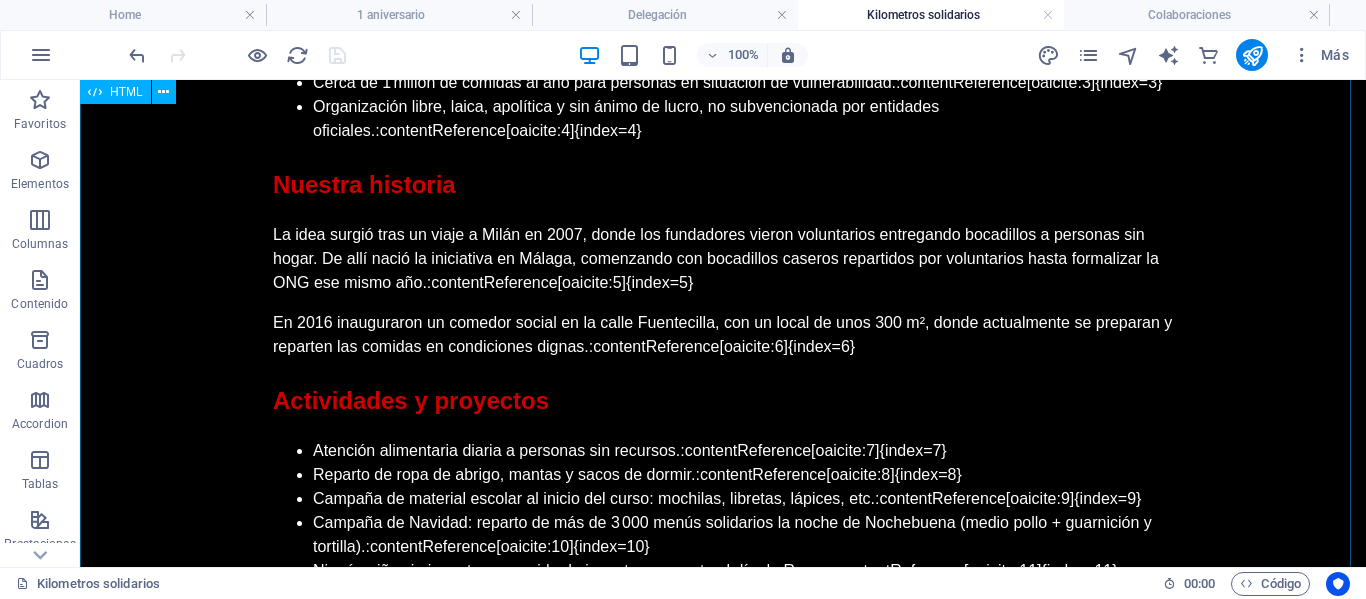 scroll, scrollTop: 3971, scrollLeft: 0, axis: vertical 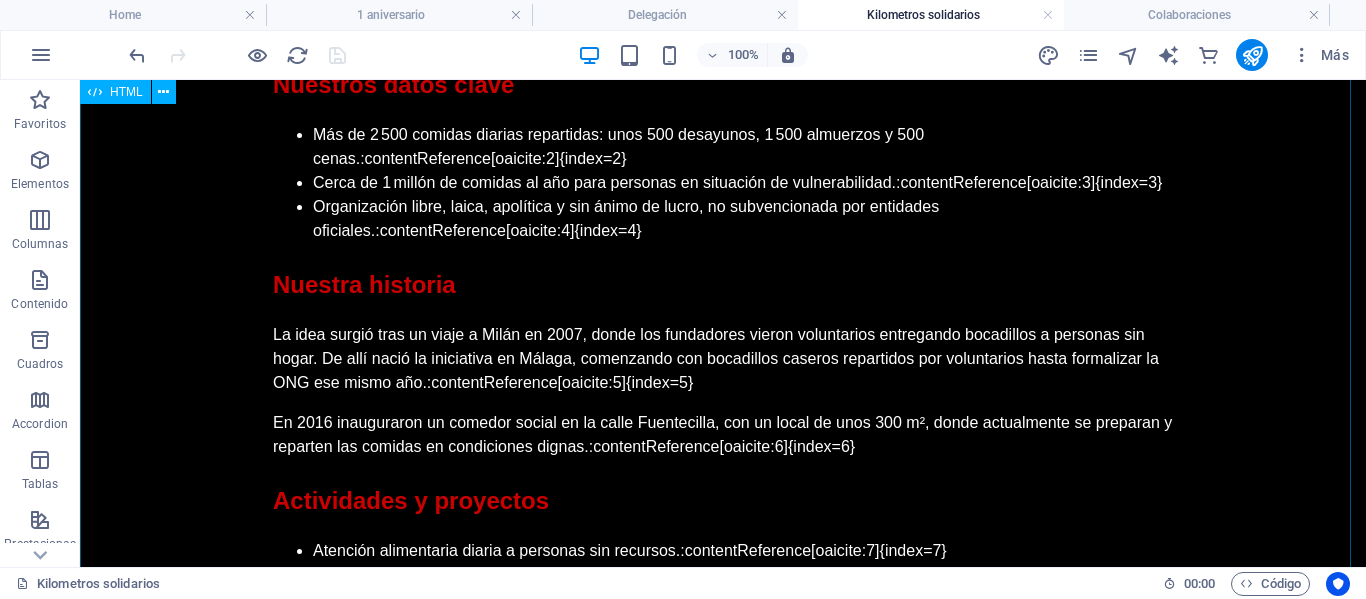 click on "Angeles Malagueños de la Noche – ONG [CITY]
Ángeles Malagueños de la Noche
¿Quiénes somos?
Ángeles Malagueños de la Noche es una ONG de [CITY] fundada en 2007 cuyo objetivo principal es que ninguna persona necesitada se quede sin un plato de comida diaria: desayuno, almuerzo y cena.:contentReference[oaicite:1]{index=1}
Nuestros datos clave
Más de 2 500 comidas diarias repartidas: unos 500 desayunos, 1 500 almuerzos y 500 cenas.:contentReference[oaicite:2]{index=2}
Cerca de 1 millón de comidas al año para personas en situación de vulnerabilidad.:contentReference[oaicite:3]{index=3}
Organización libre, laica, apolítica y sin ánimo de lucro, no subvencionada por entidades oficiales.:contentReference[oaicite:4]{index=4}
Nuestra historia
Actividades y proyectos
Atención alimentaria diaria a personas sin recursos.:contentReference[oaicite:7]{index=7}" at bounding box center [723, 426] 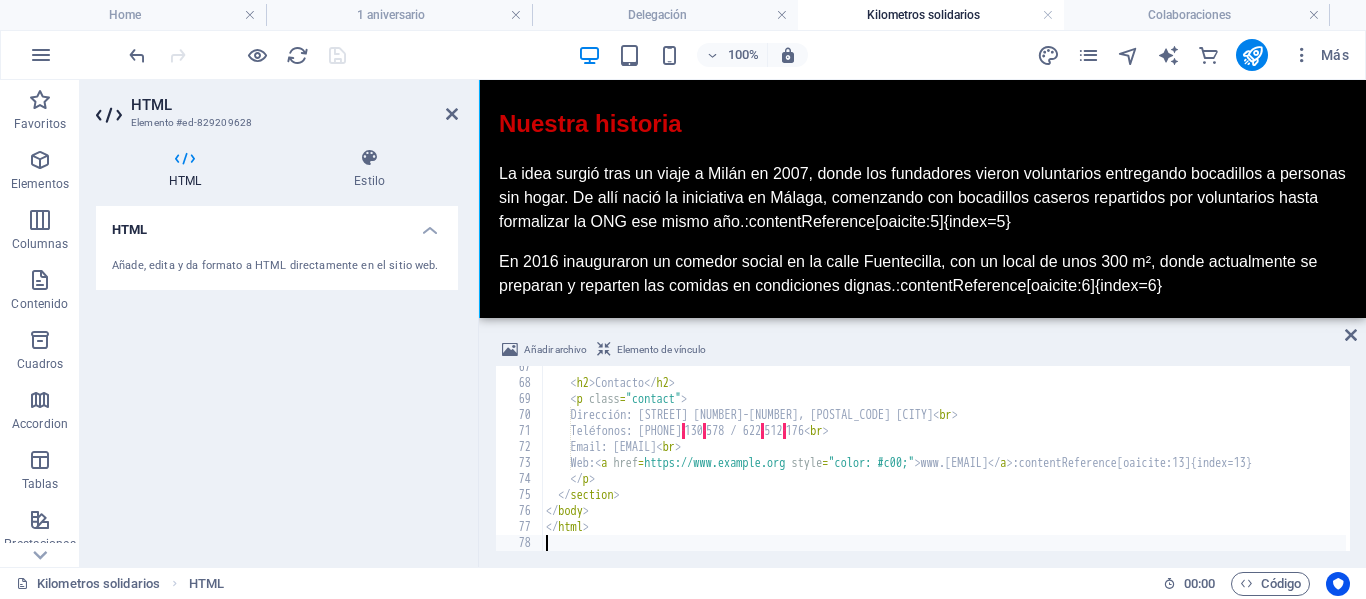 scroll, scrollTop: 3915, scrollLeft: 0, axis: vertical 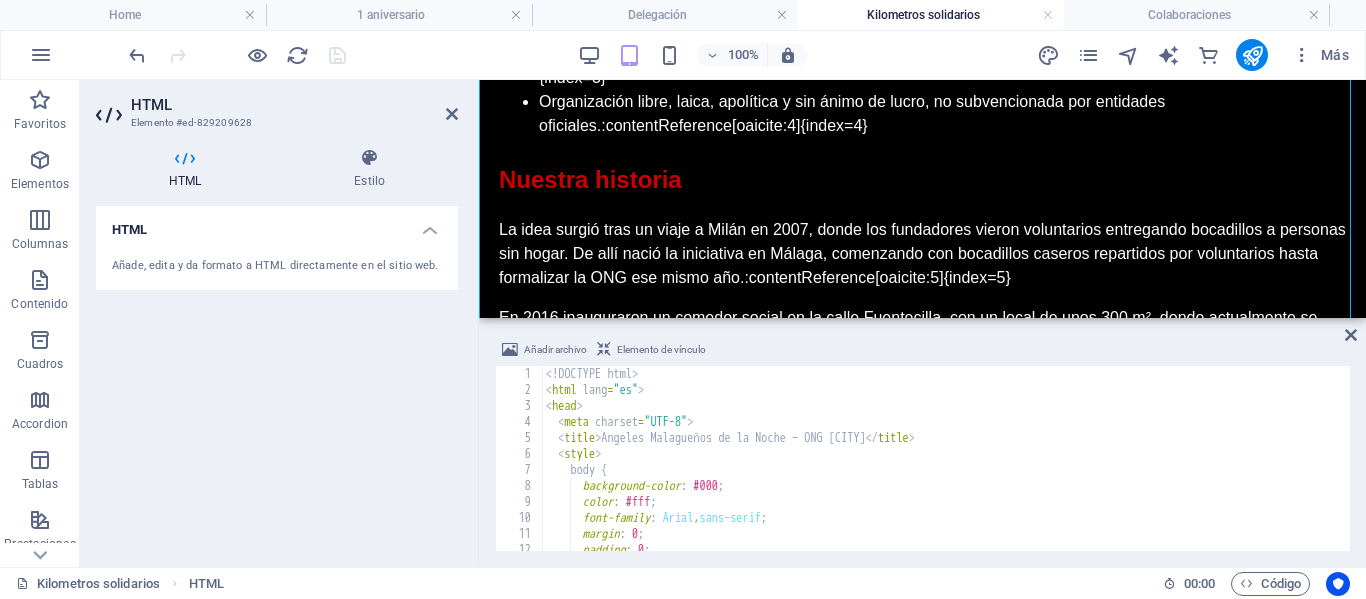 drag, startPoint x: 542, startPoint y: 373, endPoint x: 634, endPoint y: 514, distance: 168.35974 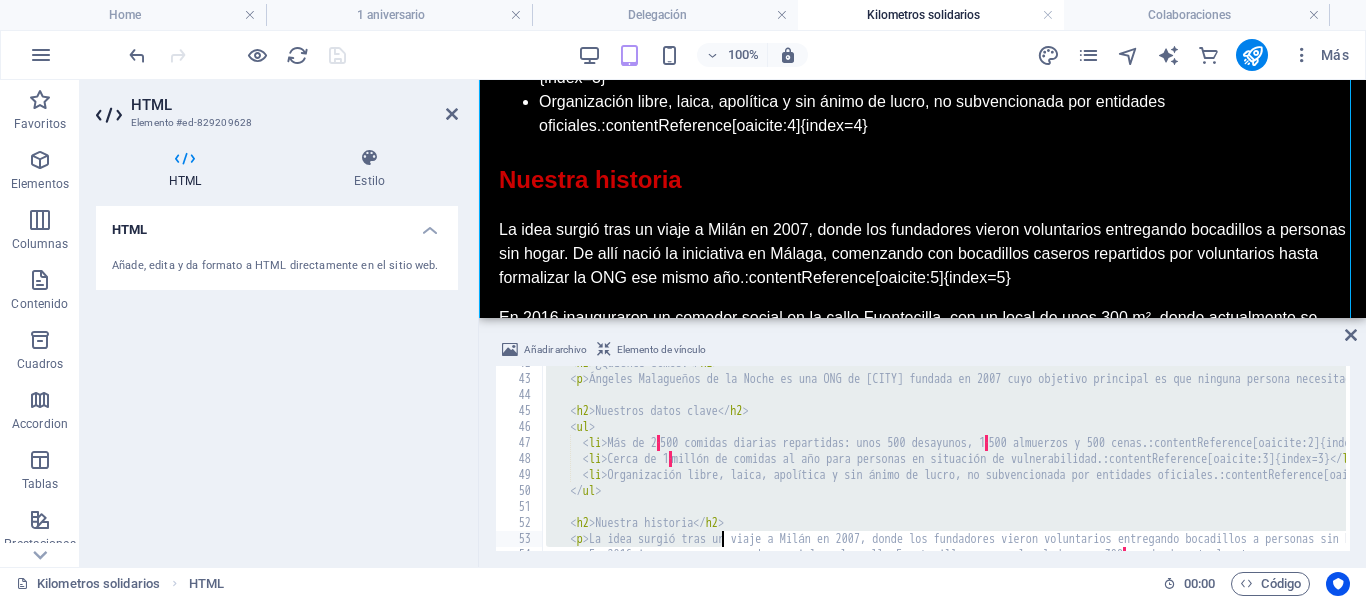 scroll, scrollTop: 1067, scrollLeft: 0, axis: vertical 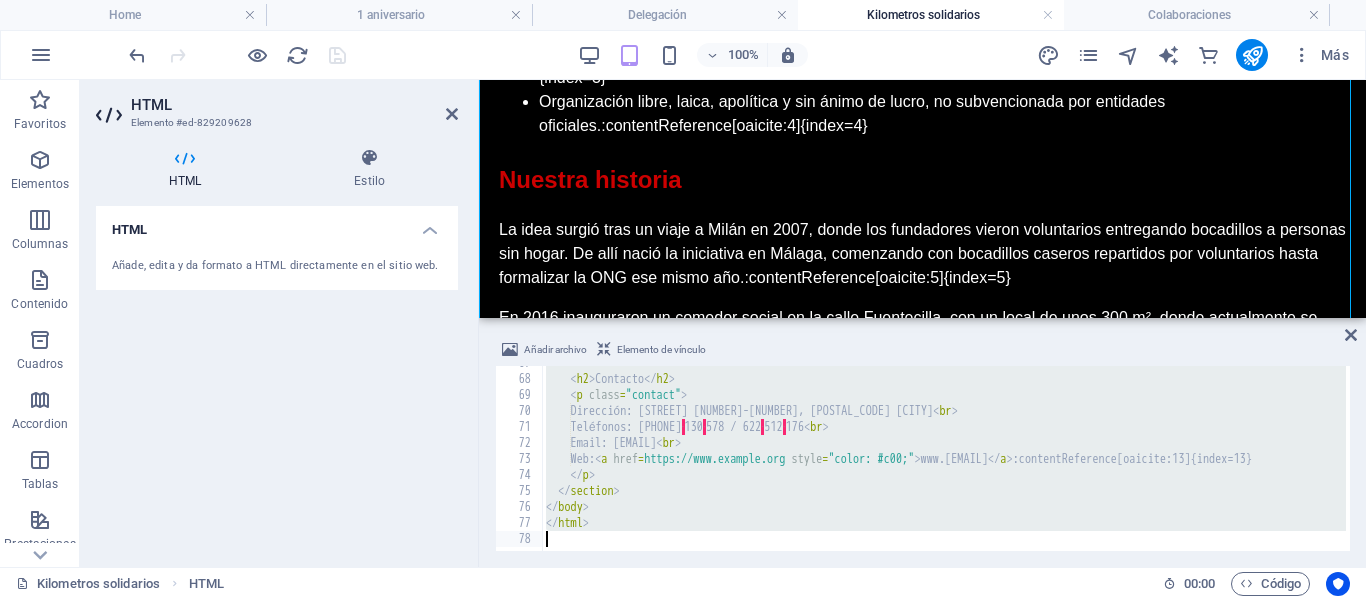 drag, startPoint x: 545, startPoint y: 373, endPoint x: 726, endPoint y: 646, distance: 327.5515 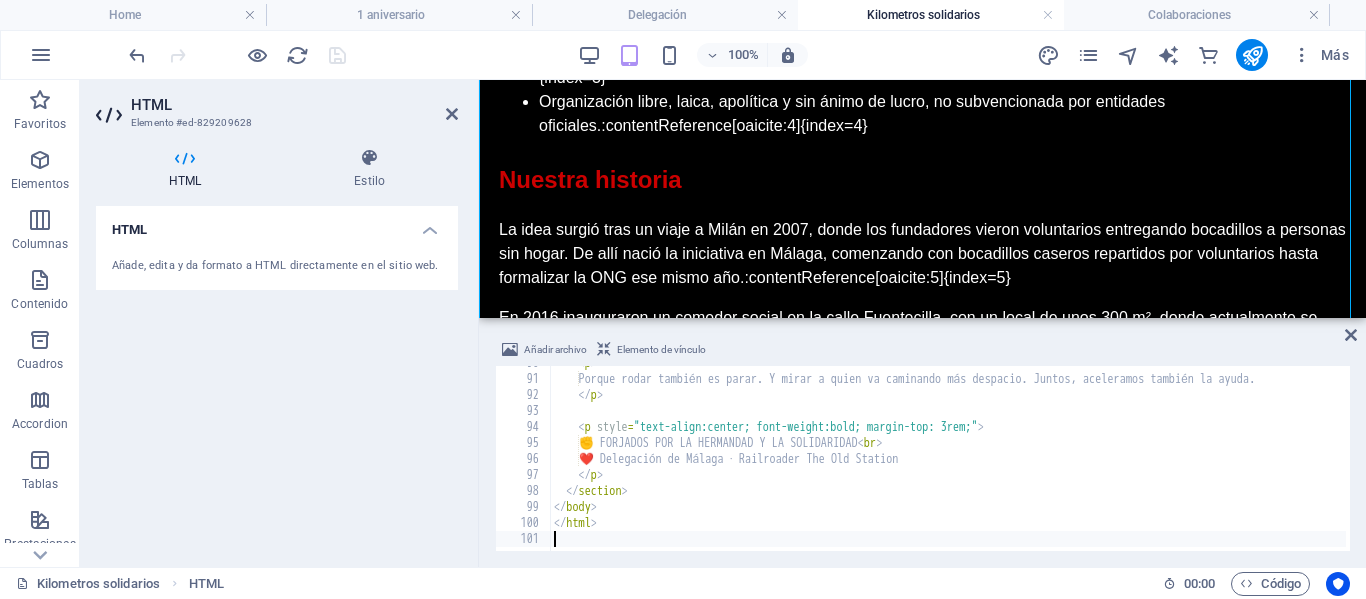 scroll, scrollTop: 1435, scrollLeft: 0, axis: vertical 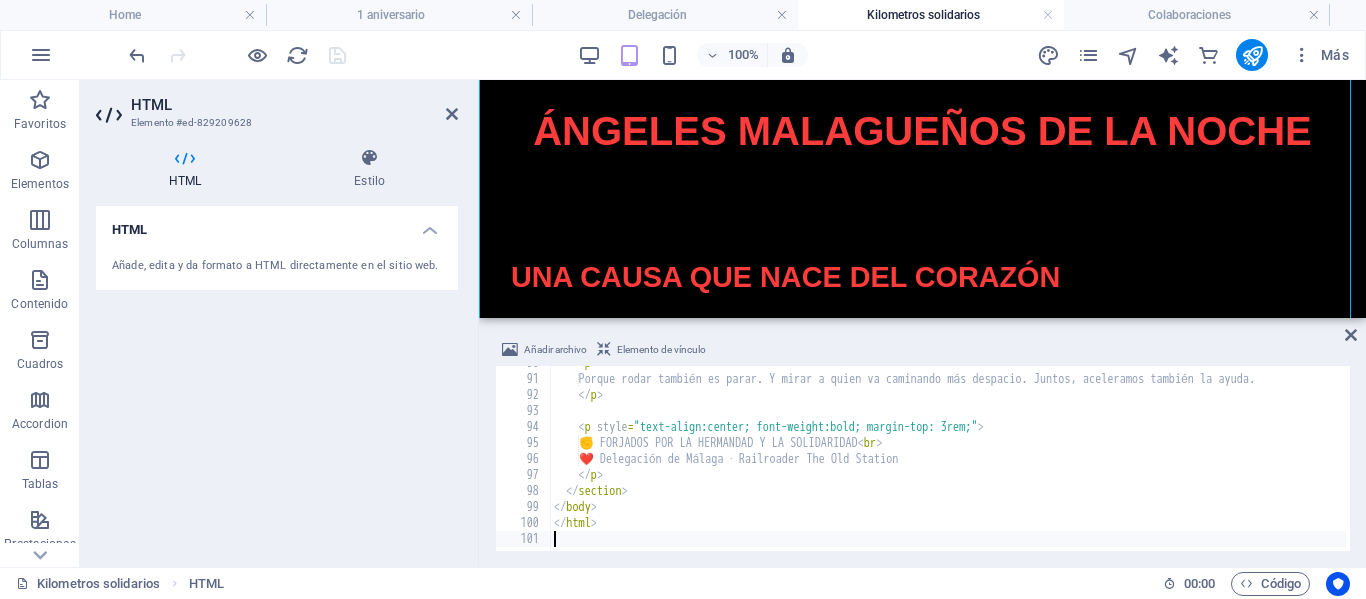 type on "</html>" 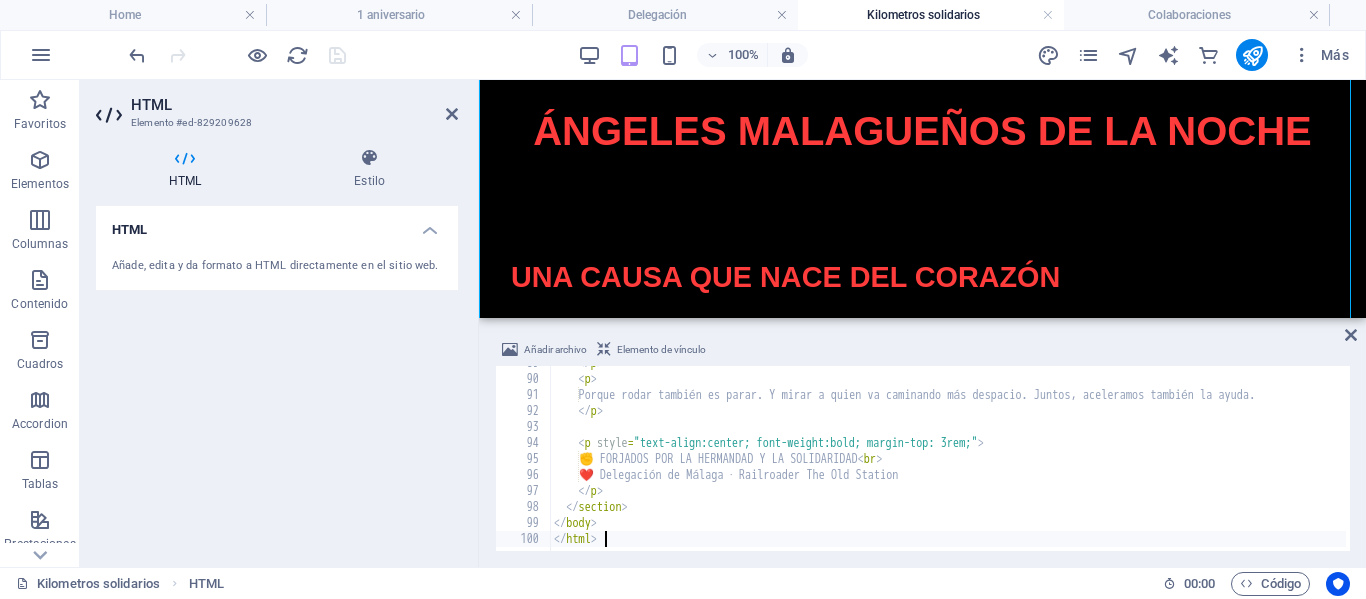 scroll, scrollTop: 1419, scrollLeft: 0, axis: vertical 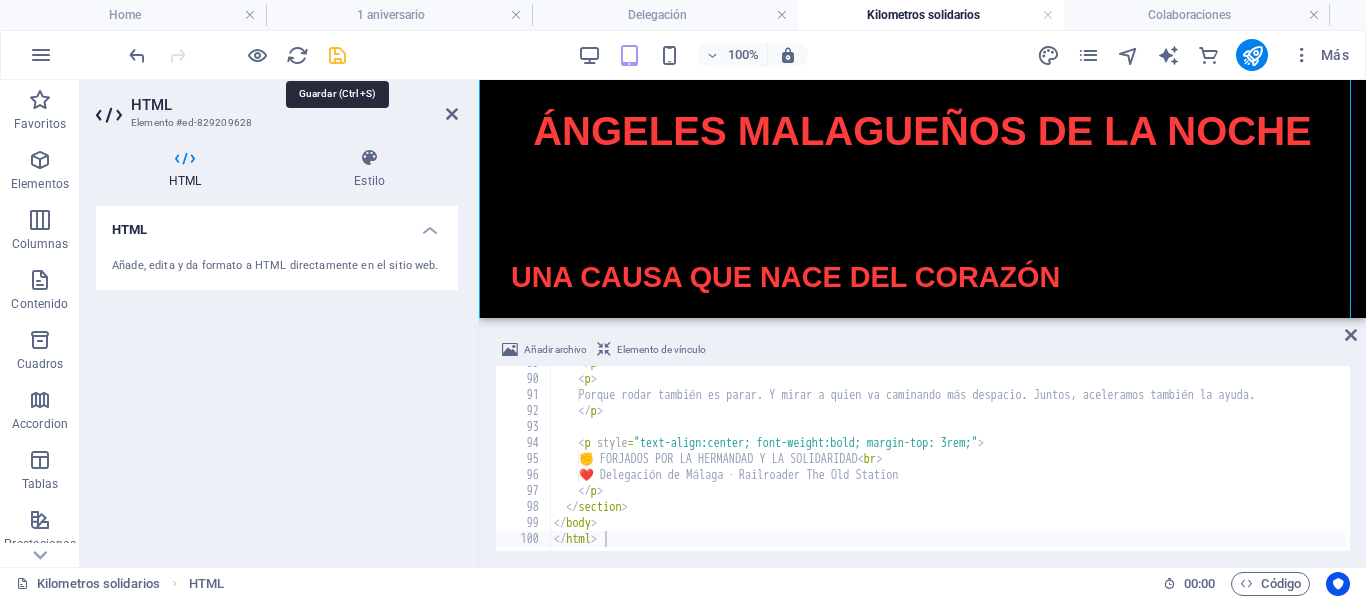click at bounding box center [337, 55] 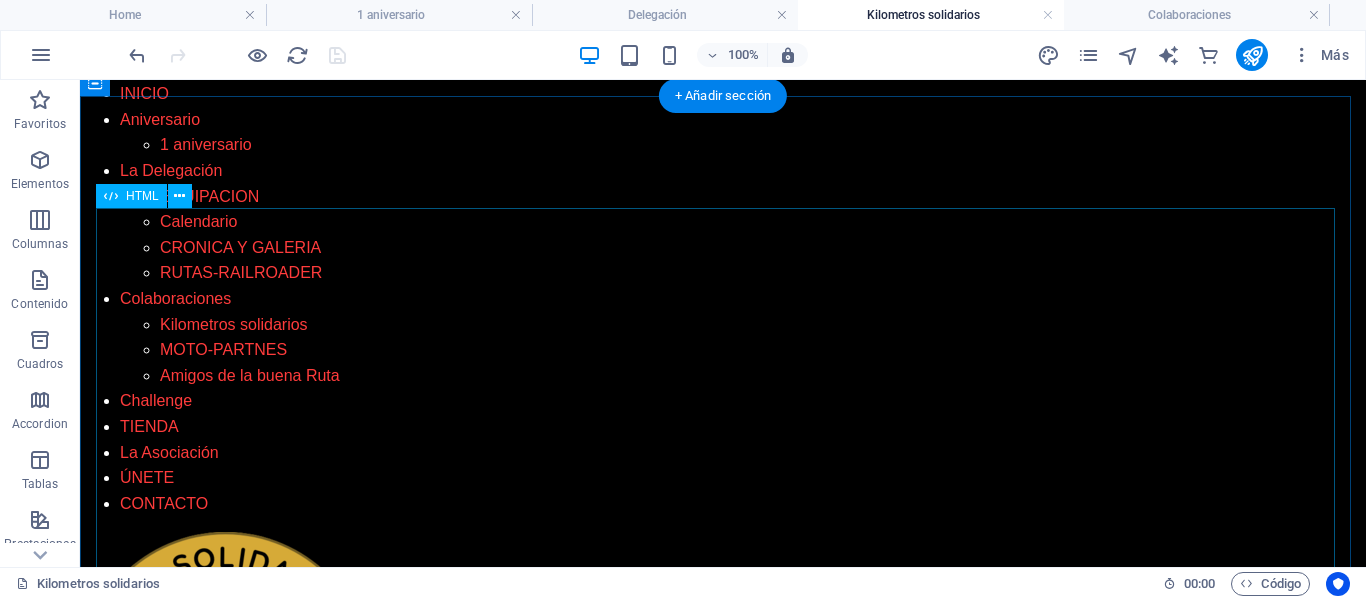 scroll, scrollTop: 1540, scrollLeft: 0, axis: vertical 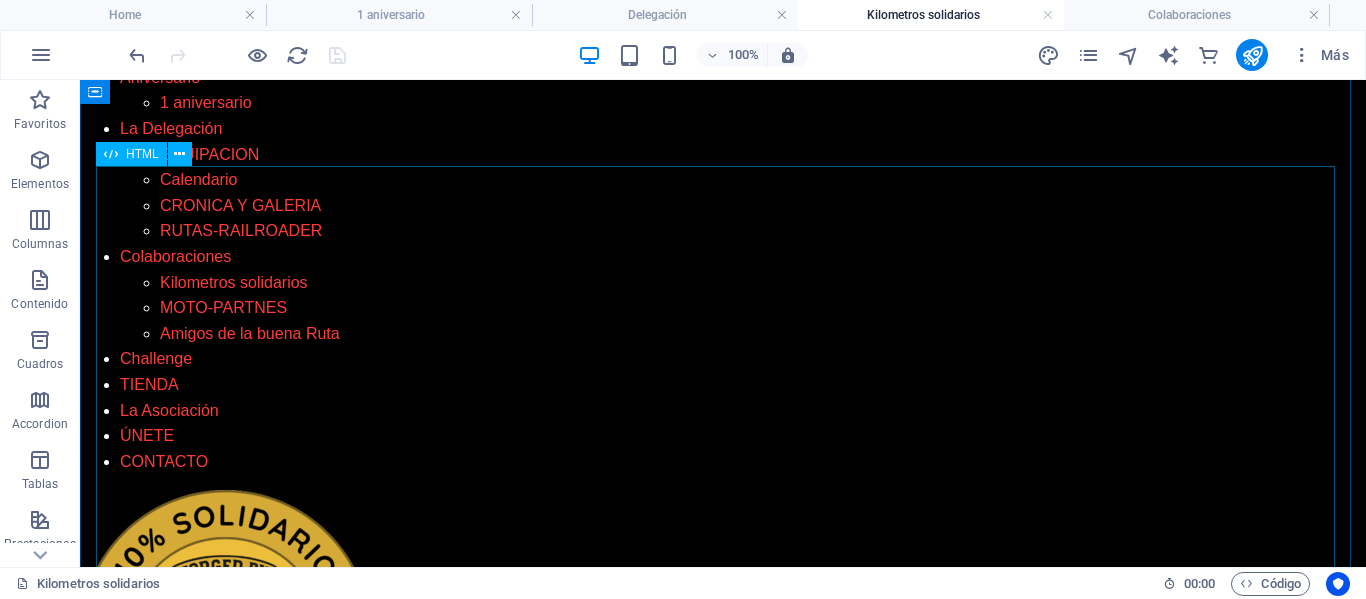 click on "Kilómetros Solidarios - Railroader The Old Station
Kilómetros Solidarios
Un motor encendido también puede iluminar vidas
¿Qué son los Kilómetros Solidarios?
En  Railroader The Old Station , creemos que nuestras rutas pueden ir más allá del asfalto. Por eso nace esta iniciativa:
Kilómetros Solidarios . Una manera de transformar cada trayecto, cada salida y cada concentración en una oportunidad
de apoyar a quienes más lo necesitan.
Cada delegación elige una causa local con la que colaborar, reforzando nuestro compromiso con la sociedad y dejando huella dentro y fuera de la carretera.
Delegación de Málaga
La  Delegación de Málaga  se ha sumado al proyecto  Kilómetros Solidarios  con la voluntad de encontrar una causa local que represente los valores de nuestra hermandad: cercanía, compromiso y solidaridad." at bounding box center [723, 1999] 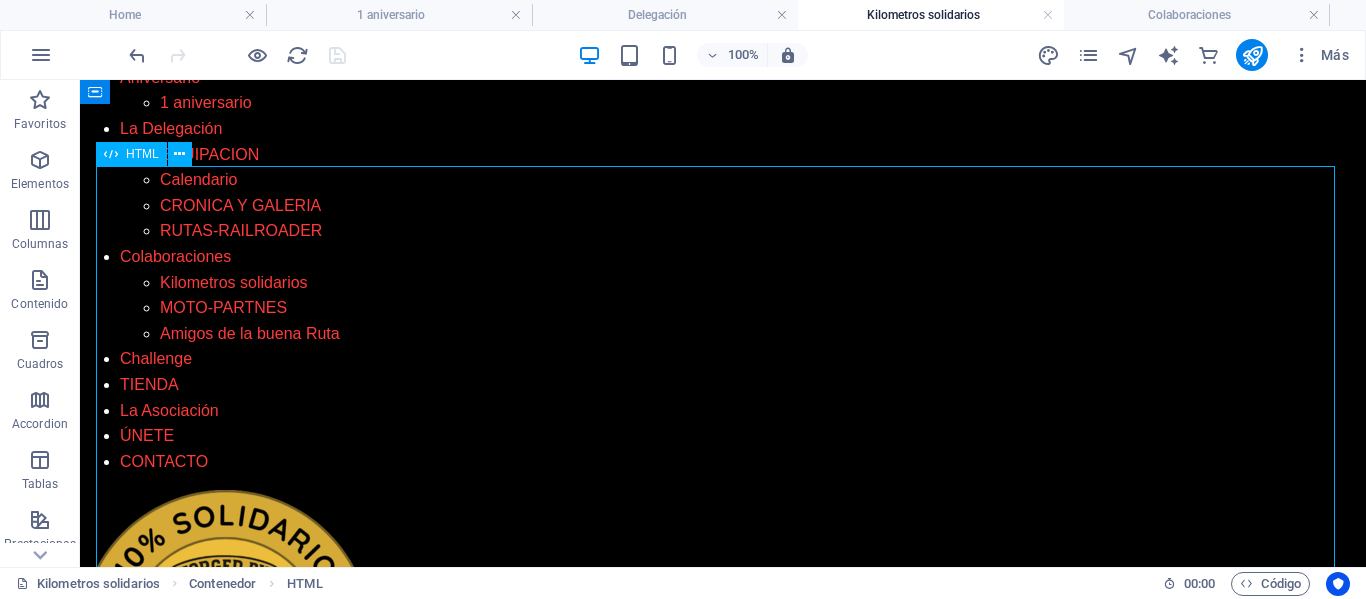 click on "Kilómetros Solidarios - Railroader The Old Station
Kilómetros Solidarios
Un motor encendido también puede iluminar vidas
¿Qué son los Kilómetros Solidarios?
En  Railroader The Old Station , creemos que nuestras rutas pueden ir más allá del asfalto. Por eso nace esta iniciativa:
Kilómetros Solidarios . Una manera de transformar cada trayecto, cada salida y cada concentración en una oportunidad
de apoyar a quienes más lo necesitan.
Cada delegación elige una causa local con la que colaborar, reforzando nuestro compromiso con la sociedad y dejando huella dentro y fuera de la carretera.
Delegación de Málaga
La  Delegación de Málaga  se ha sumado al proyecto  Kilómetros Solidarios  con la voluntad de encontrar una causa local que represente los valores de nuestra hermandad: cercanía, compromiso y solidaridad." at bounding box center [723, 1999] 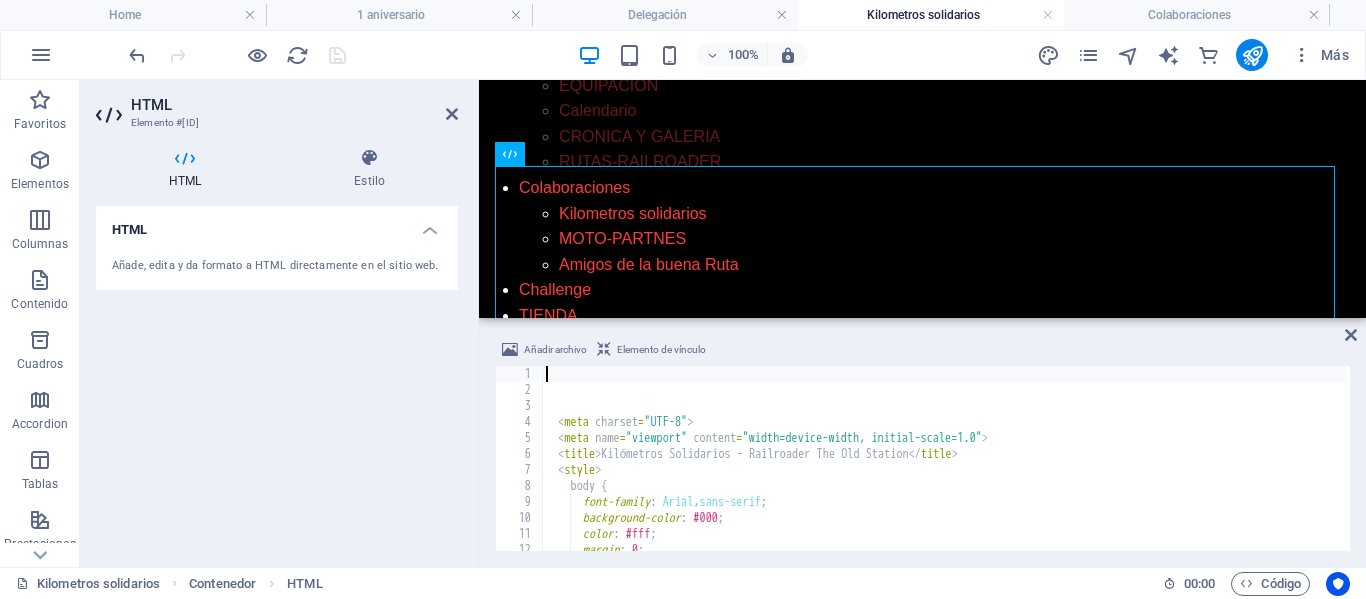 scroll, scrollTop: 1415, scrollLeft: 0, axis: vertical 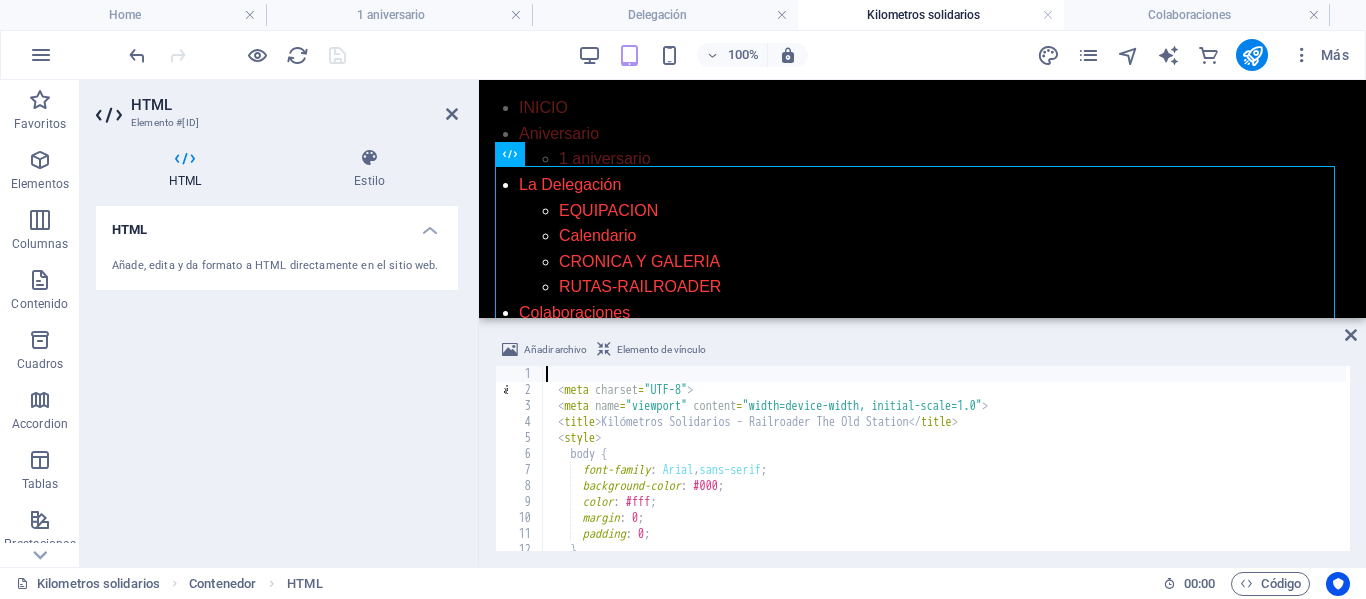 type on "<meta charset="UTF-8">" 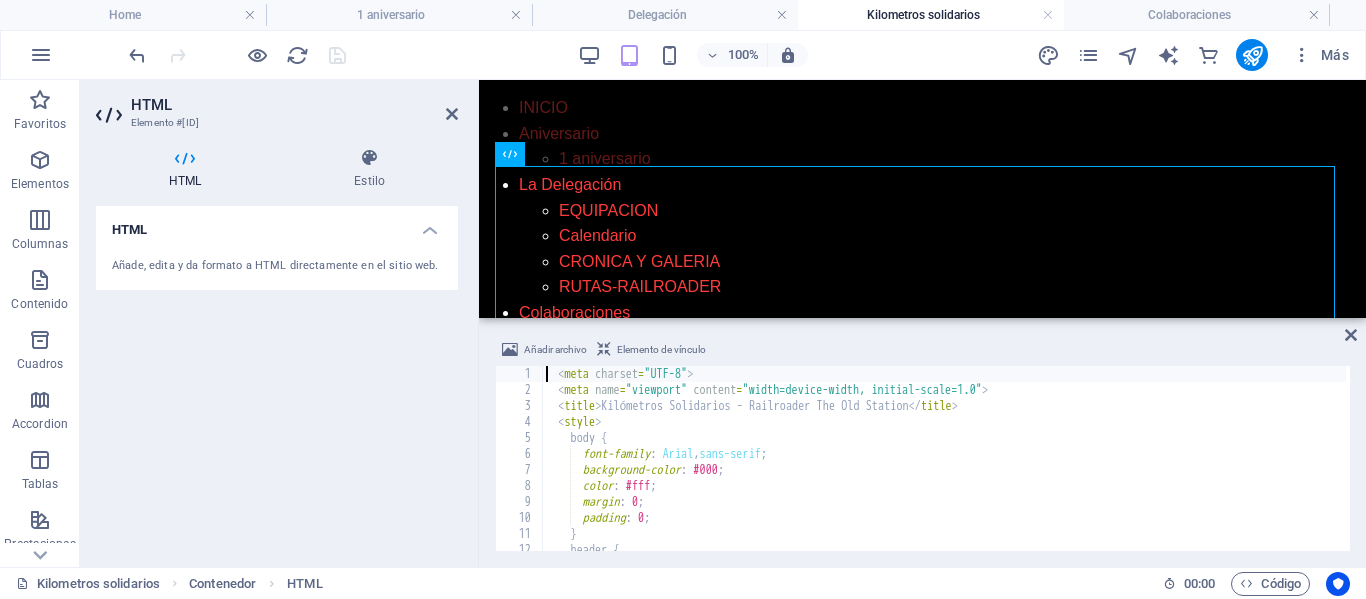 click on "HTML Añade, edita y da formato a HTML directamente en el sitio web." at bounding box center [277, 378] 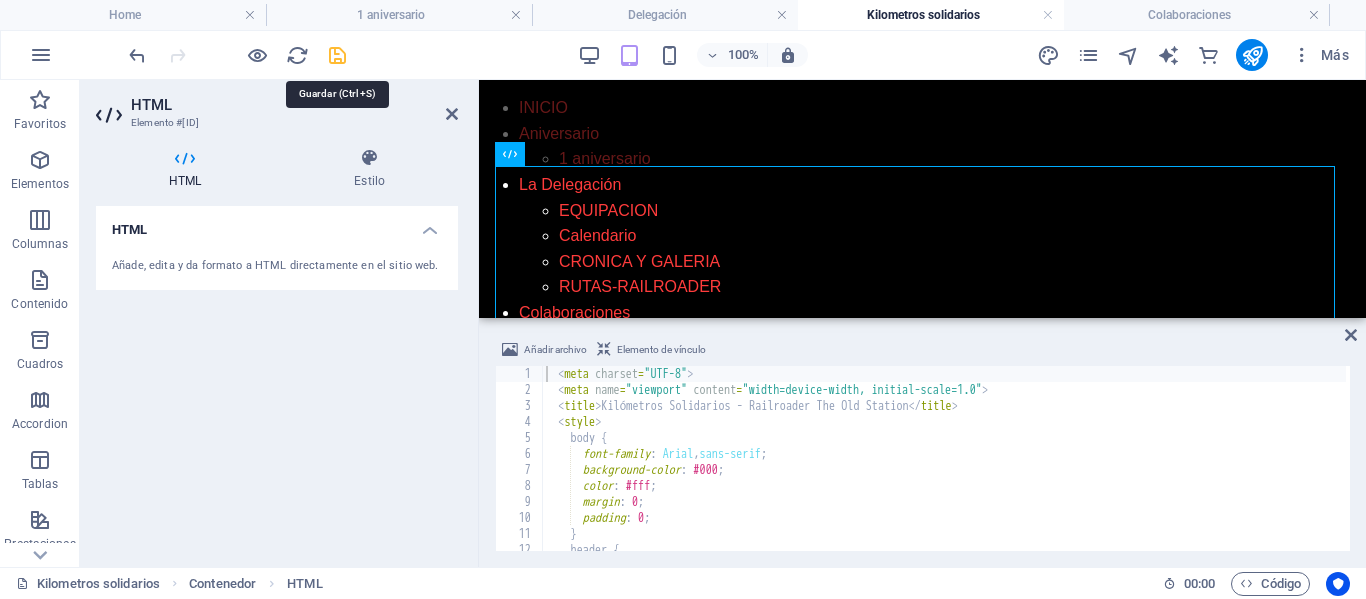 click at bounding box center (337, 55) 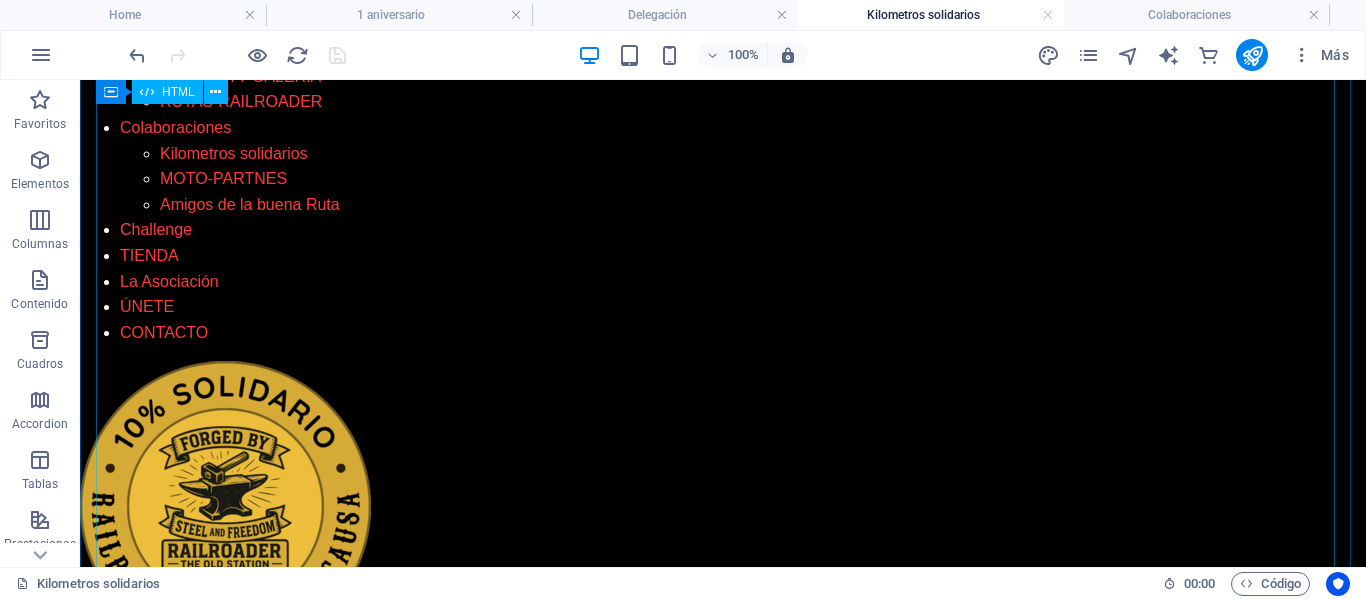 scroll, scrollTop: 1640, scrollLeft: 0, axis: vertical 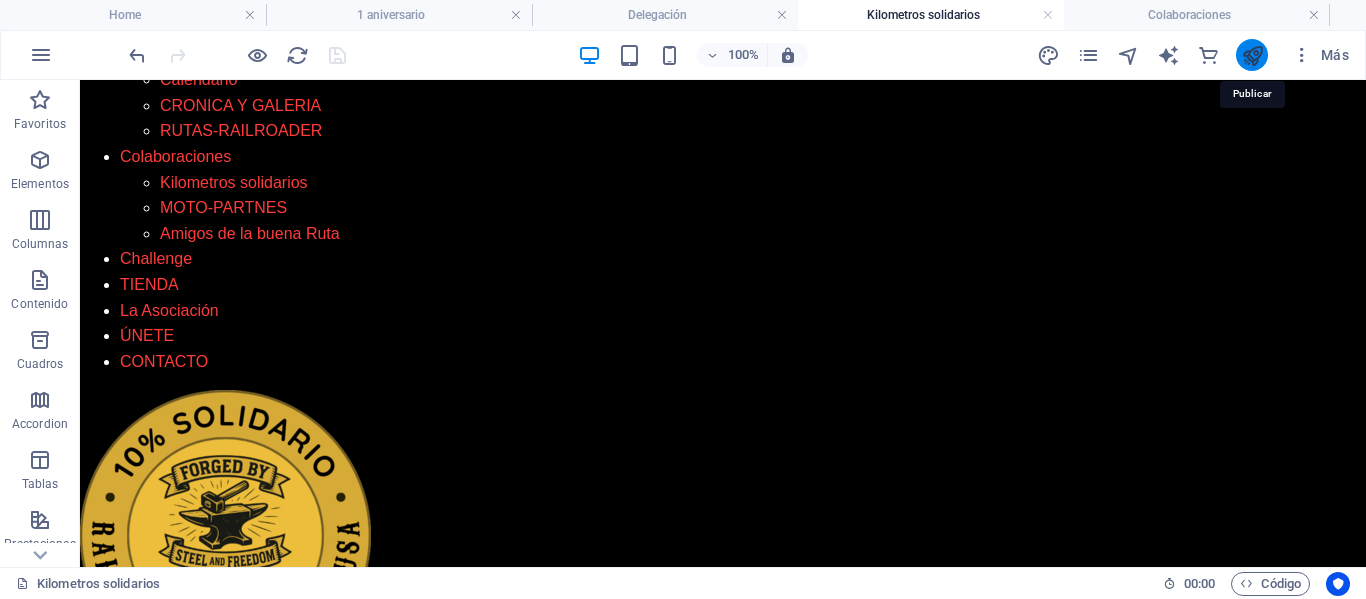 click at bounding box center (1252, 55) 